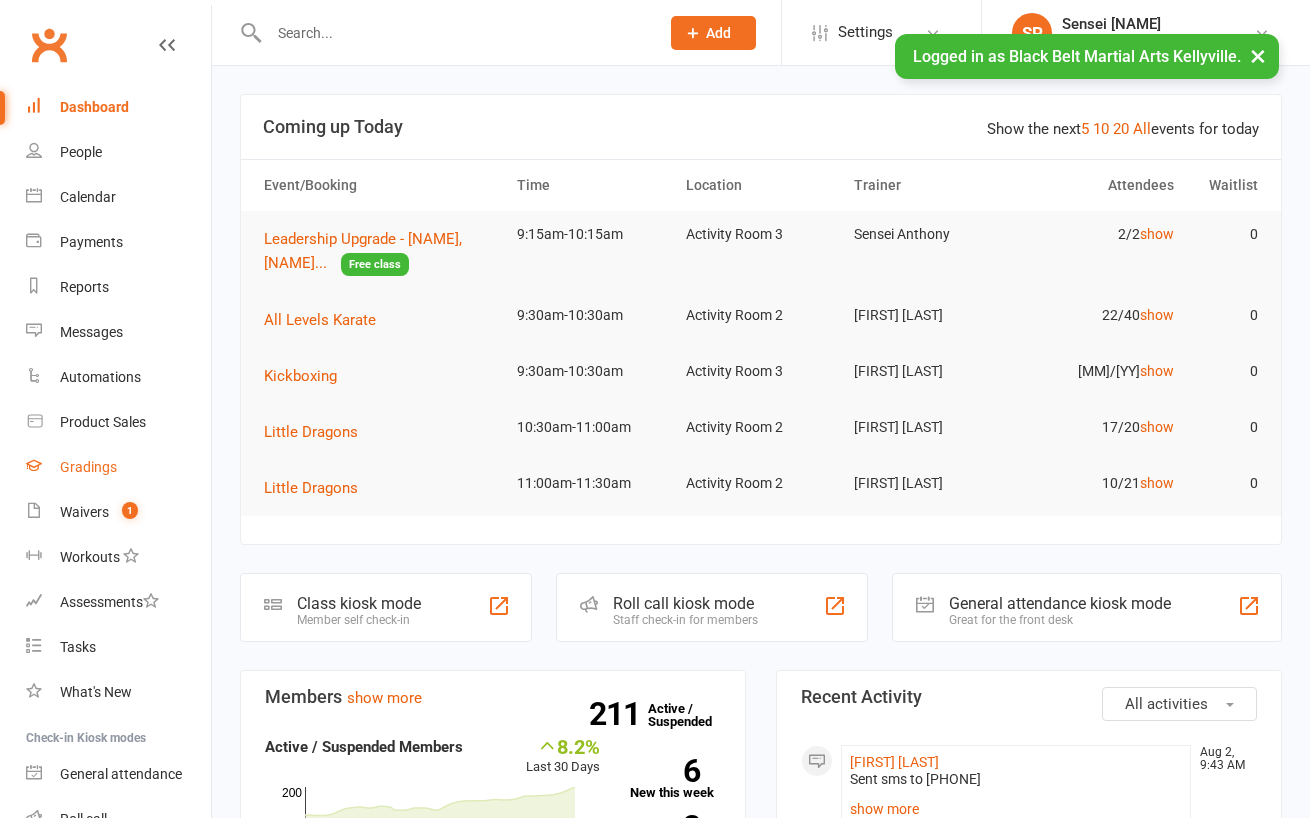 scroll, scrollTop: 0, scrollLeft: 0, axis: both 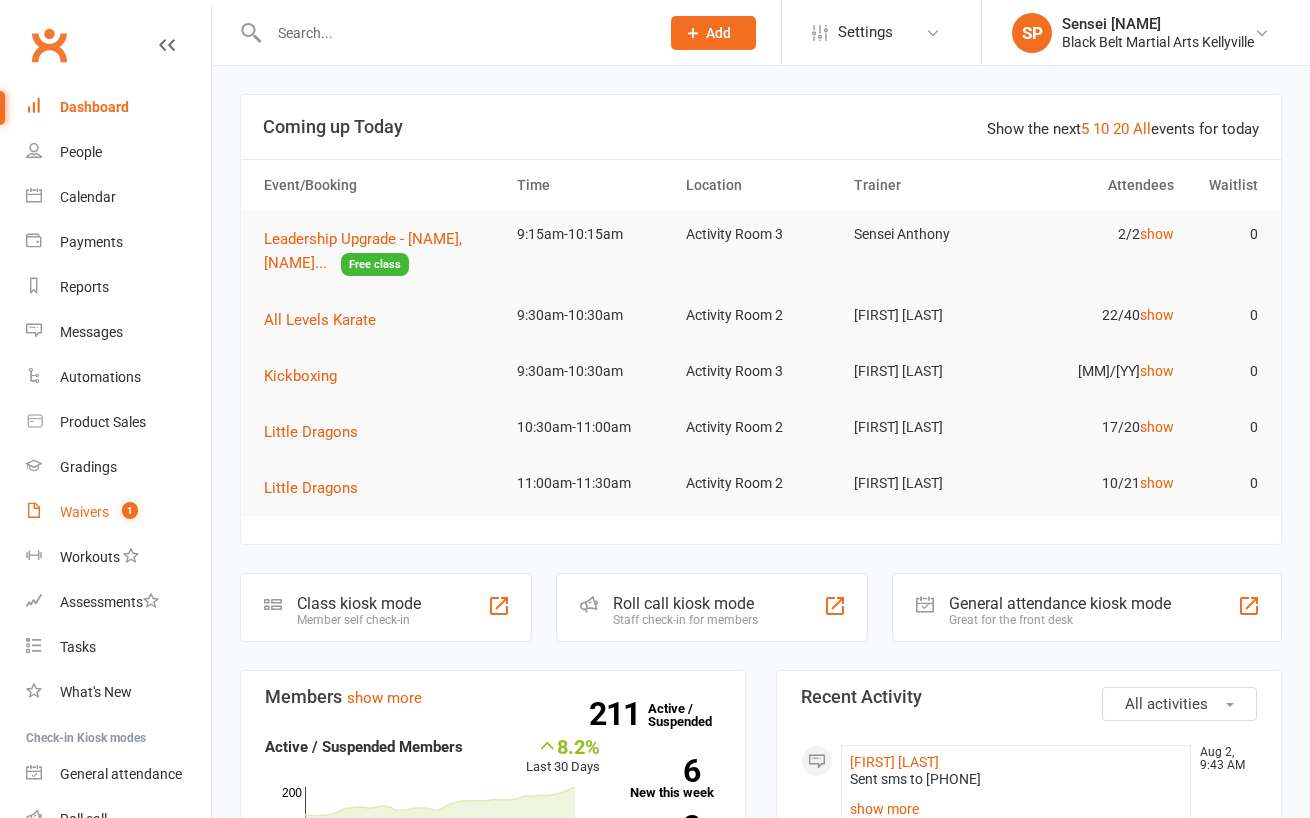 click on "Waivers" at bounding box center (84, 512) 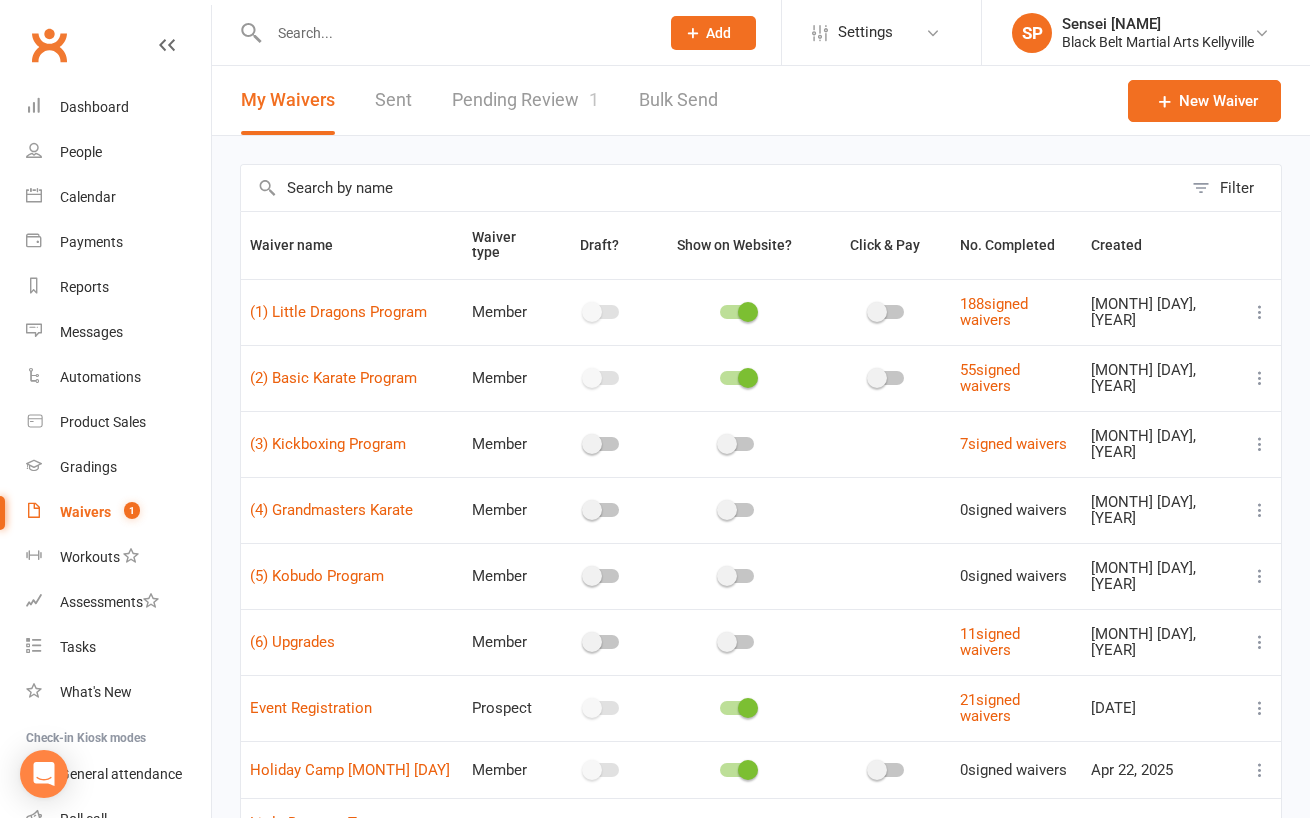 click on "Pending Review 1" at bounding box center (525, 100) 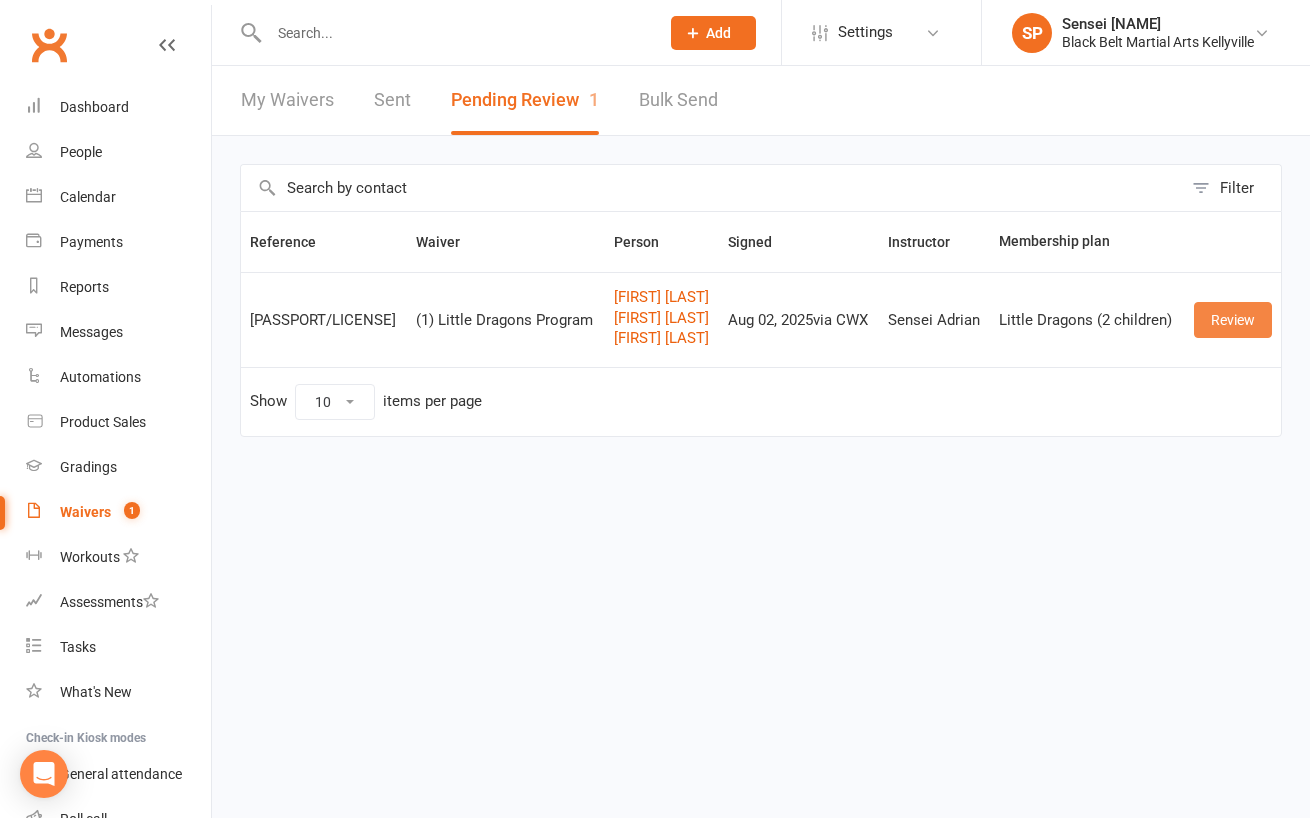 click on "Review" at bounding box center (1233, 320) 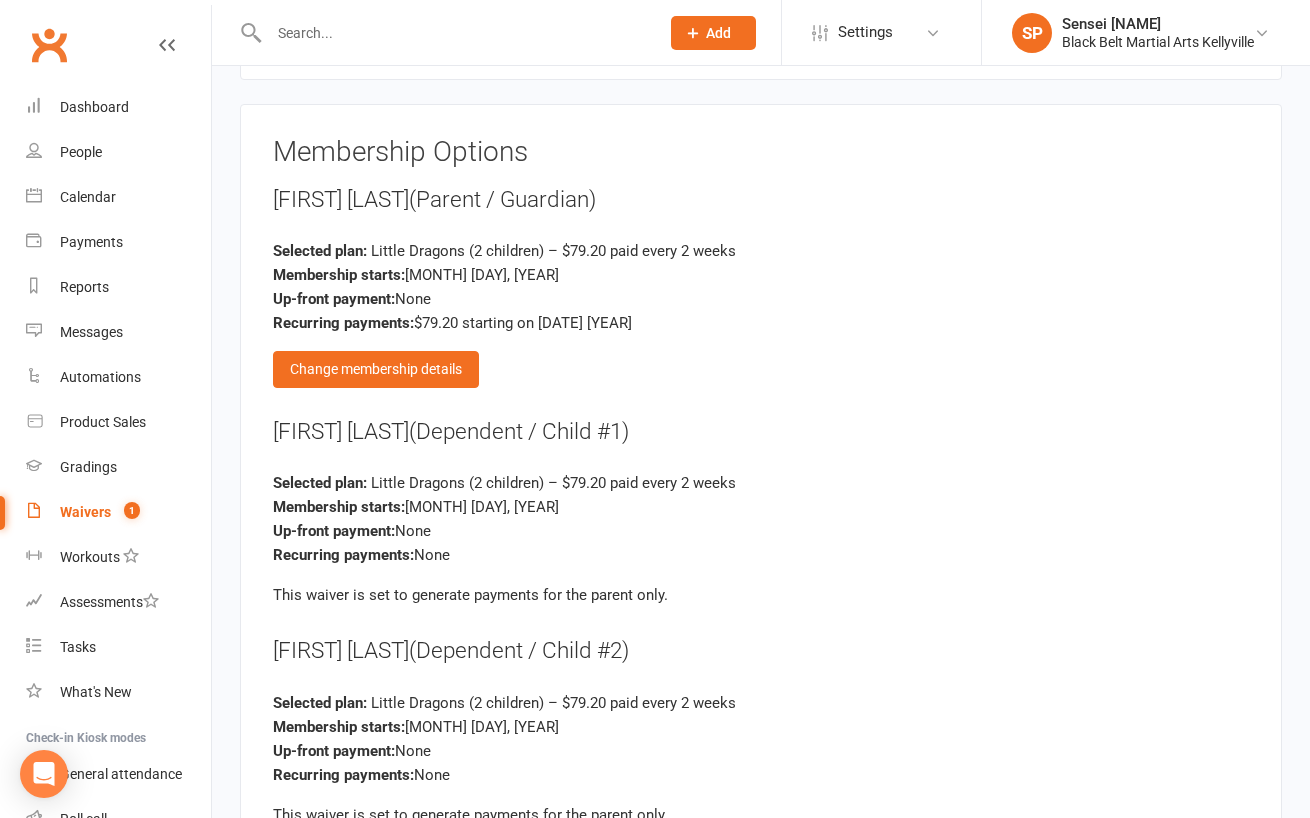 scroll, scrollTop: 2288, scrollLeft: 0, axis: vertical 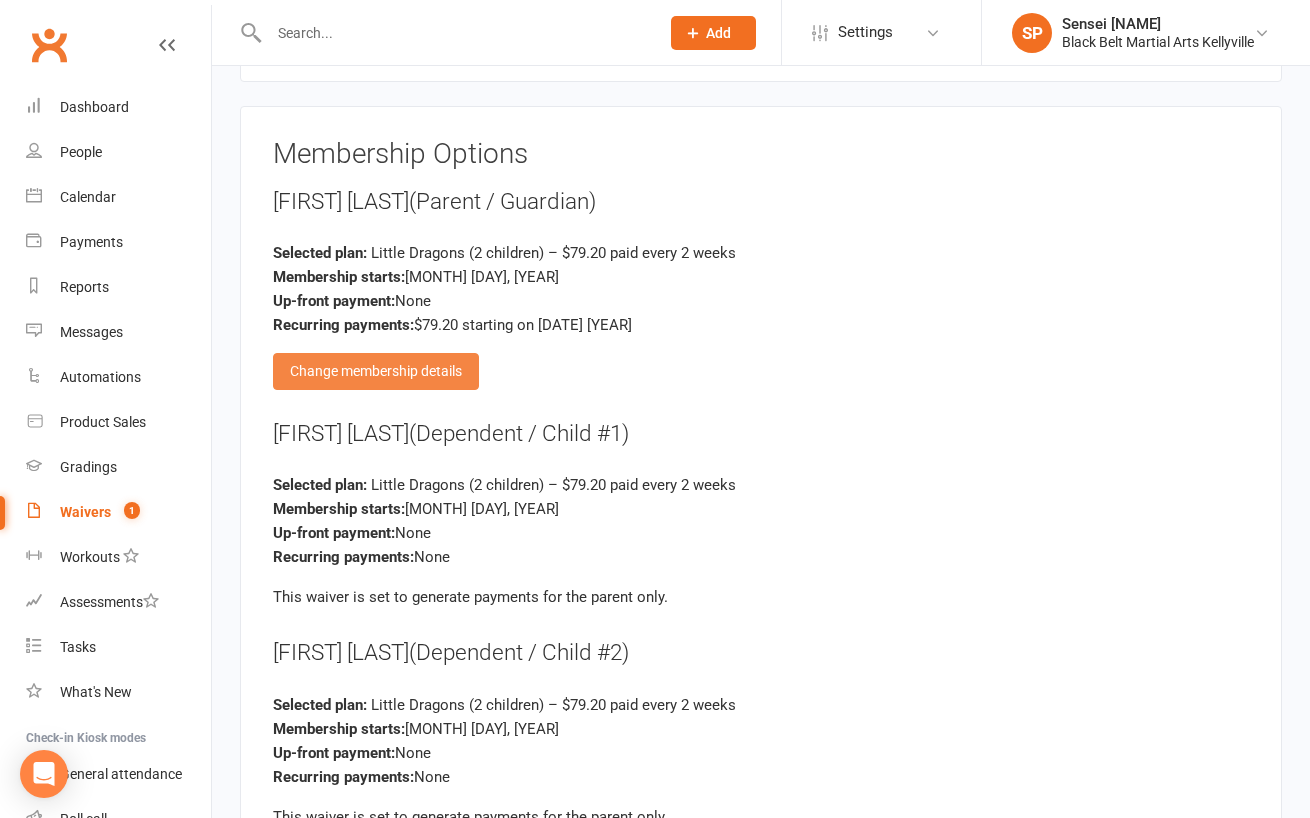 click on "Change membership details" at bounding box center (376, 371) 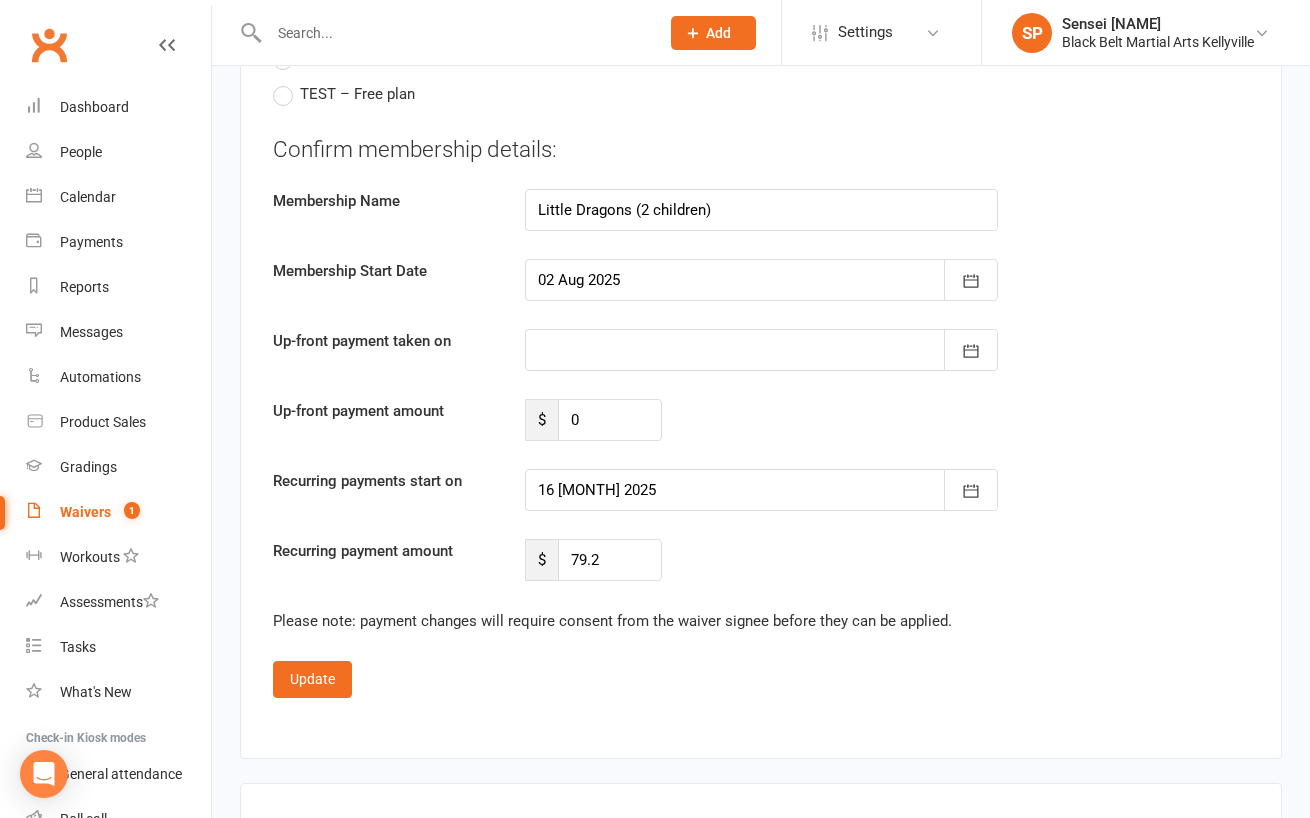 scroll, scrollTop: 3982, scrollLeft: 0, axis: vertical 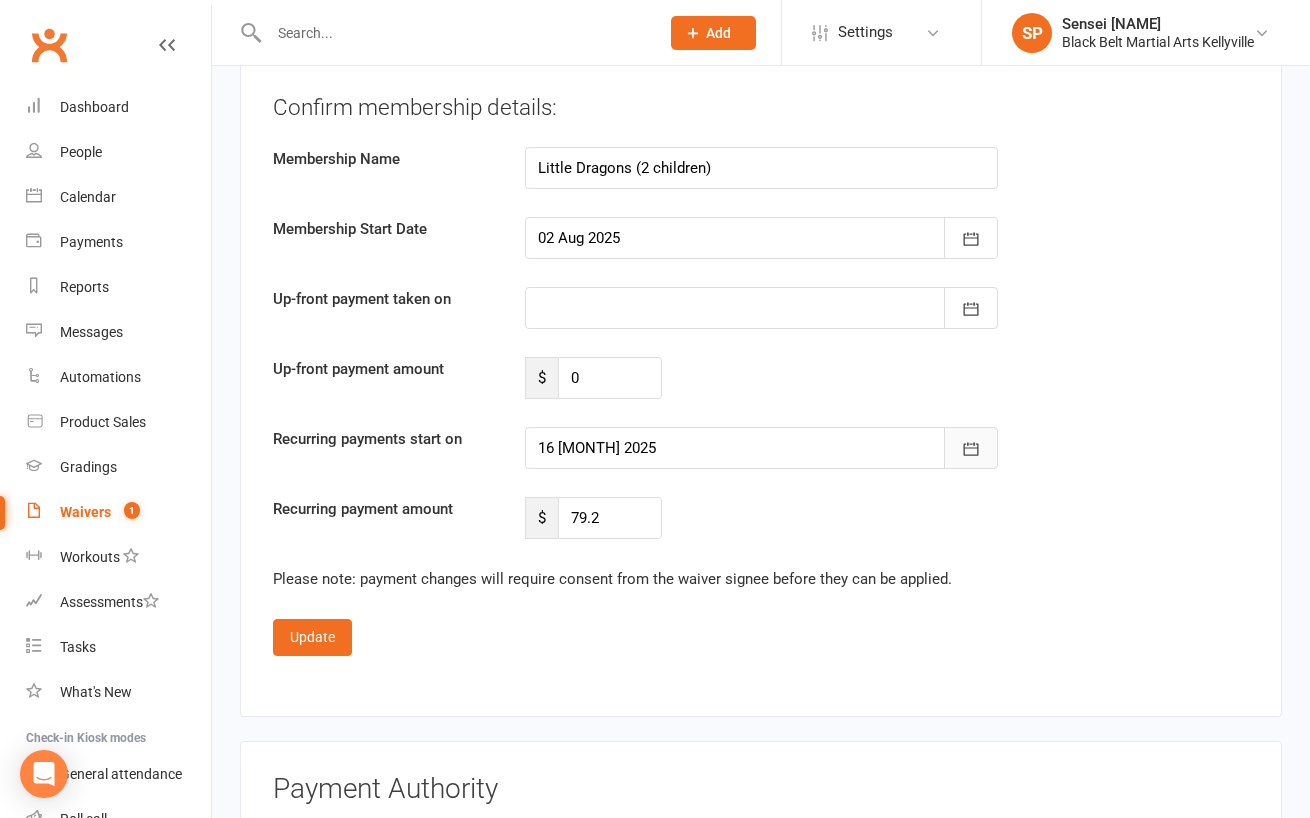 click 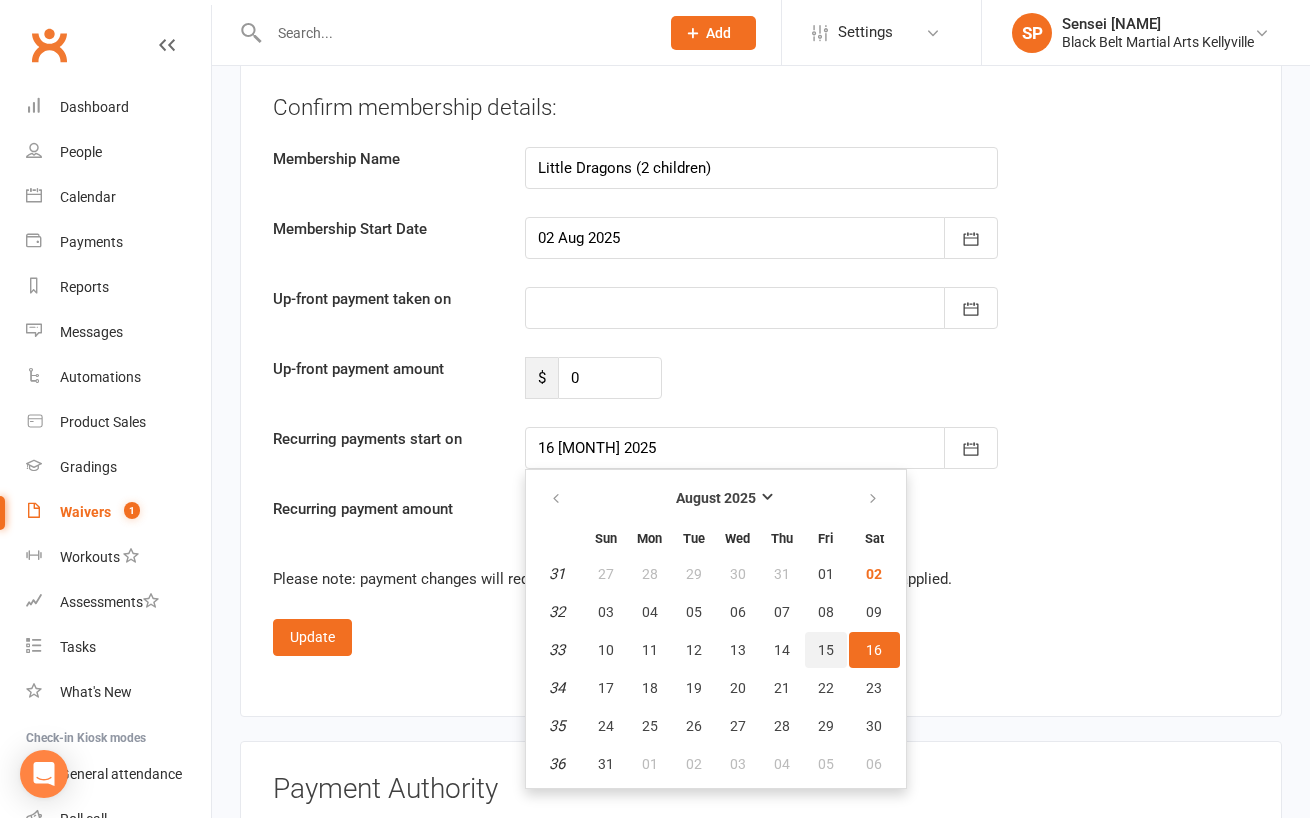 click on "15" at bounding box center [826, 650] 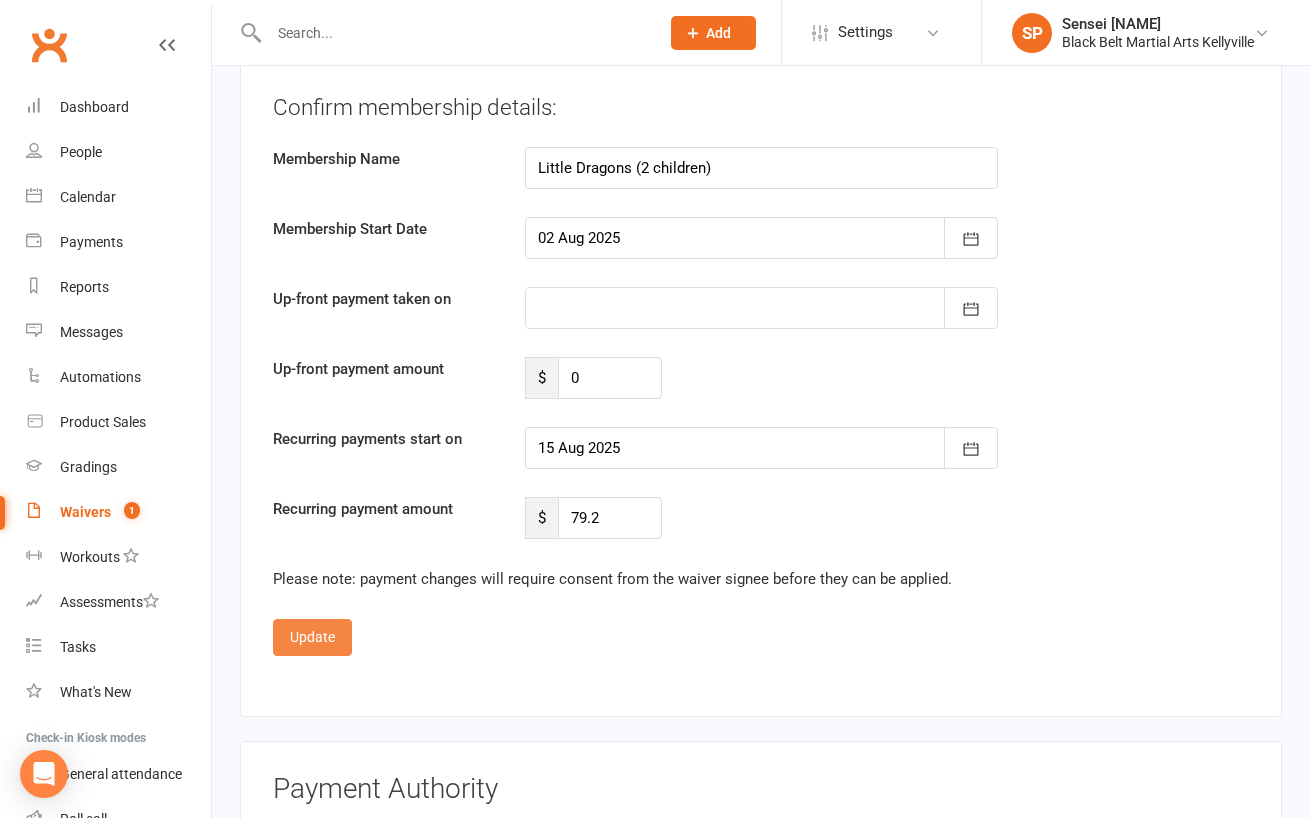 click on "Update" at bounding box center [312, 637] 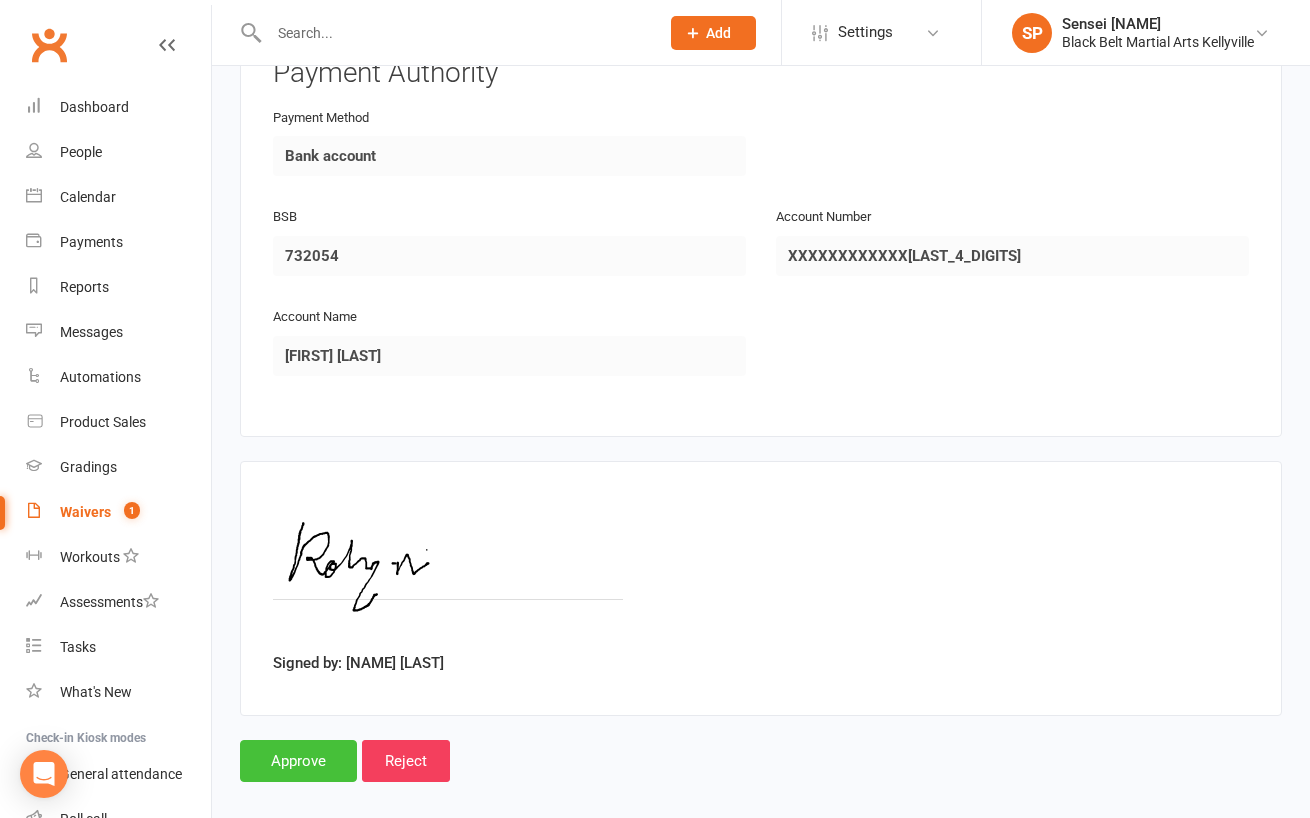 click on "Approve" at bounding box center [298, 761] 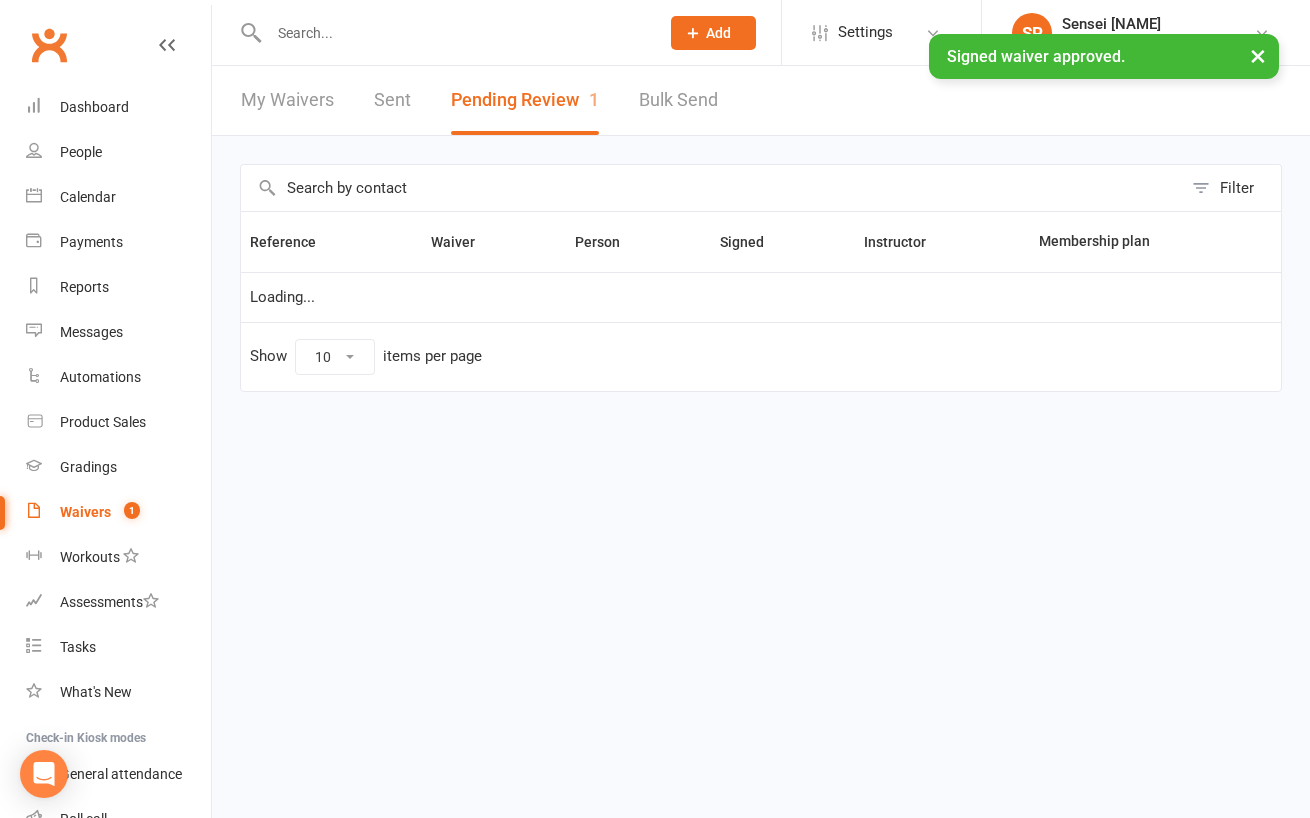scroll, scrollTop: 0, scrollLeft: 0, axis: both 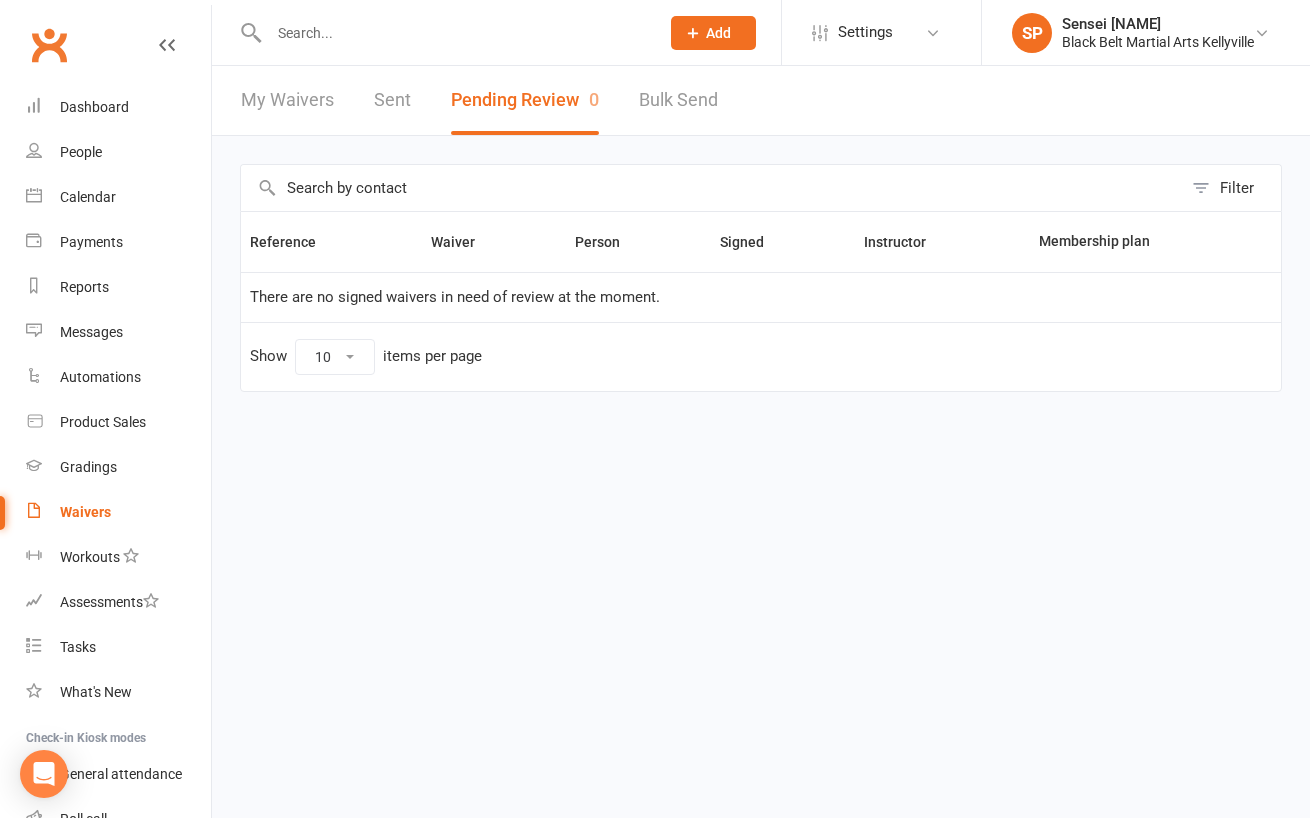 click at bounding box center [454, 33] 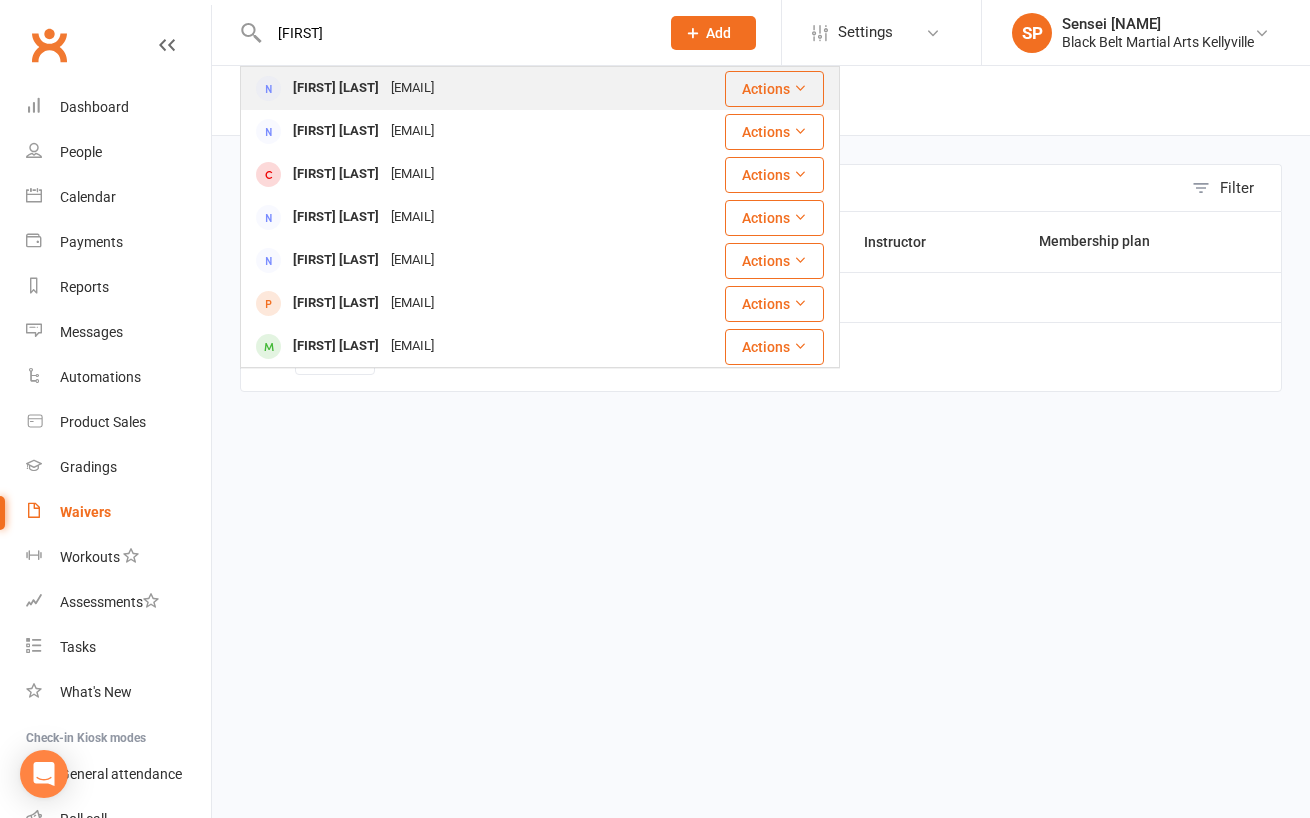 type on "[FIRST]" 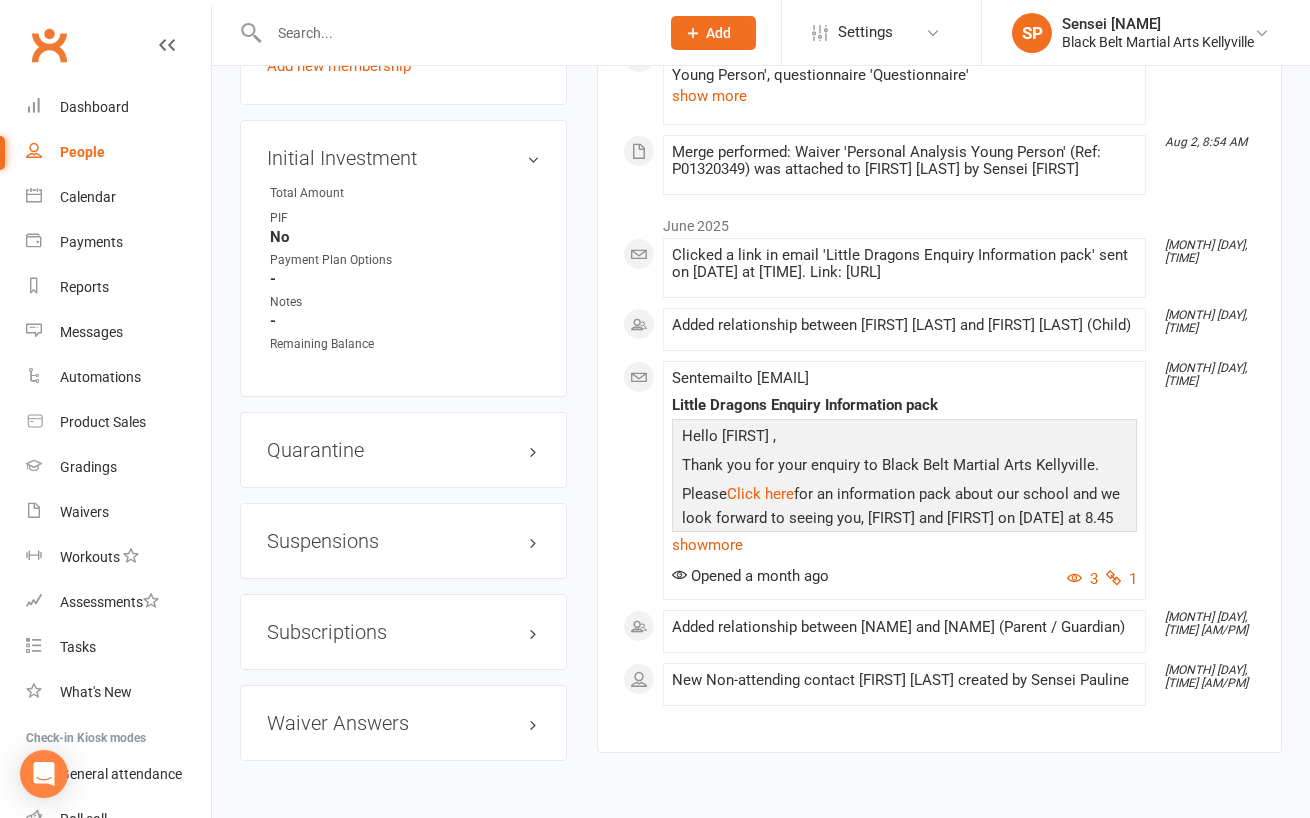 scroll, scrollTop: 1564, scrollLeft: 0, axis: vertical 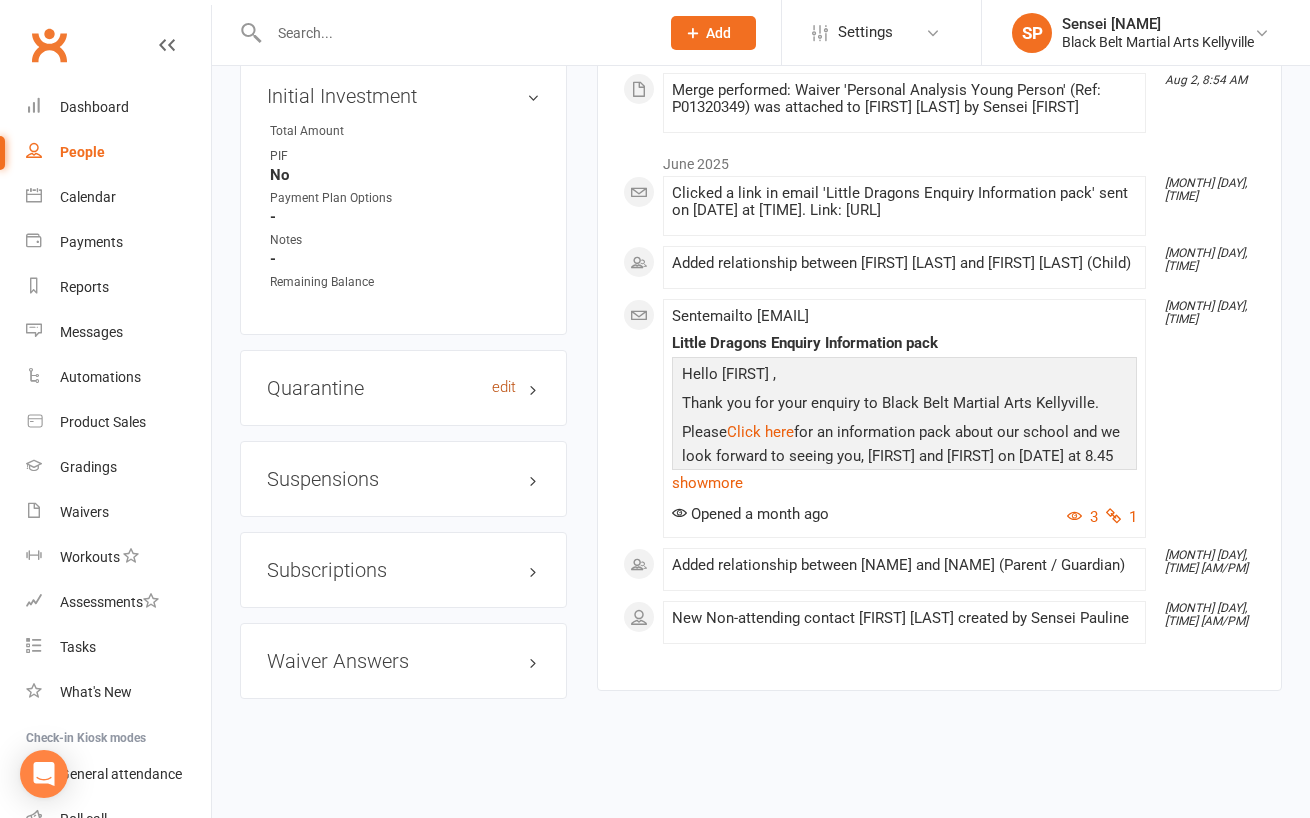 click on "edit" at bounding box center [504, 387] 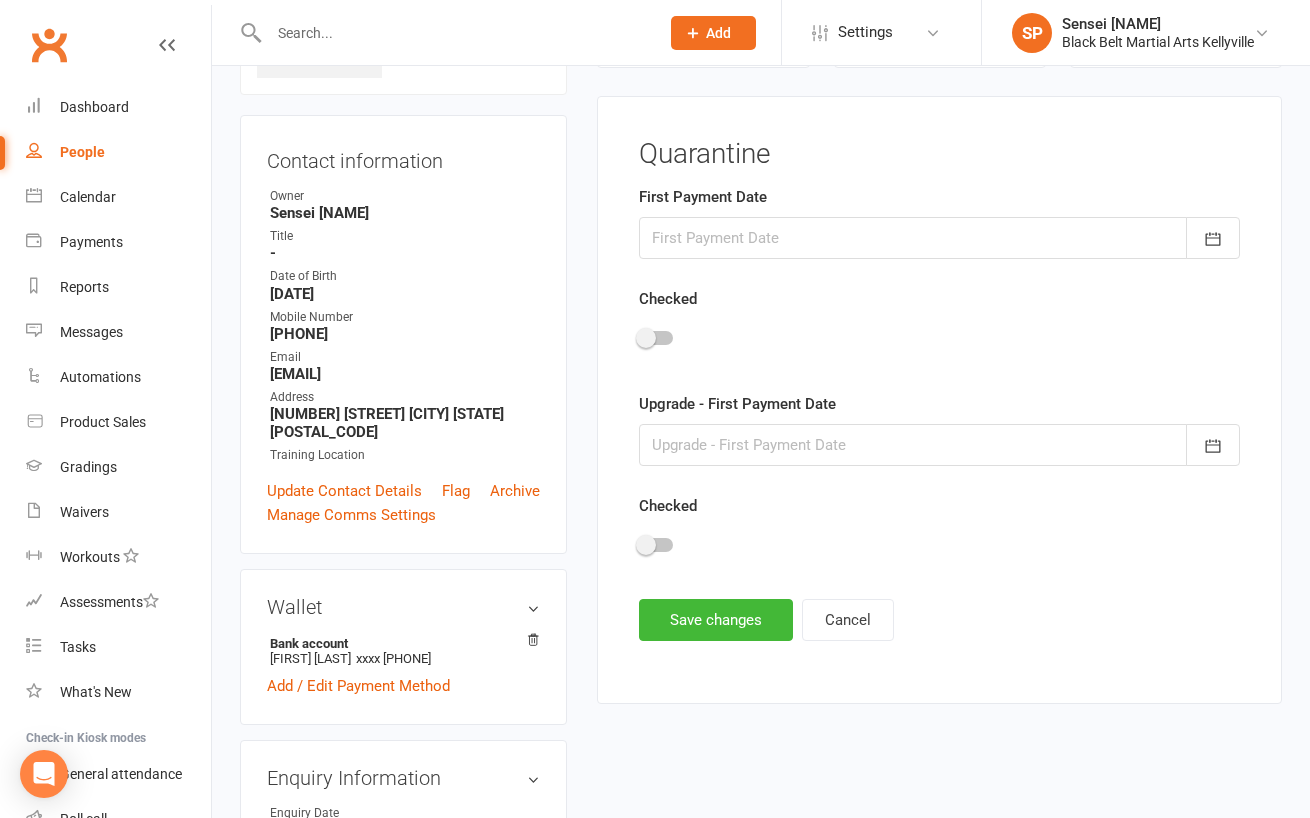 scroll, scrollTop: 152, scrollLeft: 0, axis: vertical 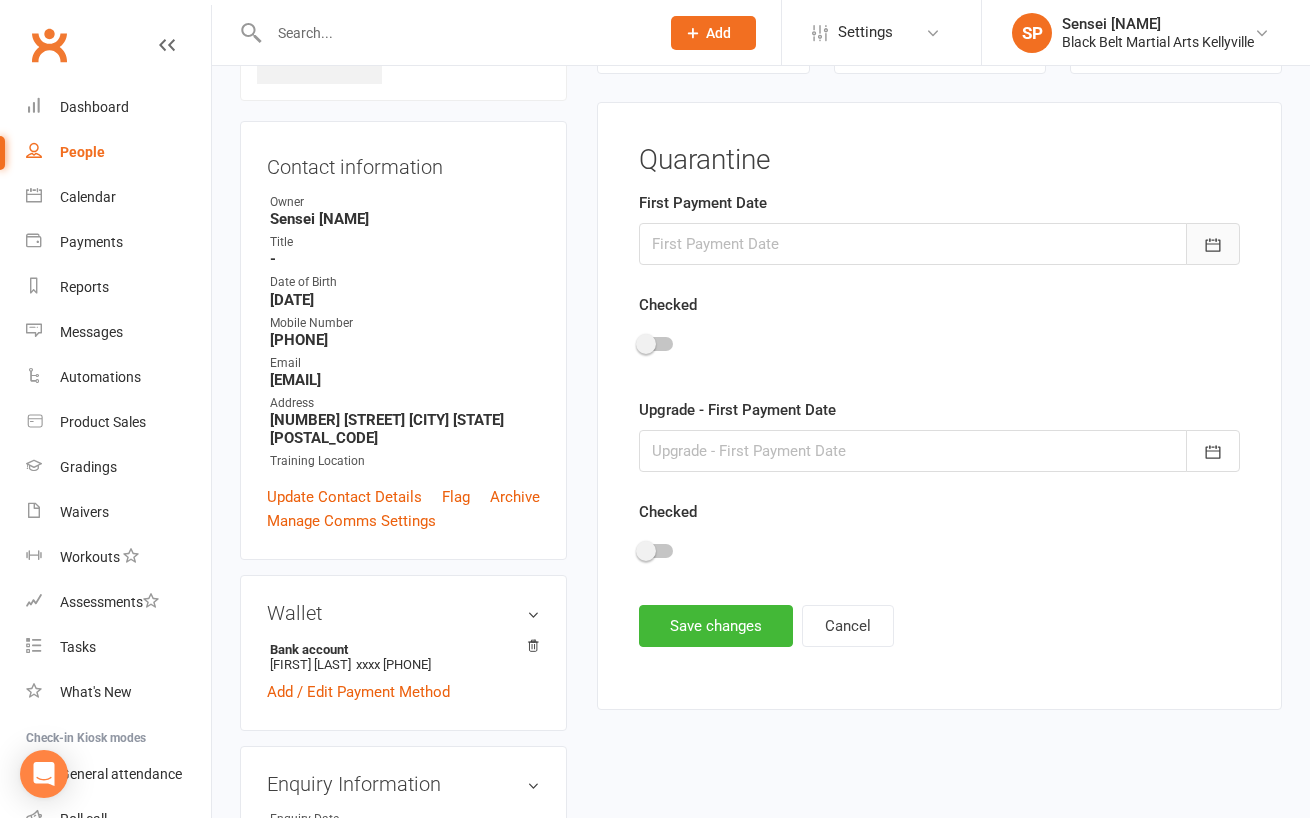 click 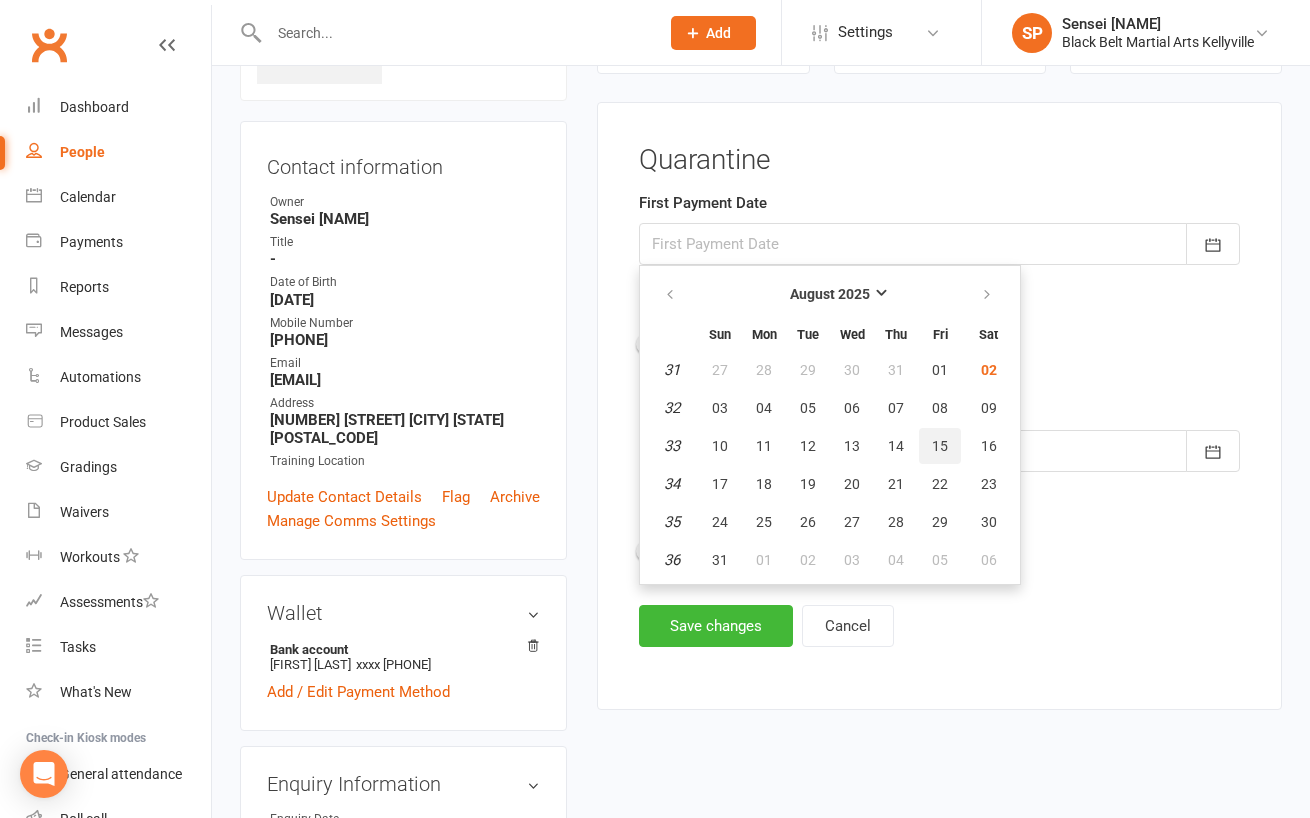 click on "15" at bounding box center (940, 446) 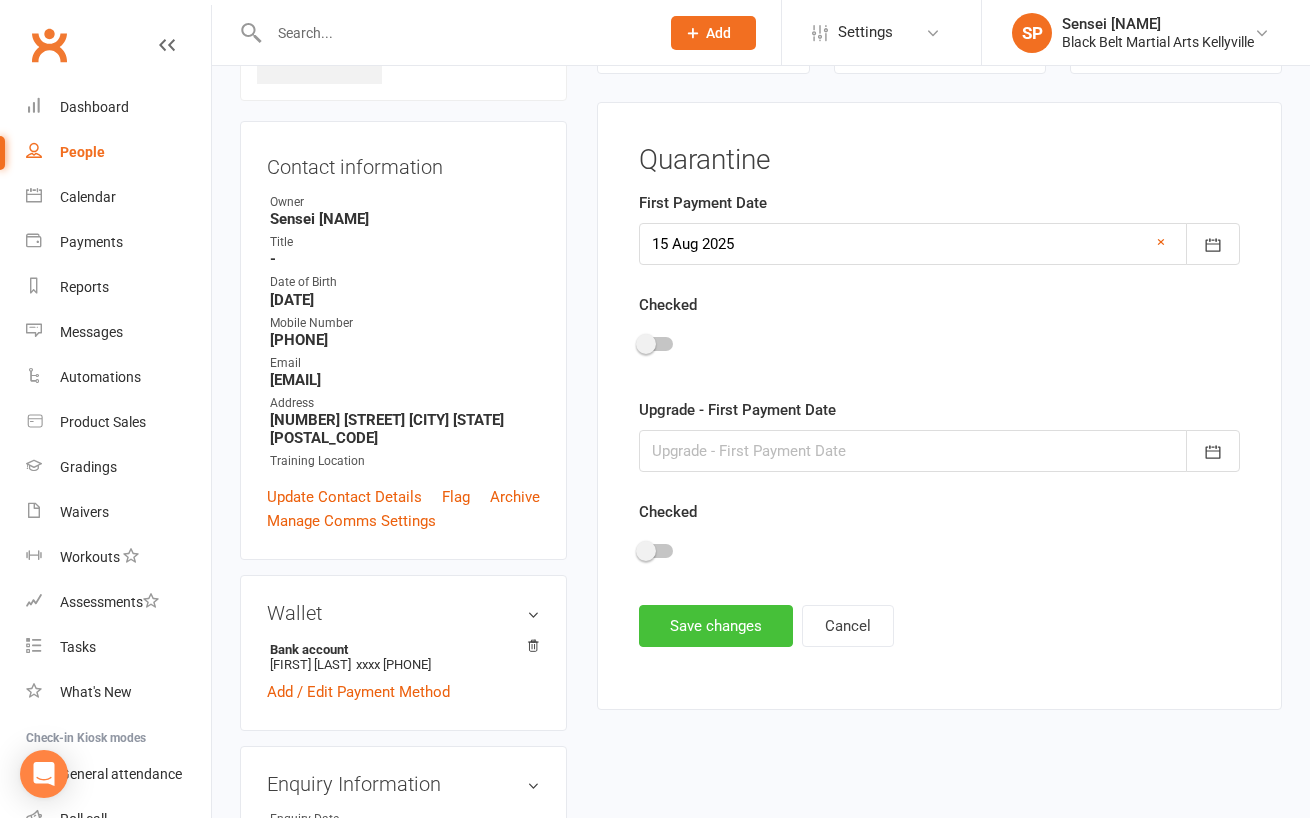 click on "Save changes" at bounding box center [716, 626] 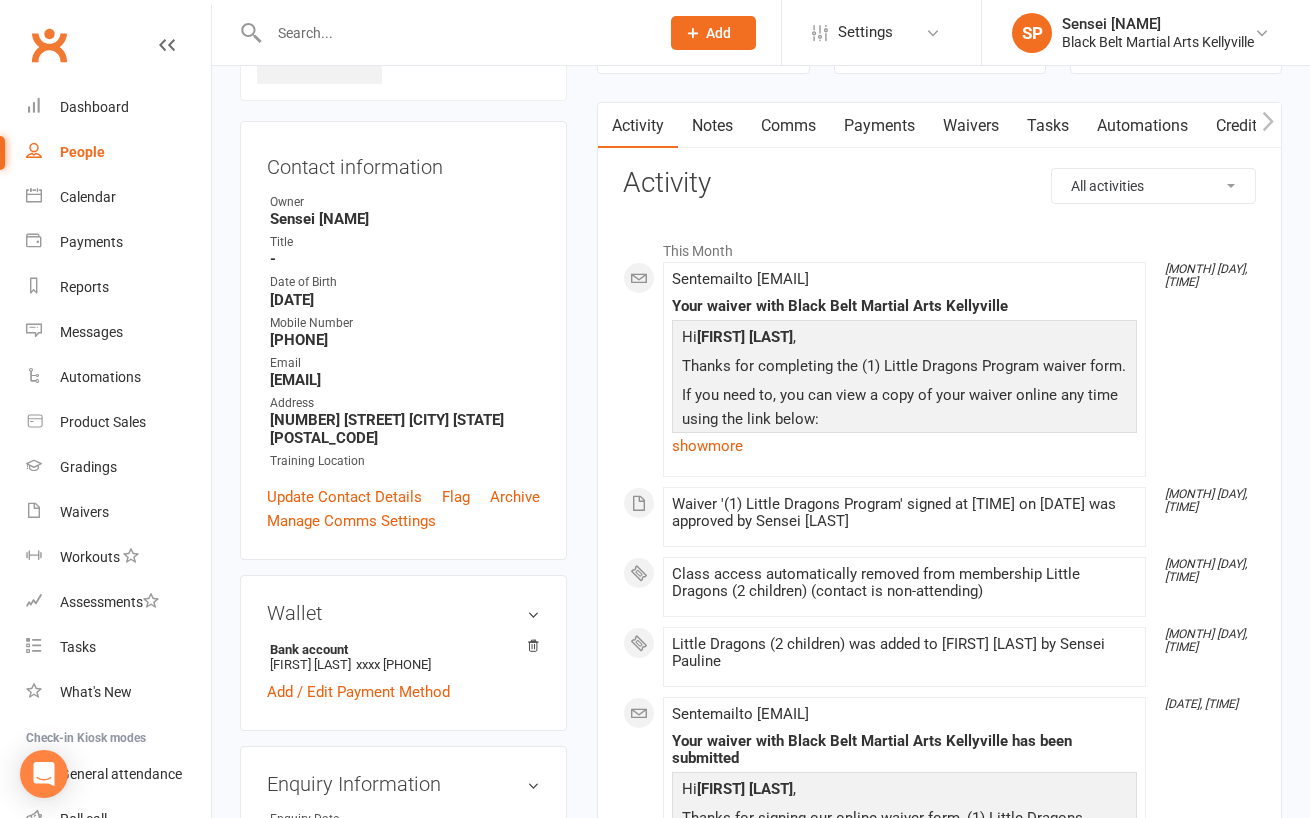 click on "upload photo [NAME] [LAST] Added [DATE]   Not Attending [AGE] years old  Contact information Owner   Sensei [NAME] Title  -
Date of Birth  [DATE]
Mobile Number  [PHONE]
Email  [EMAIL]
Address  [NUMBER] [STREET] [CITY] [STATE] [POSTAL_CODE]
Training Location
Update Contact Details Flag Archive Manage Comms Settings
Wallet Bank account [NAME] [LAST]  xxxx [NUMBER]
Add / Edit Payment Method
Enquiry Information  edit Enquiry Date -
ENQUIRY - How did they contact us? -
SOURCE - How did they hear about us? -
Family Members   [NAME] [LAST] - Child  [NAME] [LAST] - Child Add link to existing contact  Add link to new contact
Membership      Little Dragons (2 children) [DATE] — [DATE] This  week Booked: 0 Attended: 0 0 classes remaining    Cancel membership Upgrade / Downgrade Add new membership
Initial Investment  edit Total Amount
PIF No
Payment Plan Options -
Notes -
Remaining Balance
Quarantine  edit First Payment Date [DATE]
Checked No
-" at bounding box center (403, 1126) 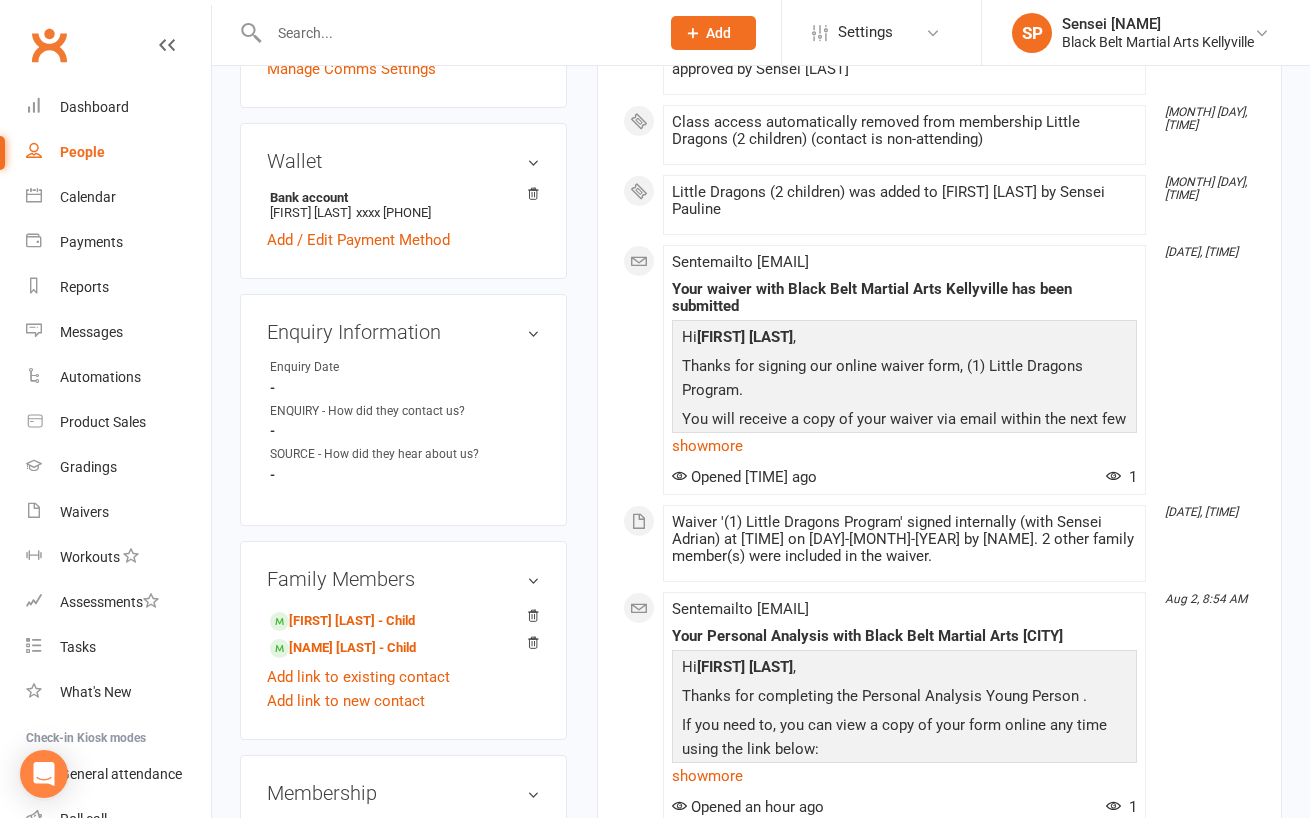 scroll, scrollTop: 737, scrollLeft: 0, axis: vertical 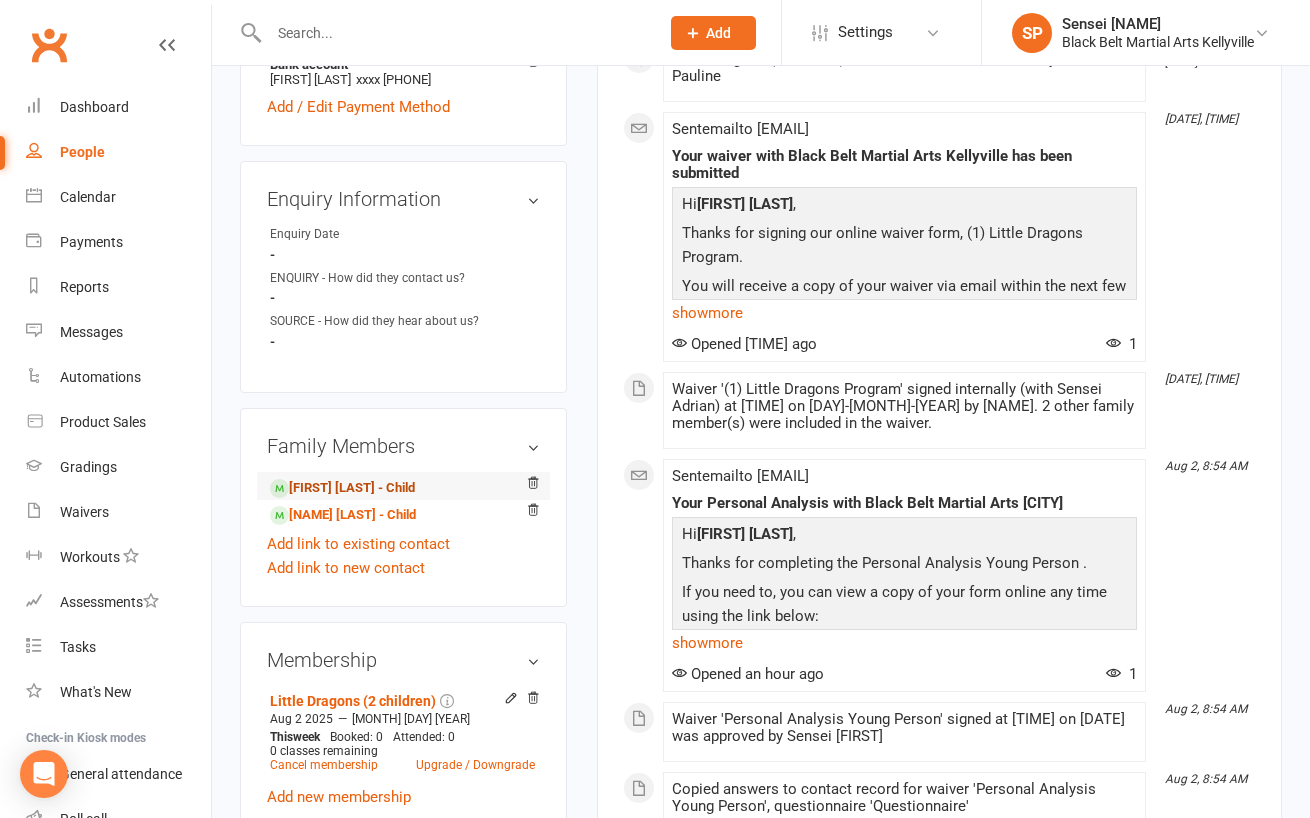 click on "[FIRST] [LAST] - Child" at bounding box center (342, 488) 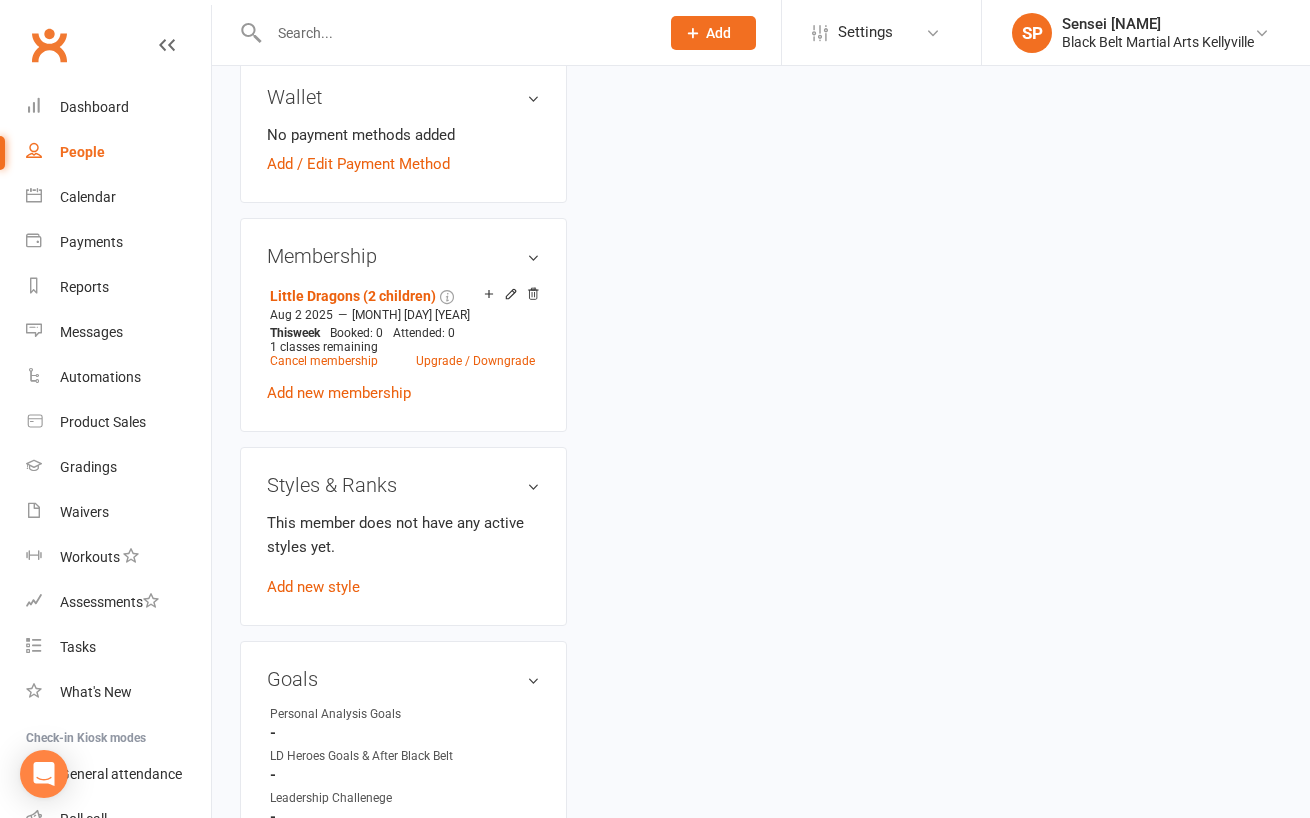 scroll, scrollTop: 0, scrollLeft: 0, axis: both 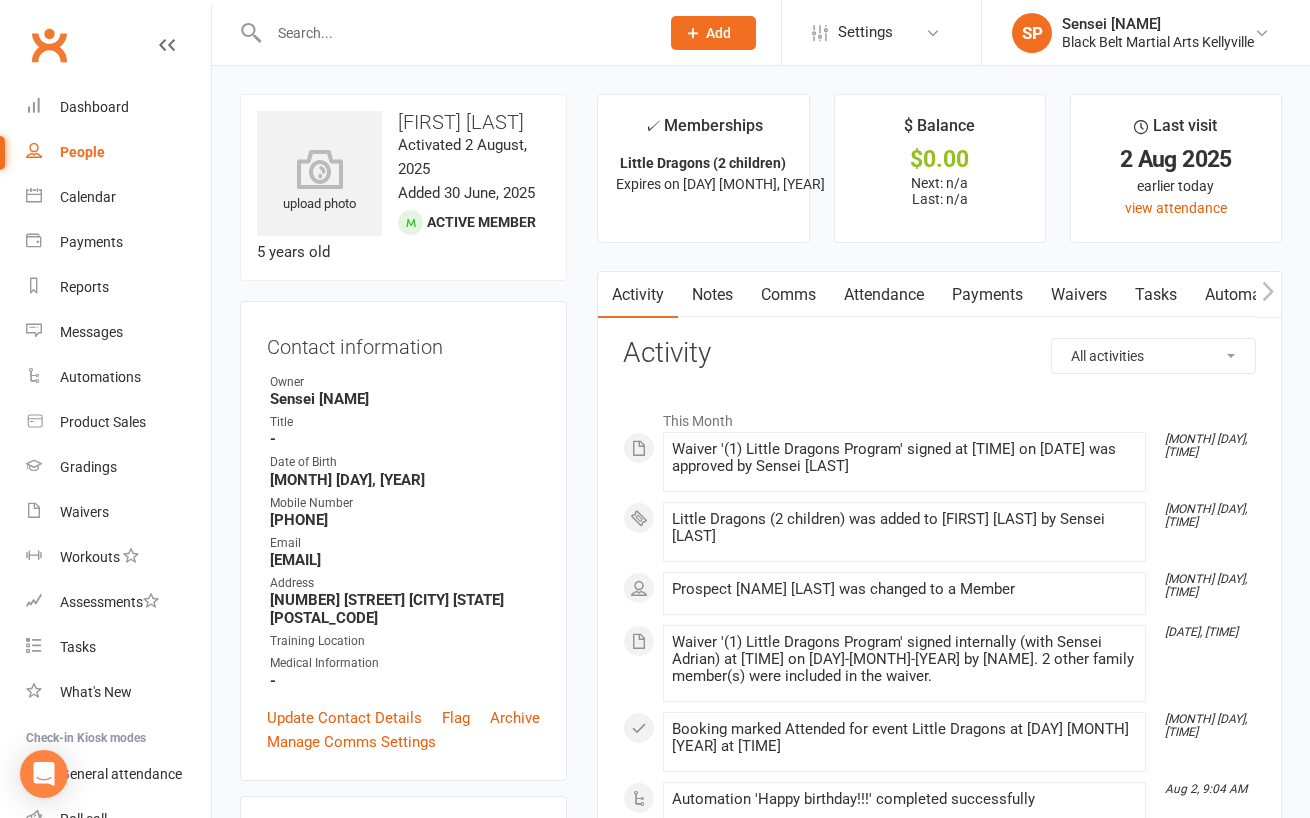 click on "upload photo [FIRST] [LAST] Activated [DATE] Added [DATE]   Active member 5 years old  Contact information Owner   Sensei [LAST] Title  -
Date of Birth  [DATE]
Mobile Number  [PHONE]
Email  [EMAIL]
Address  [NUMBER] [STREET] [CITY] [STATE] [POSTAL_CODE]
Training Location
Medical Information  -
Update Contact Details Flag Archive Manage Comms Settings
Wallet No payment methods added
Add / Edit Payment Method
Membership      Little Dragons (2 children) [DATE] — [DATE] This  week Booked: 0 Attended: 0 1 classes remaining    Cancel membership Upgrade / Downgrade Add new membership
Styles & Ranks  This member does not have any active styles yet. Add new style
Goals  edit Personal Analysis Goals -
LD Heroes Goals & After Black Belt -
Leadership Challenege -
Candidate for Black Belt Goals -
1st Dan Goals -
2nd Dan Goals -
3rd Dan Goals -
Prep Cycle payment -
Initial Investment  edit Total Amount
PIF -
Payment Plan Options -
Notes -" at bounding box center [403, 1588] 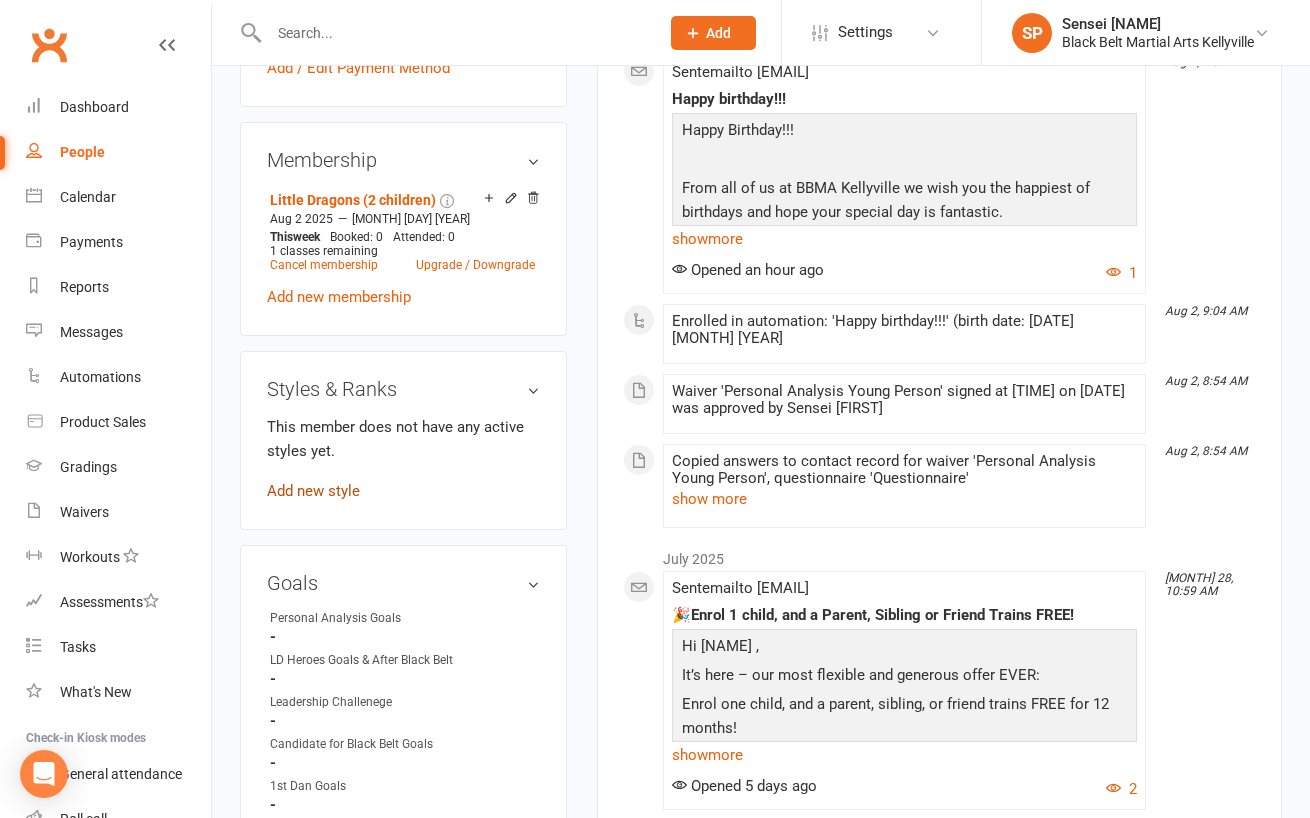 click on "Add new style" at bounding box center (313, 491) 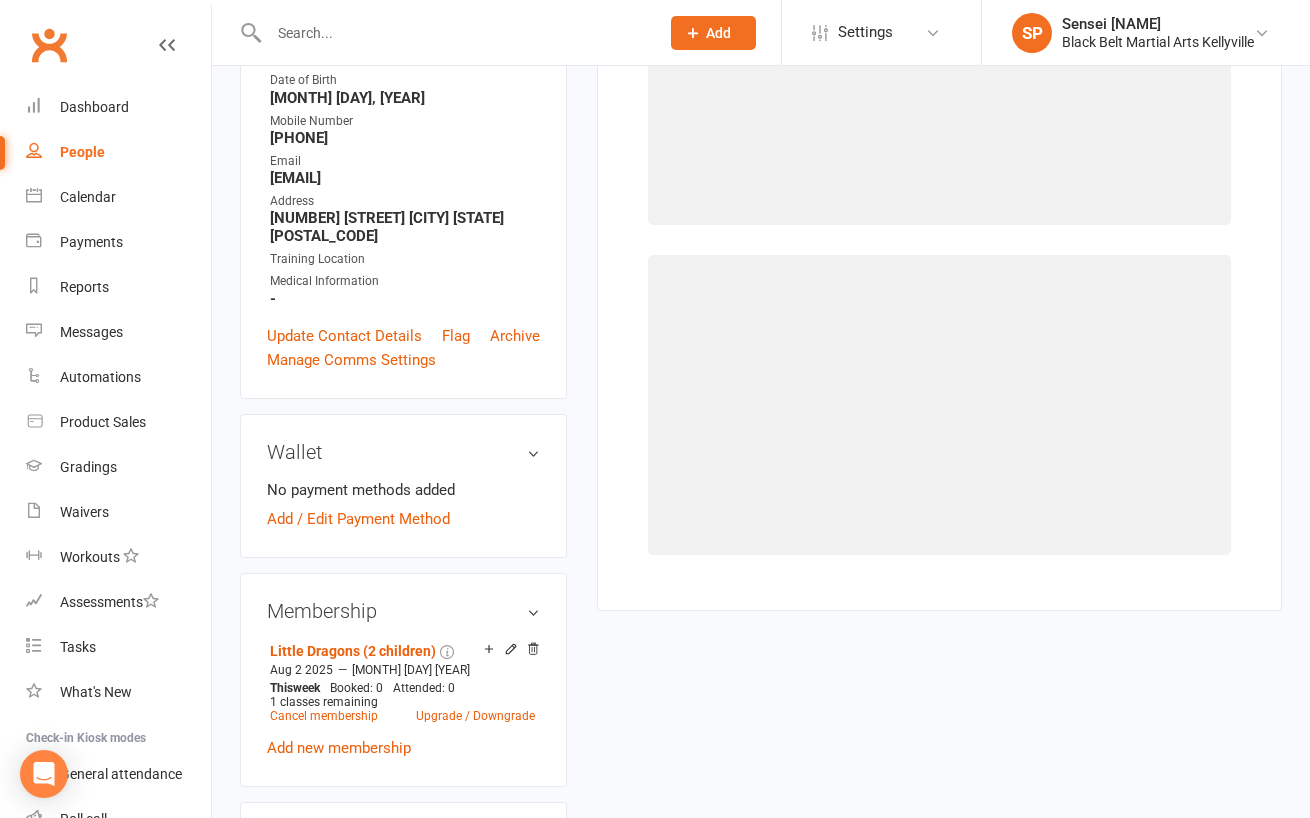 scroll, scrollTop: 170, scrollLeft: 0, axis: vertical 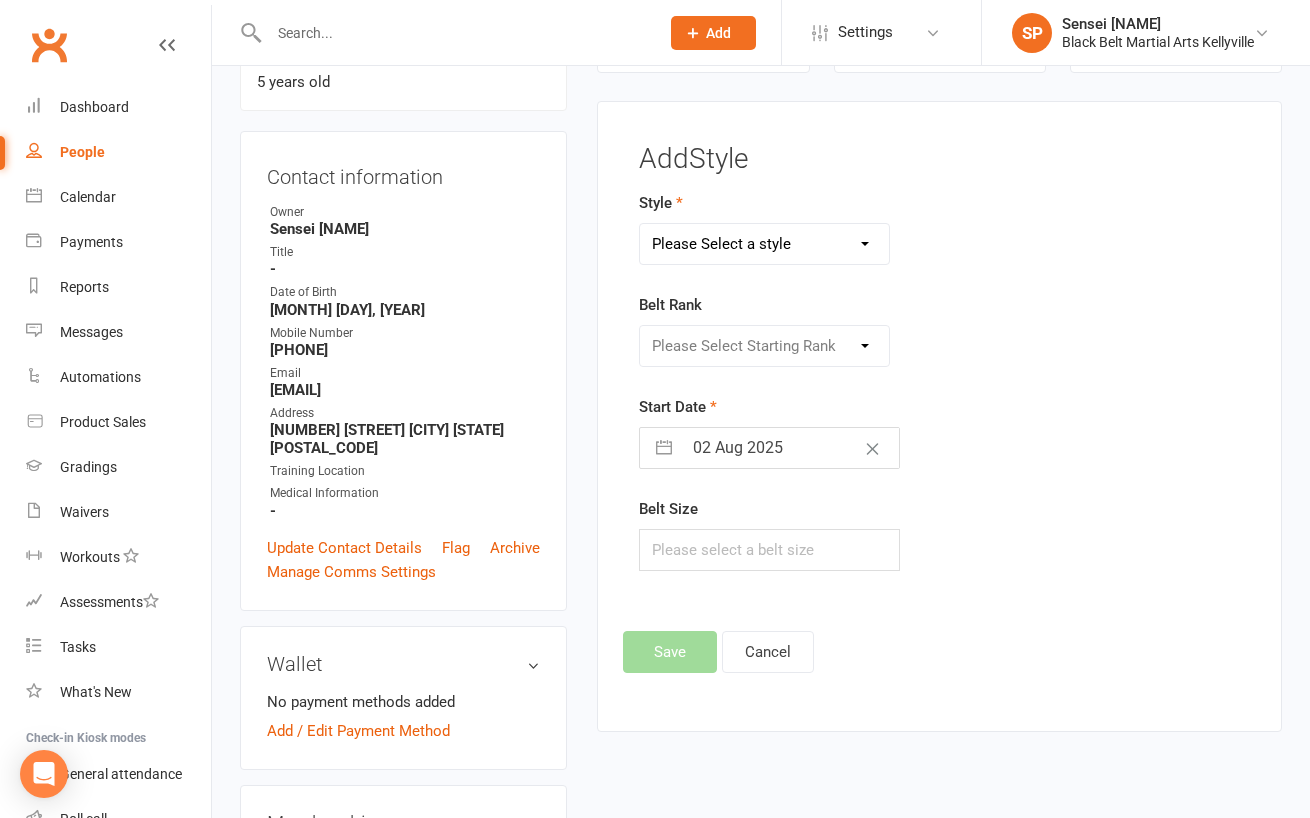click on "Please Select a style Karate Kickboxing  Little Dragons Mini Dragons Tiny Dragons" at bounding box center [764, 244] 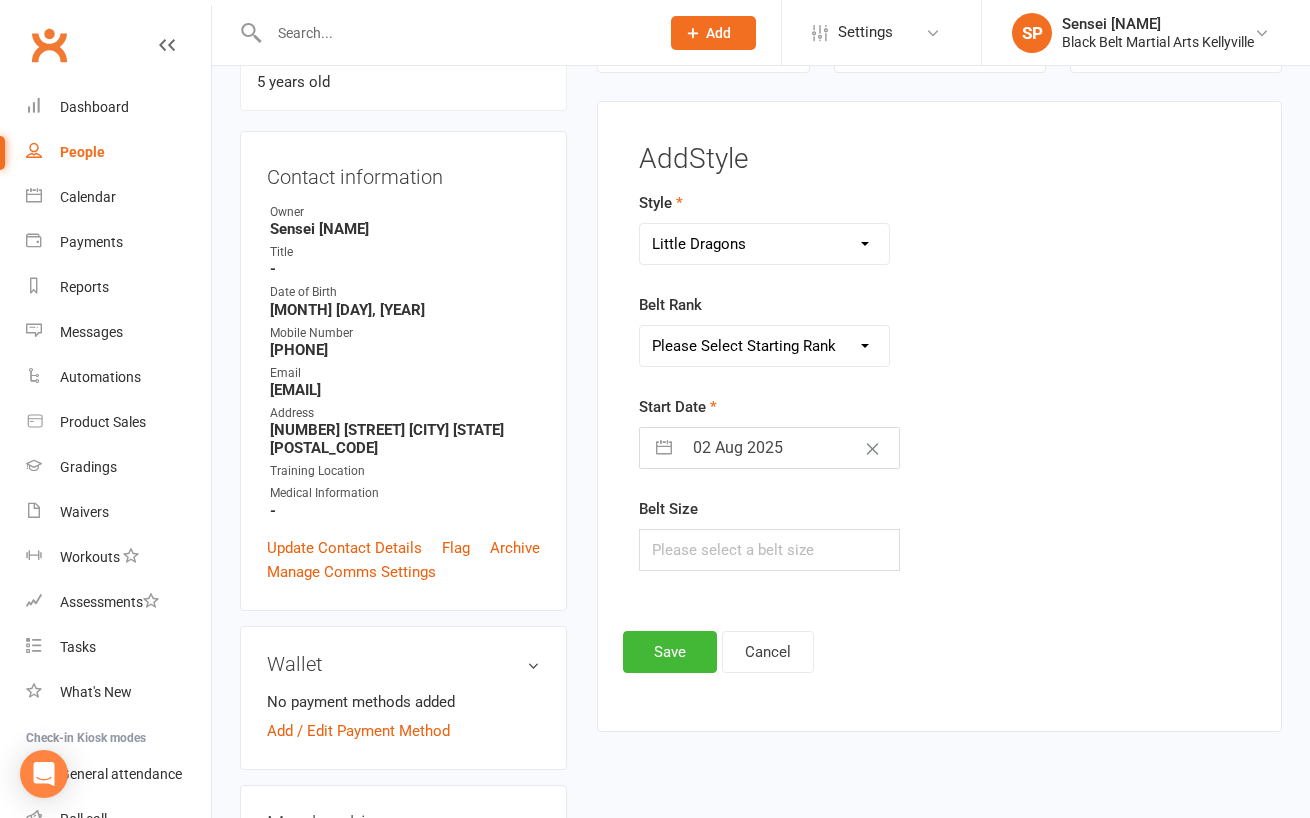 click on "Please Select Starting Rank White belt Green white Blue white belt Purple white  belt Gold white belt Orange white belt Red white Brown white Grey white belt Grey belt White black belt Black White belt Transition" at bounding box center [764, 346] 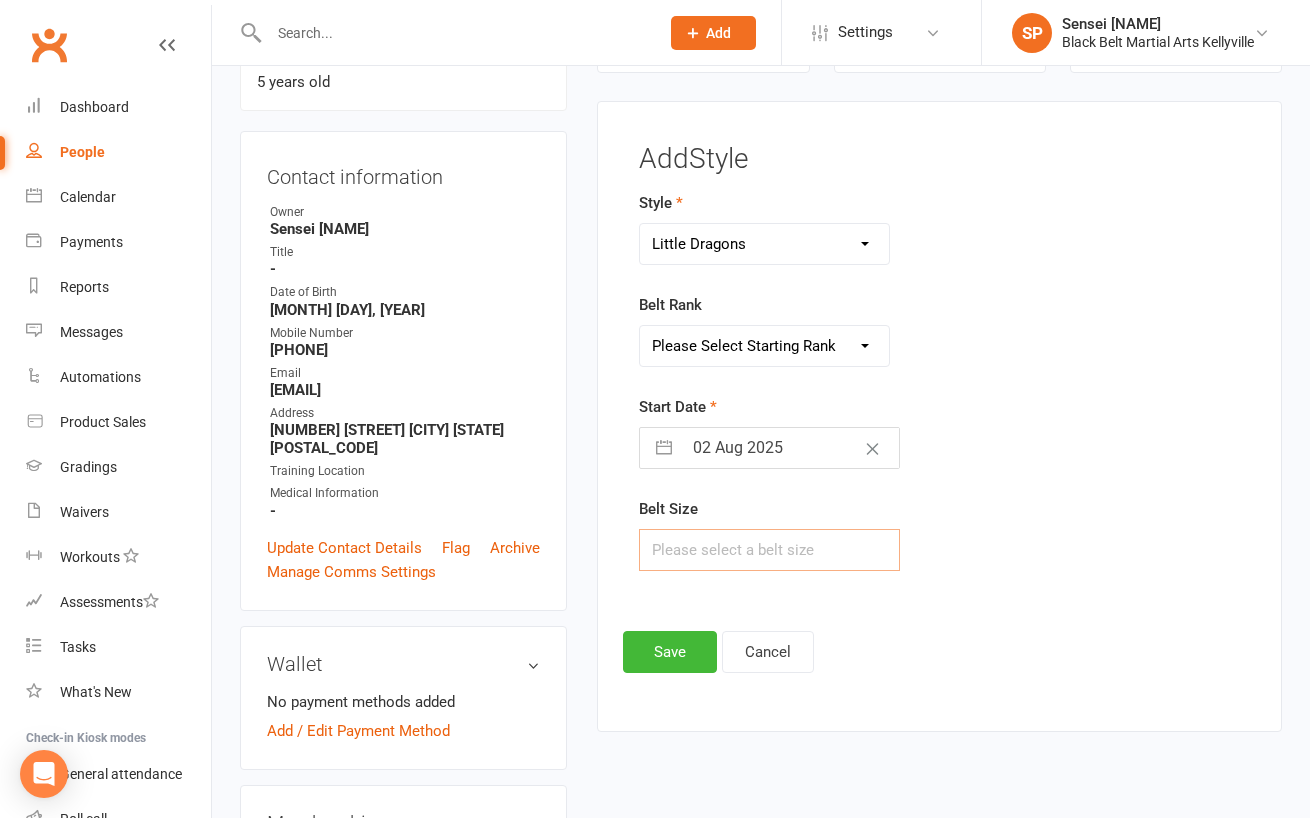 click at bounding box center (769, 550) 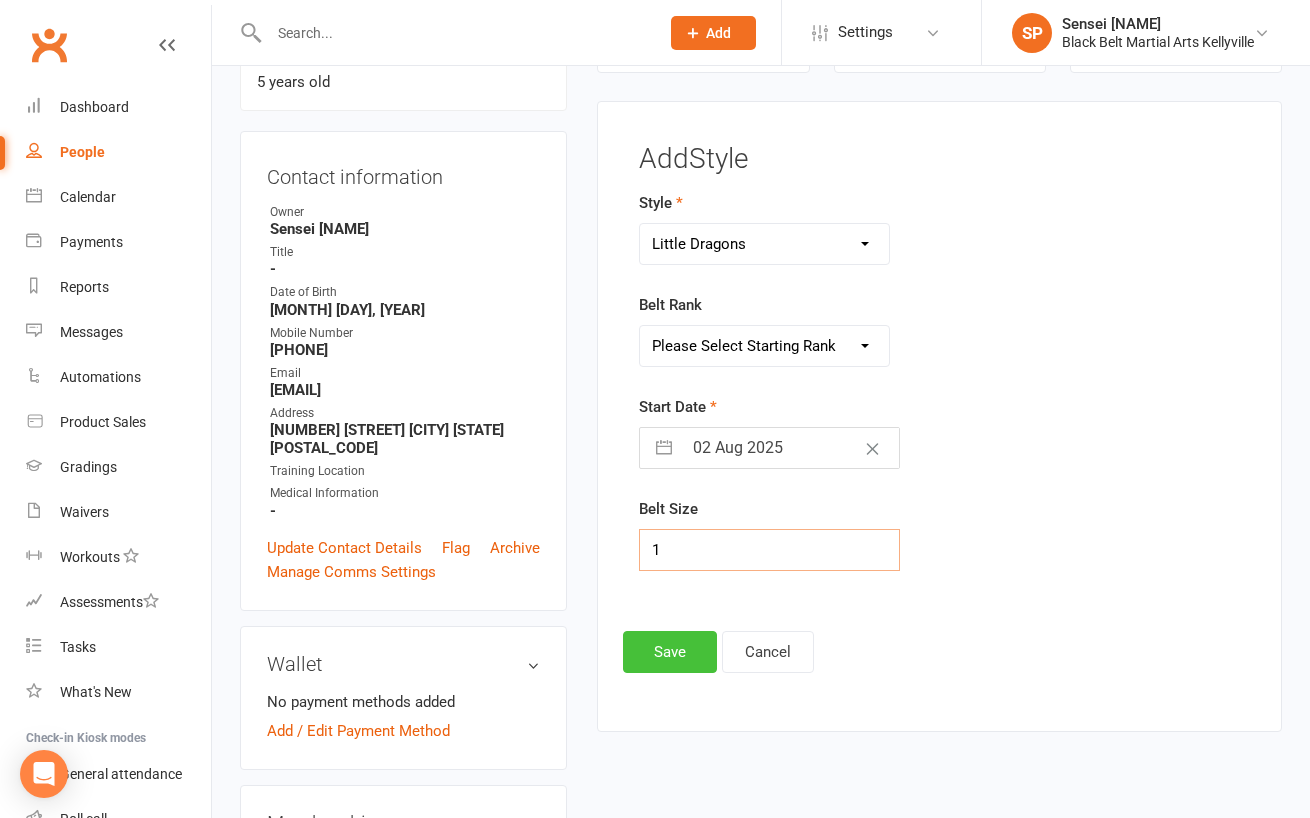 type on "1" 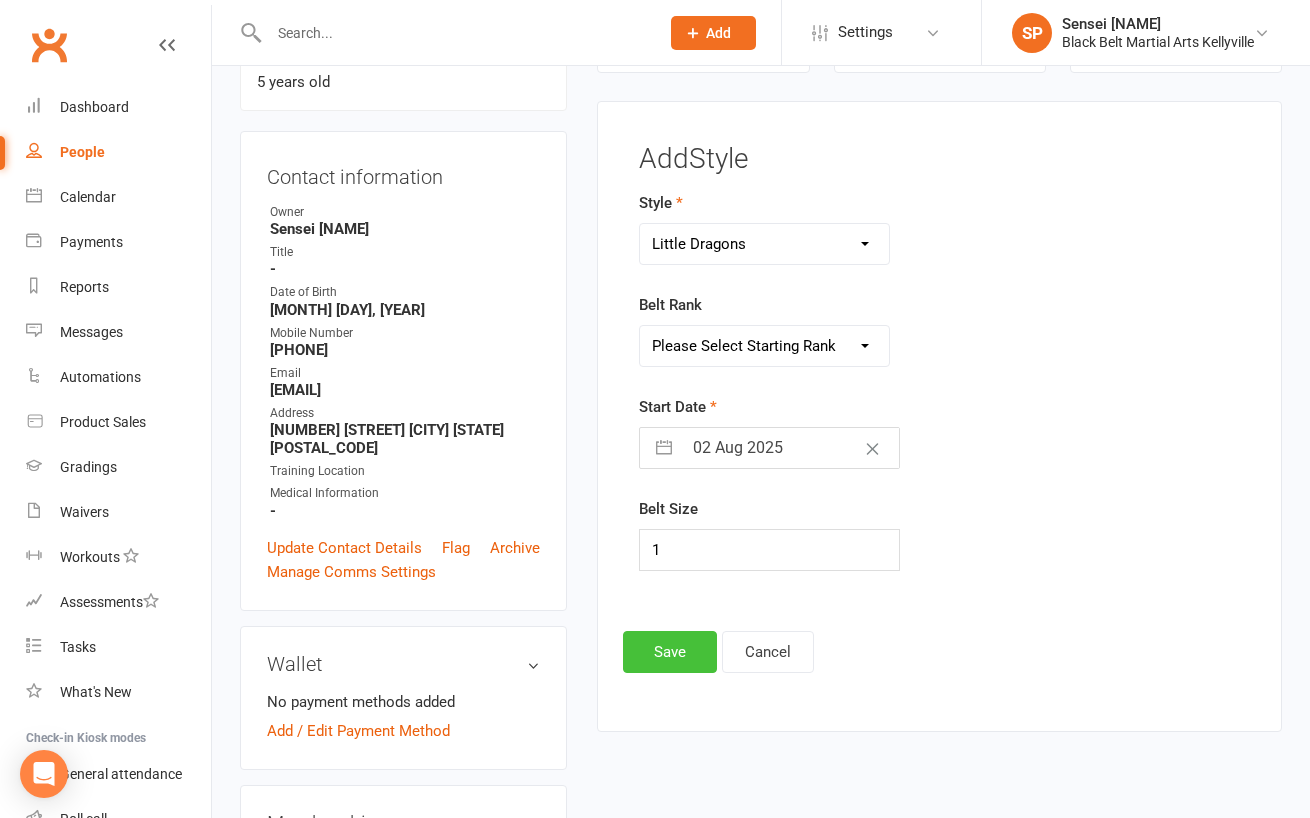 click on "Save" at bounding box center [670, 652] 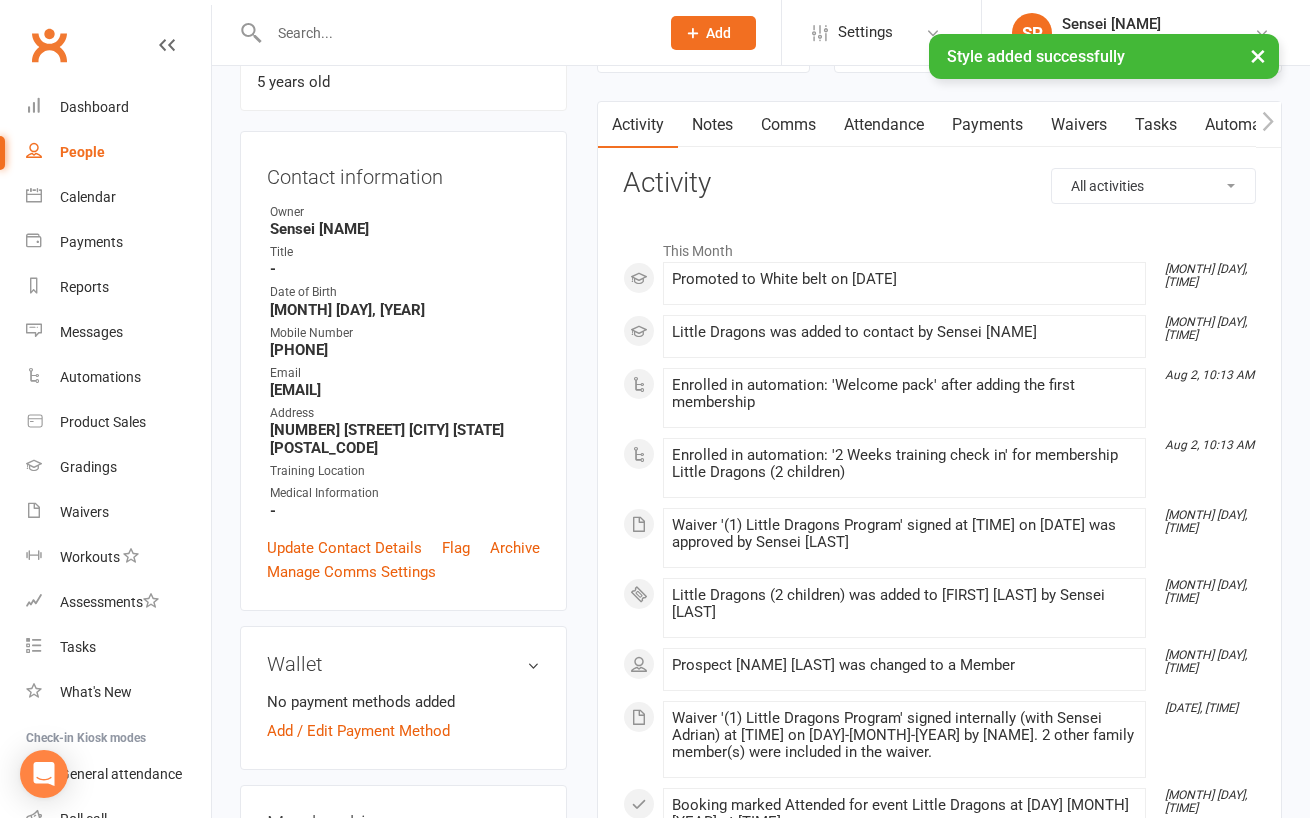 click on "✓ Memberships Little Dragons (2 children) Expires on [DATE] $ Balance $0.00 Next: n/a Last: n/a Last visit [DATE] earlier today view attendance
Activity Notes Comms Attendance Payments Waivers Tasks Automations Gradings / Promotions Credit balance
All activities Bookings / Attendances Communications Notes Failed SMSes Gradings Members Memberships POS Sales Payments Credit Vouchers Prospects Reports Automations Tasks Waivers Workouts Kiosk Mode Consent Assessments Contact Flags Family Relationships Activity This Month [DATE], [TIME] Promoted to White belt on [DATE]   [DATE], [TIME] Little Dragons was added to contact by Sensei [NAME]   [DATE], [TIME] Enrolled in automation: 'Welcome pack' after adding the first membership   [DATE], [TIME] Enrolled in automation: '2 Weeks training check in' for membership Little Dragons (2 children)   [DATE], [TIME] Waiver '(1) Little Dragons Program' signed at [TIME] on [DATE] was approved by Sensei [NAME]   [DATE], [TIME]   [DATE], [TIME]" at bounding box center (939, 1029) 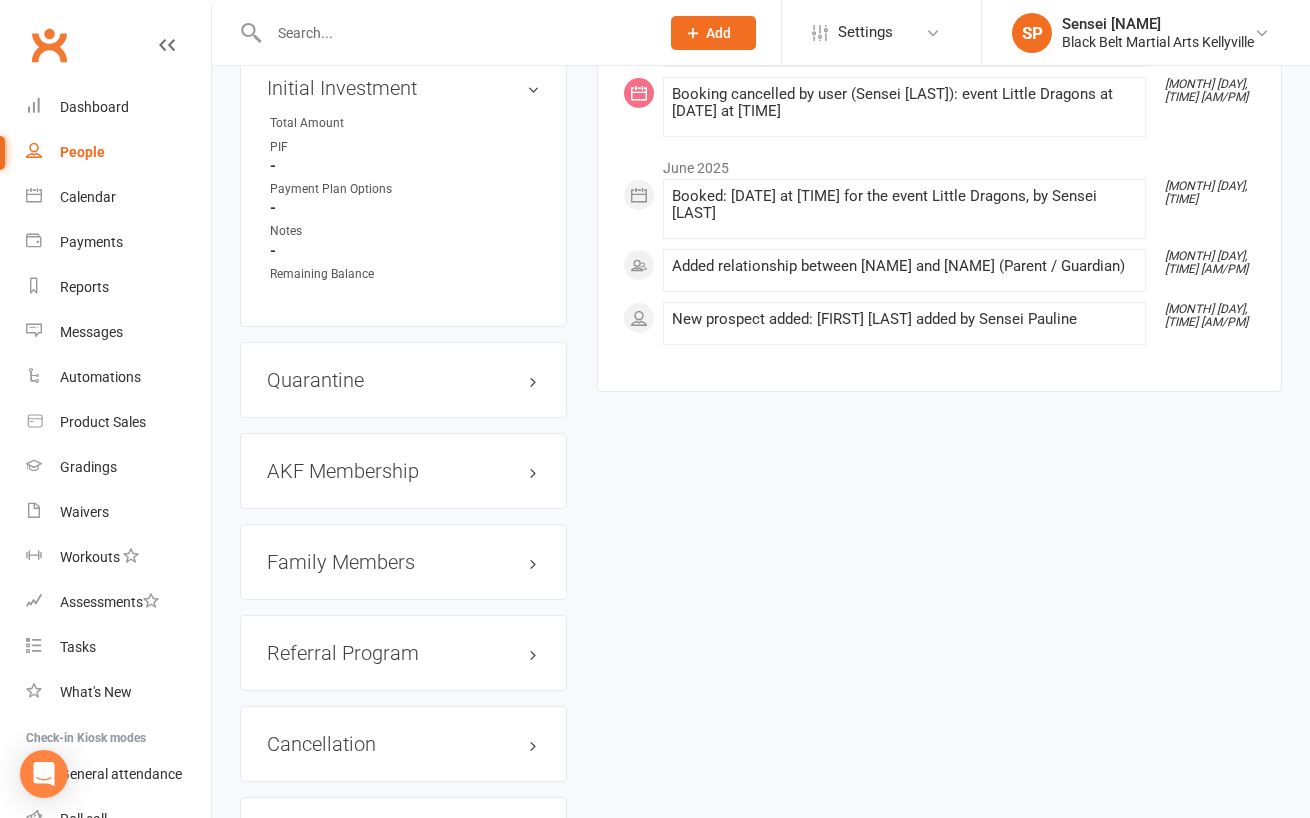 scroll, scrollTop: 1994, scrollLeft: 0, axis: vertical 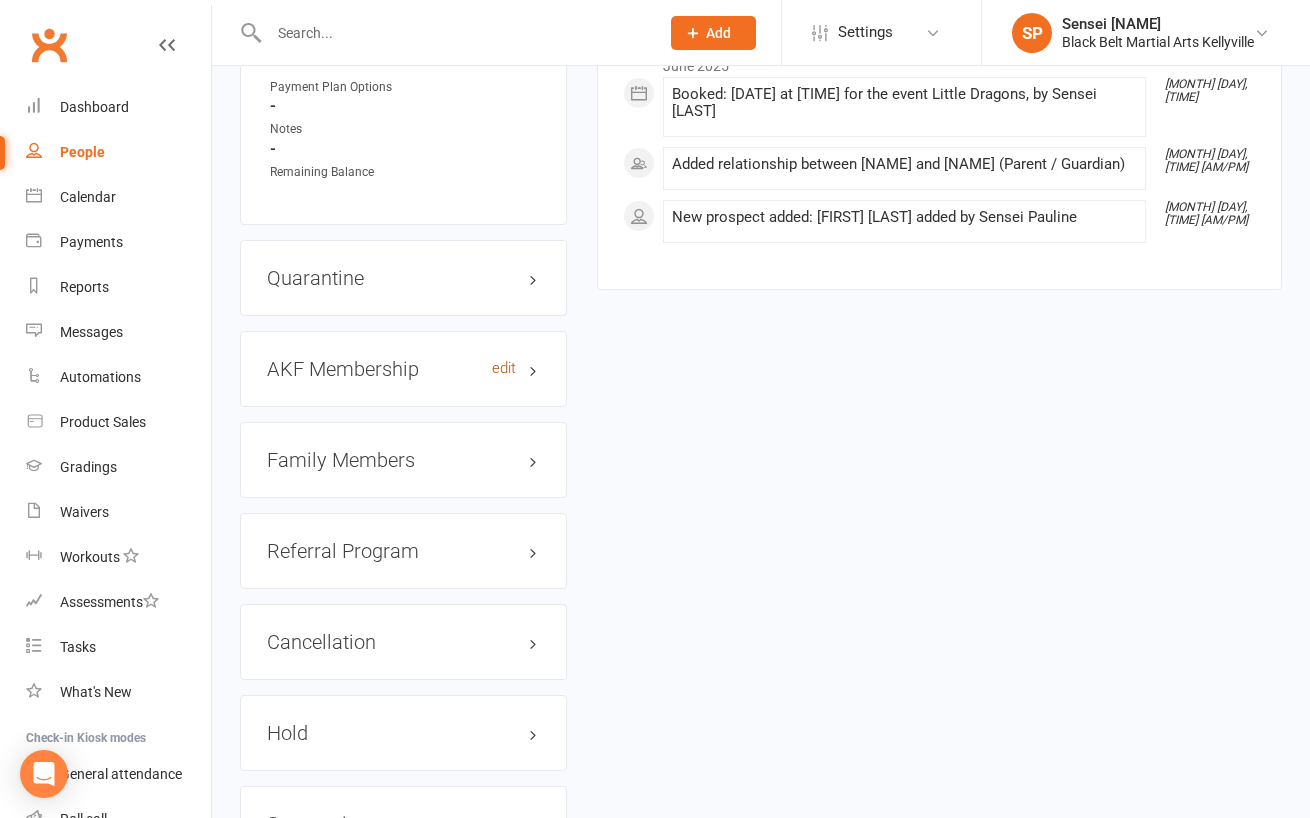click on "edit" at bounding box center (504, 368) 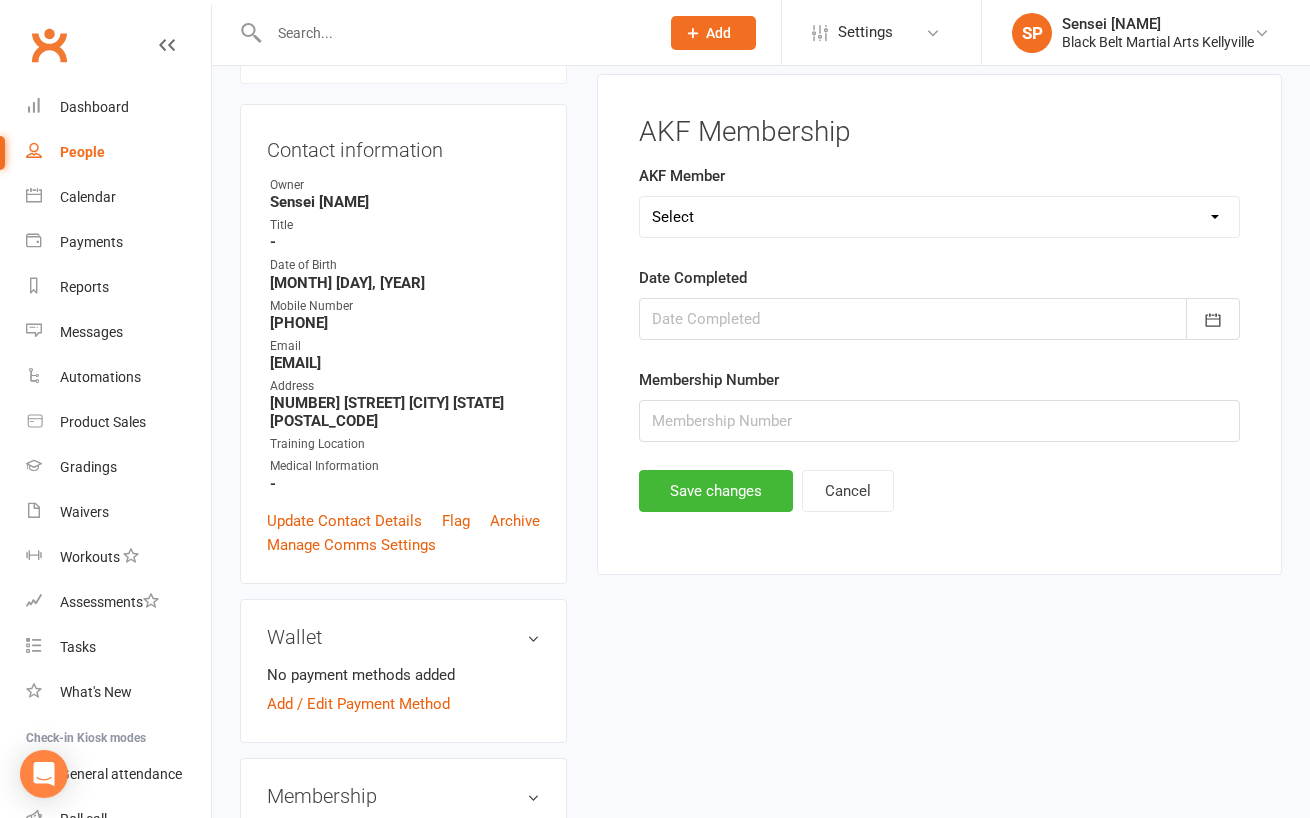 scroll, scrollTop: 202, scrollLeft: 0, axis: vertical 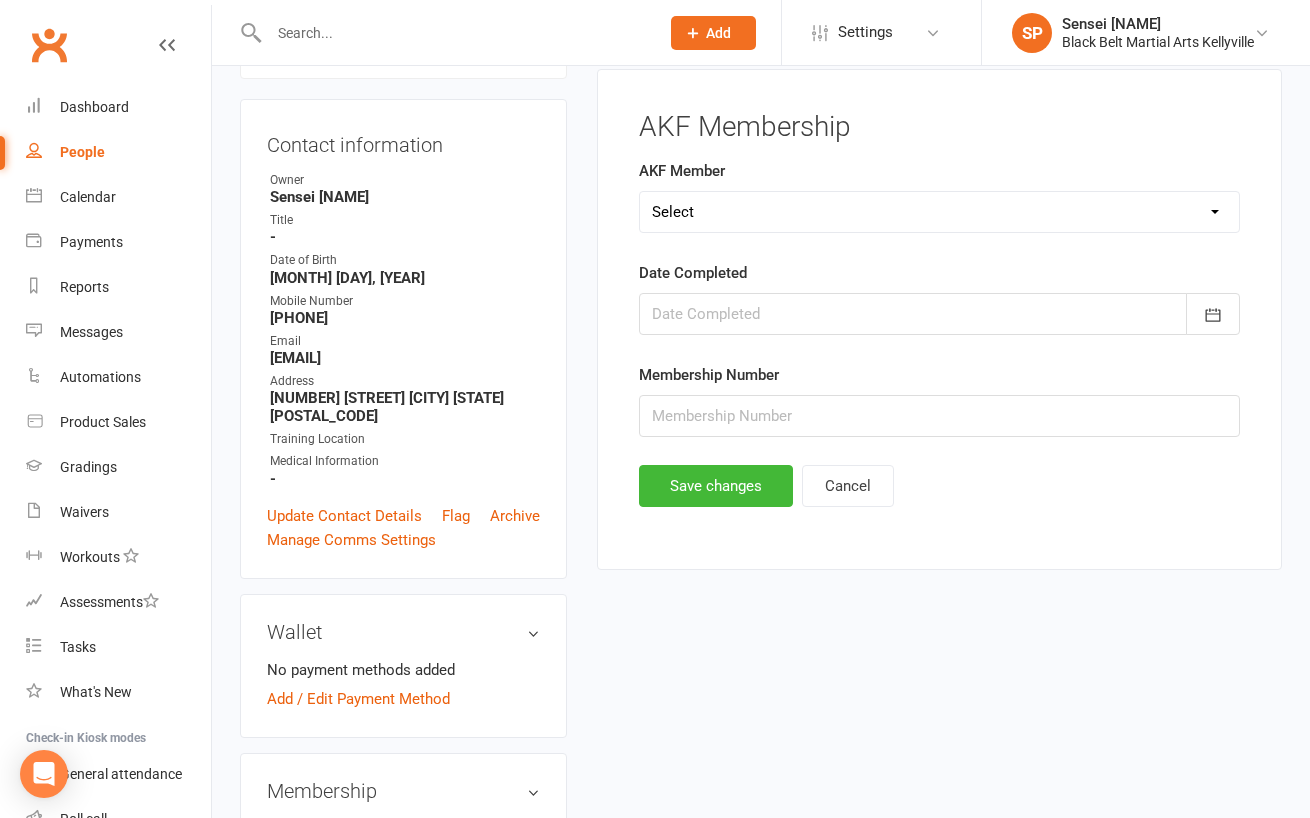 click on "Select Yes No Cancelled" at bounding box center [939, 212] 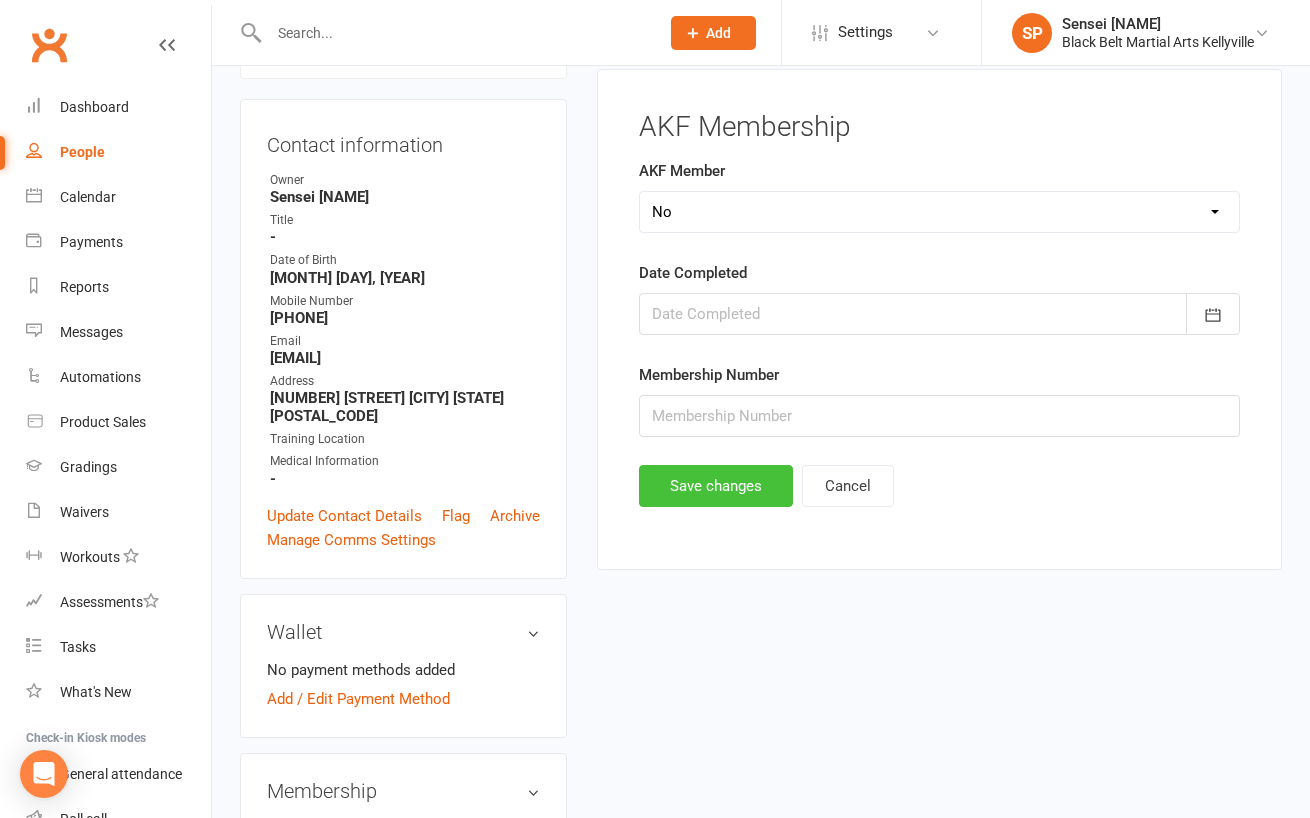 click on "Save changes" at bounding box center (716, 486) 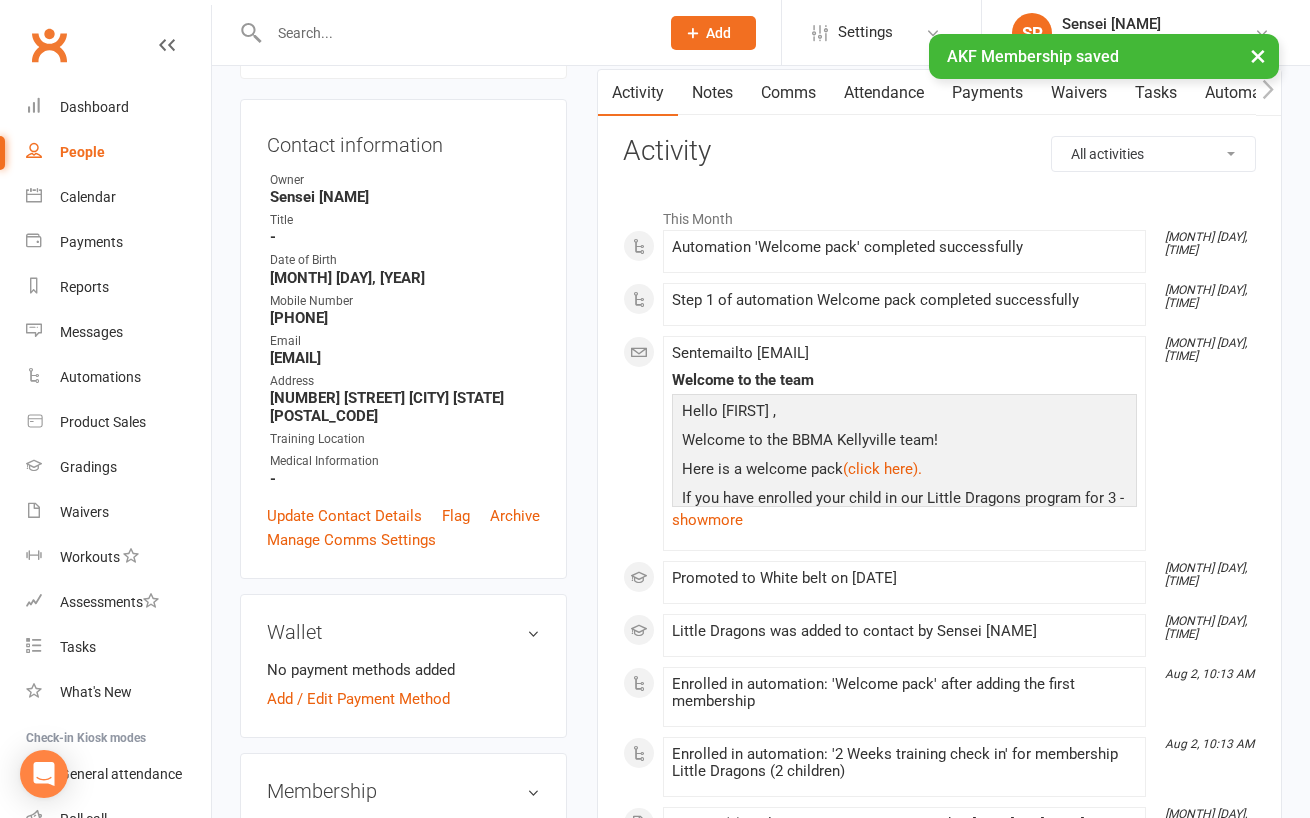 click on "✓ Memberships Little Dragons (2 children) Expires on 1st [MONTH], 2035 $ Balance $0.00 Next: n/a Last: n/a Last visit 2 [MONTH] 2025 earlier today view attendance
Activity Notes Comms Attendance Payments Waivers Tasks Automations Gradings / Promotions Credit balance
All activities Bookings / Attendances Communications Notes Failed SMSes Gradings Members Memberships POS Sales Payments Credit Vouchers Prospects Reports Automations Tasks Waivers Workouts Kiosk Mode Consent Assessments Contact Flags Family Relationships Activity This Month Aug 2, 10:14 AM Automation 'Welcome pack' completed successfully   Aug 2, 10:14 AM Step 1 of automation Welcome pack completed successfully   Aug 2, 10:14 AM   Sent  email  to   [EMAIL]   Welcome to the team Hello [NAME]   , Welcome to the BBMA Kellyville team! Here is a welcome pack  (click here). If you have enrolled your child in our Little Dragons program for 3 - 7+ years  (click here) . For all your social media needs join us on Facebook or Instagram  ( show" at bounding box center (939, 1162) 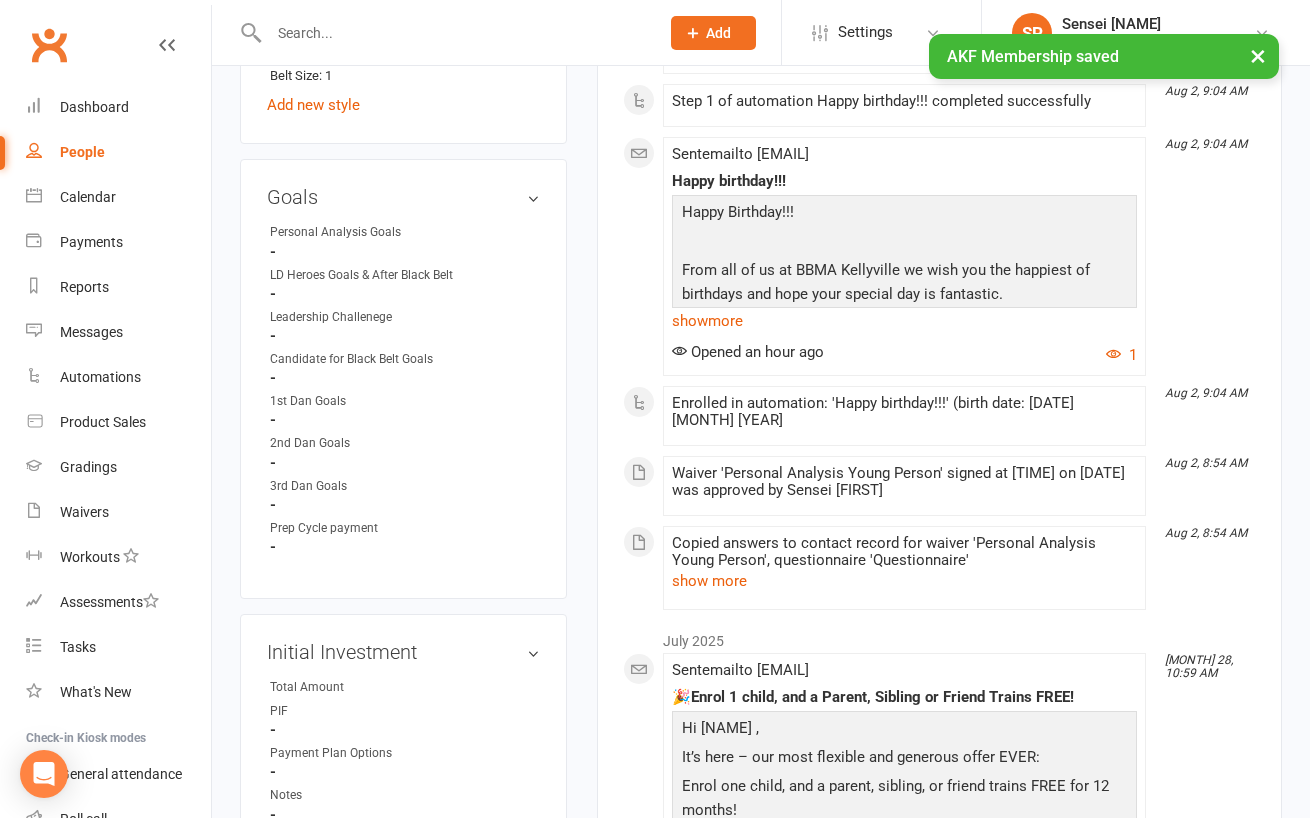 scroll, scrollTop: 1330, scrollLeft: 0, axis: vertical 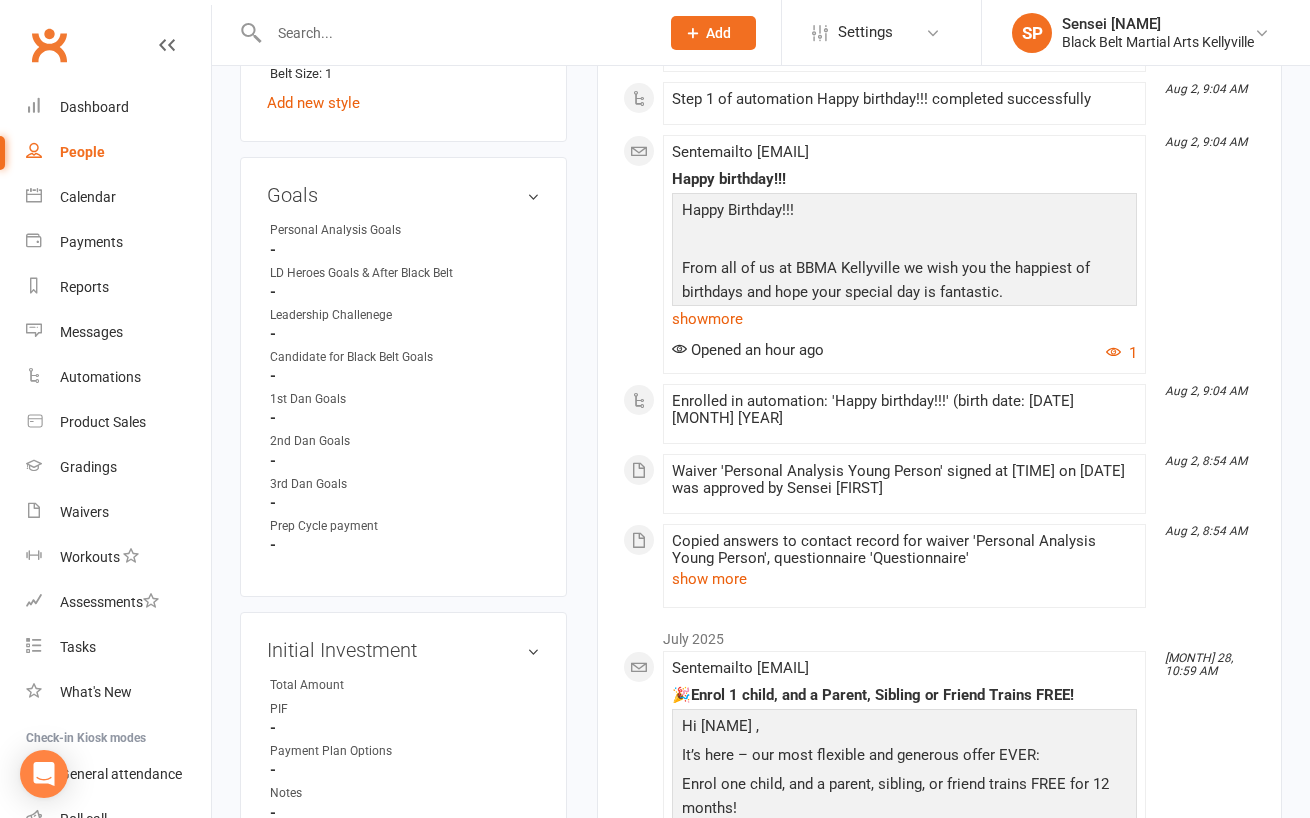 click on "✓ Memberships Little Dragons (2 children) Expires on 1st [MONTH], 2035 $ Balance $0.00 Next: n/a Last: n/a Last visit 2 [MONTH] 2025 earlier today view attendance
Activity Notes Comms Attendance Payments Waivers Tasks Automations Gradings / Promotions Credit balance
All activities Bookings / Attendances Communications Notes Failed SMSes Gradings Members Memberships POS Sales Payments Credit Vouchers Prospects Reports Automations Tasks Waivers Workouts Kiosk Mode Consent Assessments Contact Flags Family Relationships Activity This Month Aug 2, 10:14 AM Automation 'Welcome pack' completed successfully   Aug 2, 10:14 AM Step 1 of automation Welcome pack completed successfully   Aug 2, 10:14 AM   Sent  email  to   [EMAIL]   Welcome to the team Hello [NAME]   , Welcome to the BBMA Kellyville team! Here is a welcome pack  (click here). If you have enrolled your child in our Little Dragons program for 3 - 7+ years  (click here) . For all your social media needs join us on Facebook or Instagram  ( show" at bounding box center [939, 34] 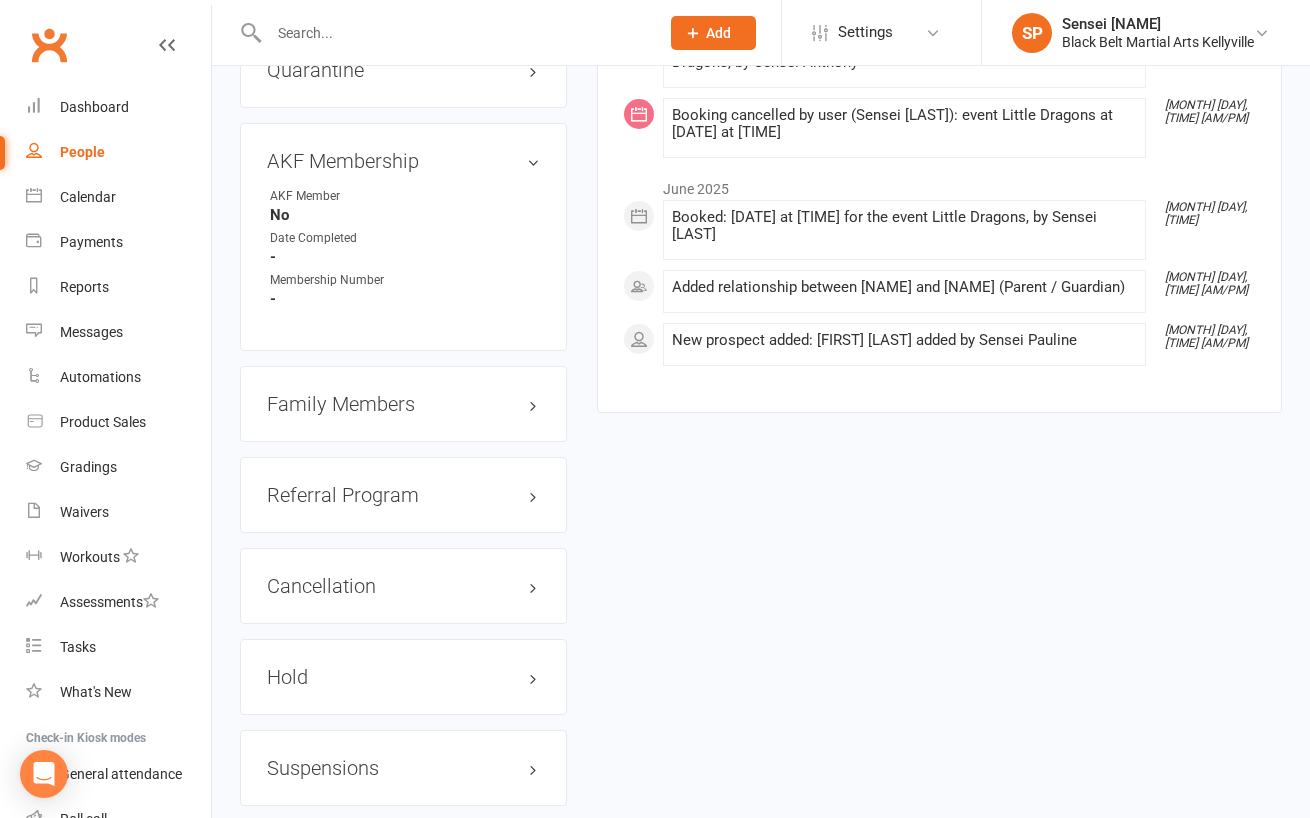 scroll, scrollTop: 2271, scrollLeft: 0, axis: vertical 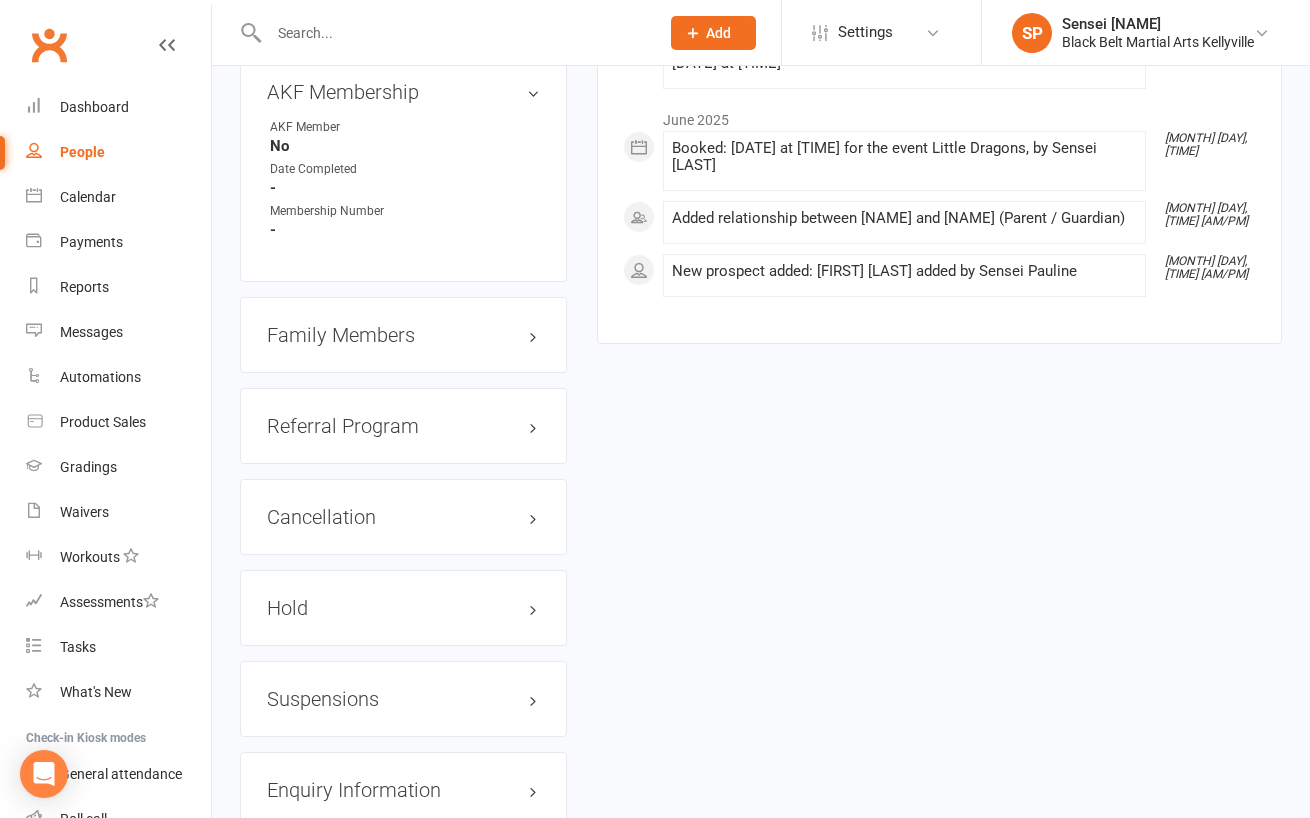 click on "Family Members" at bounding box center (403, 335) 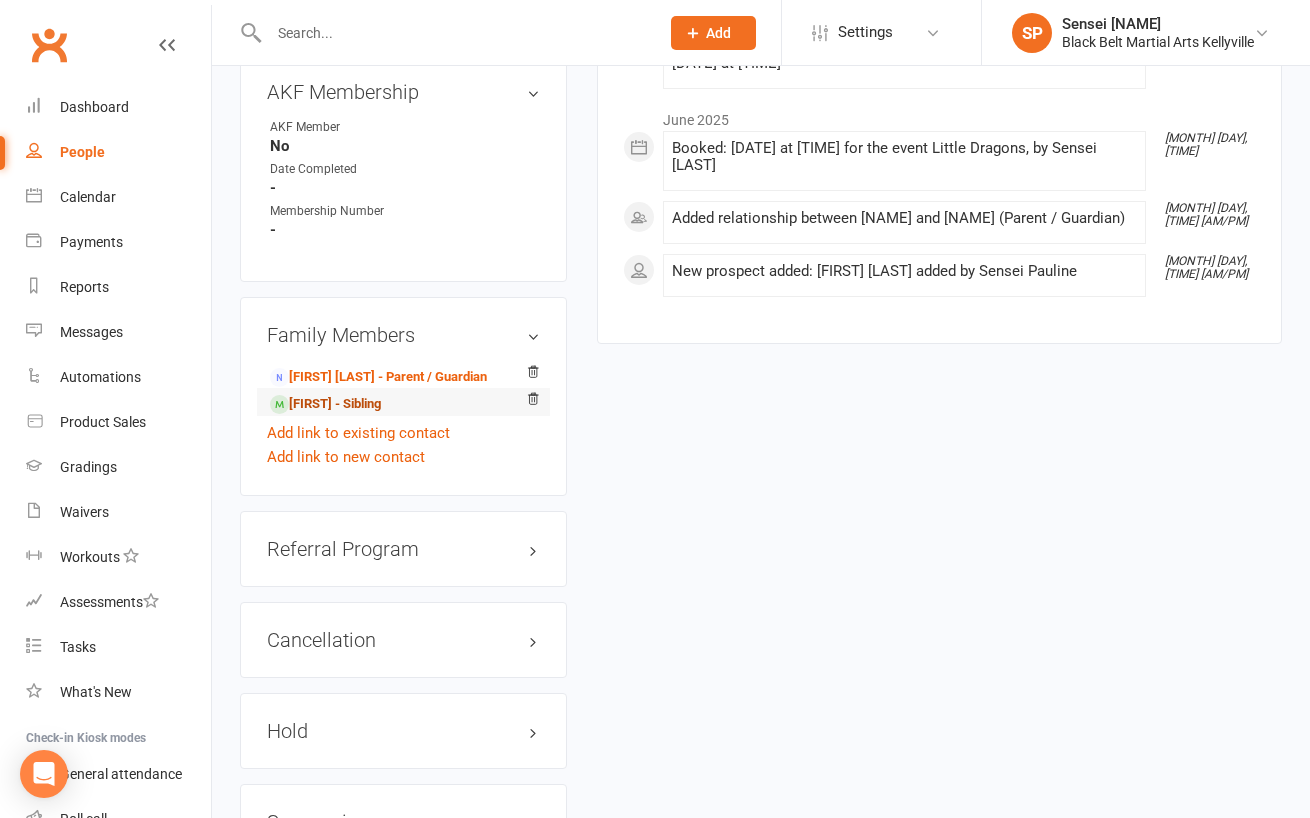 click on "[FIRST] - Sibling" at bounding box center (325, 404) 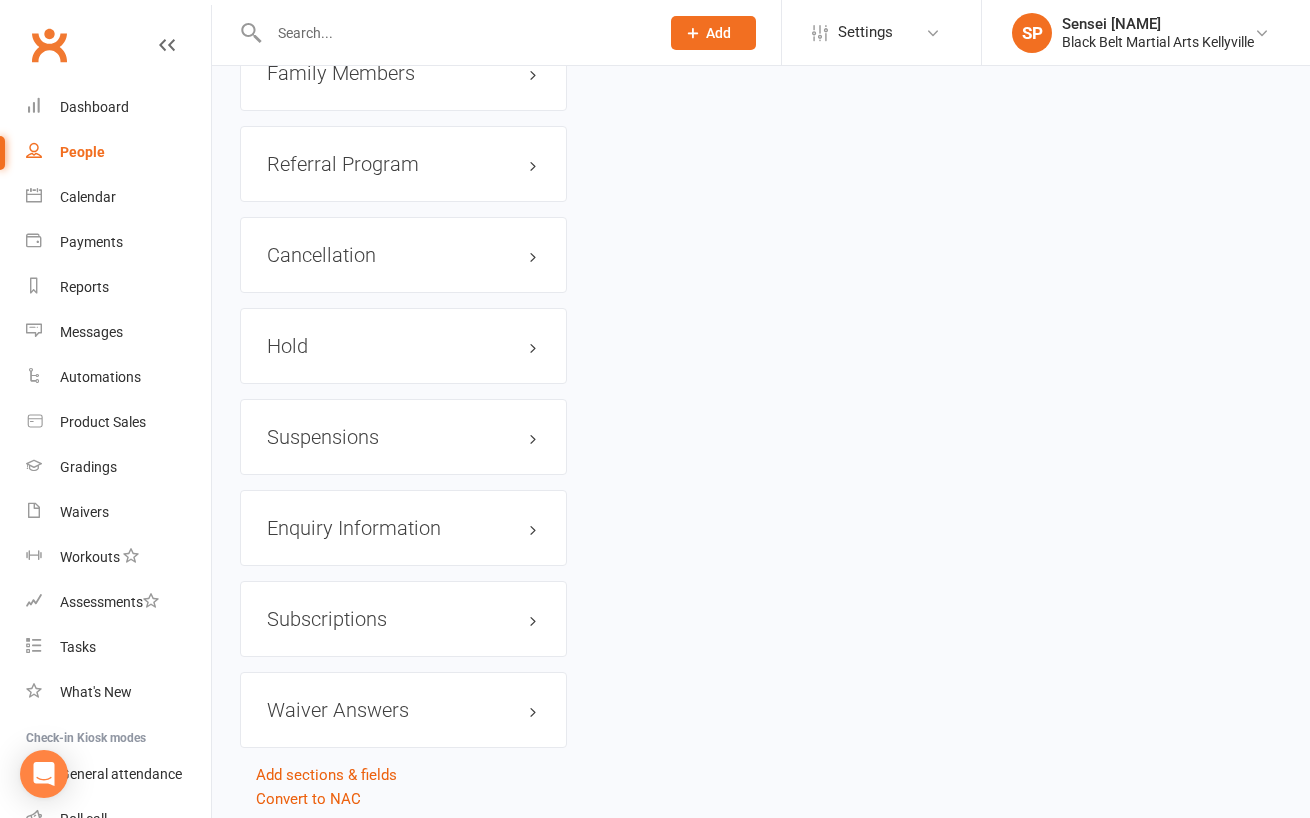 scroll, scrollTop: 0, scrollLeft: 0, axis: both 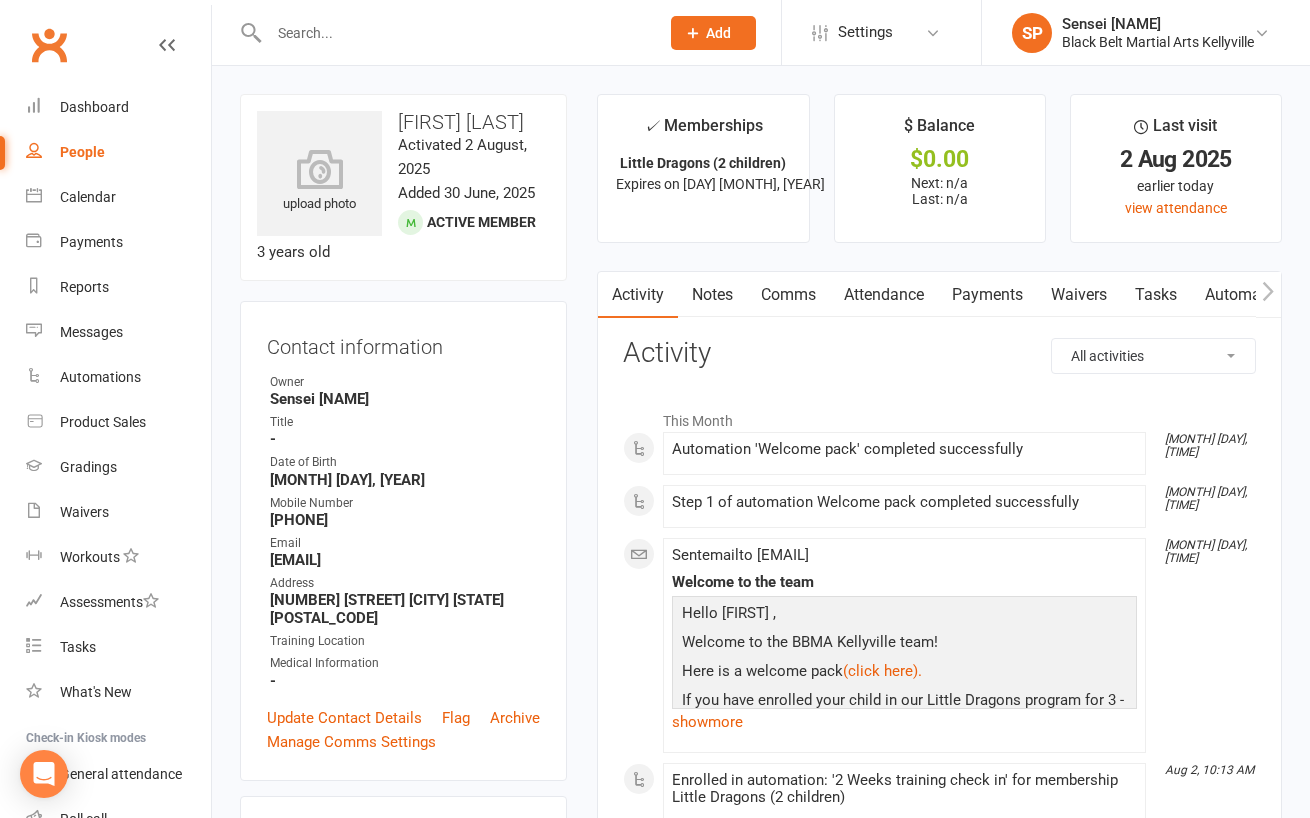 click on "upload photo [FIRST] [LAST] Activated [DATE], [YEAR] Added [DATE], [YEAR]   Active member 3 years old  Contact information Owner   Sensei Pauline Title  -
Date of Birth  [MONTH] [DAY], [YEAR]
Mobile Number  [PHONE]
Email  [EMAIL]
Address  [NUMBER] [STREET] [CITY] [STATE] [POSTAL_CODE]
Training Location
Medical Information  -
Update Contact Details Flag Archive Manage Comms Settings
Wallet No payment methods added
Add / Edit Payment Method
Membership      Little Dragons (2 children) [DATE] — [DATE] This  week Booked: 0 Attended: 0 1 classes remaining    Cancel membership Upgrade / Downgrade Add new membership
Styles & Ranks  This member does not have any active styles yet. Add new style
Goals  edit Personal Analysis Goals -
LD Heroes Goals & After Black Belt -
Leadership Challenege -
Candidate for Black Belt Goals -
1st Dan Goals -
2nd Dan Goals -
3rd Dan Goals -
Prep Cycle payment -
Initial Investment  edit Total Amount
PIF -
Payment Plan Options -
Notes -" at bounding box center [403, 1588] 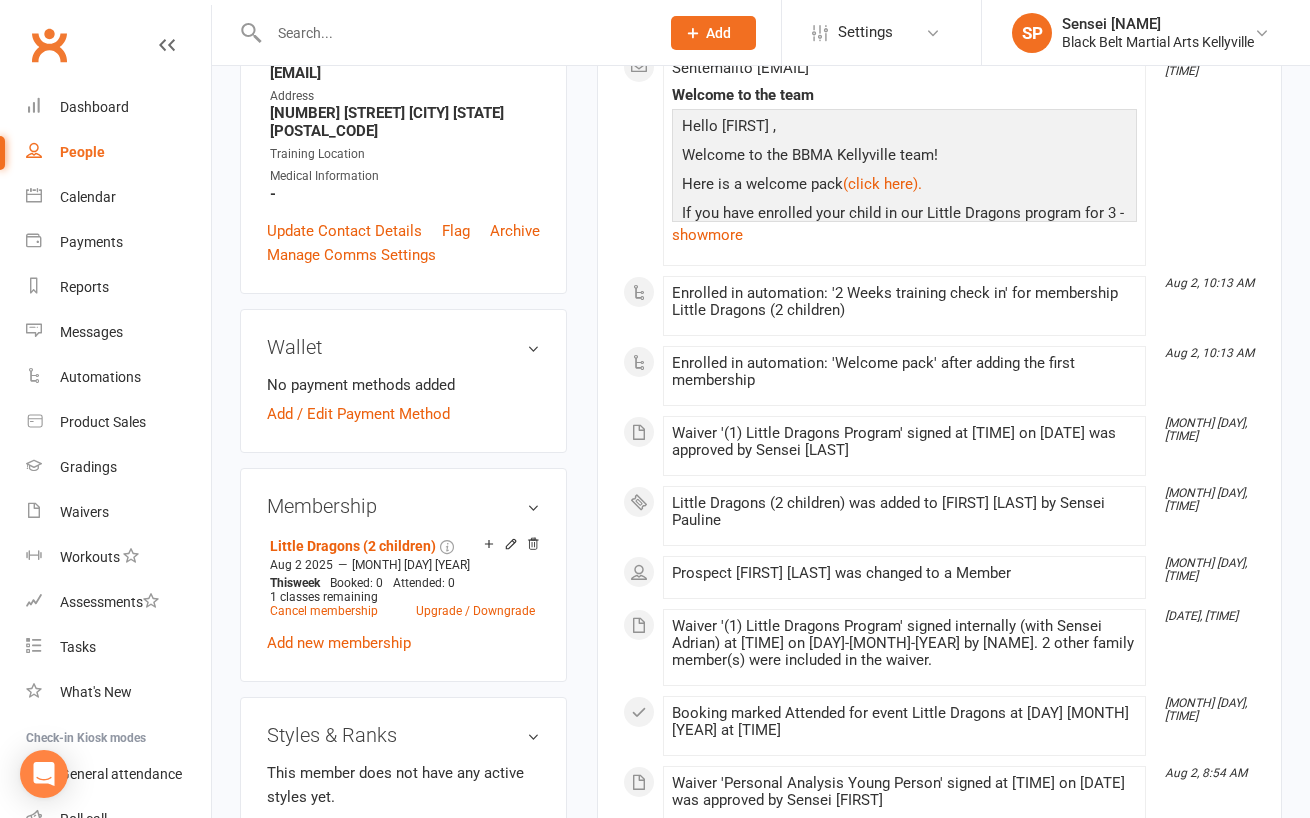 scroll, scrollTop: 621, scrollLeft: 0, axis: vertical 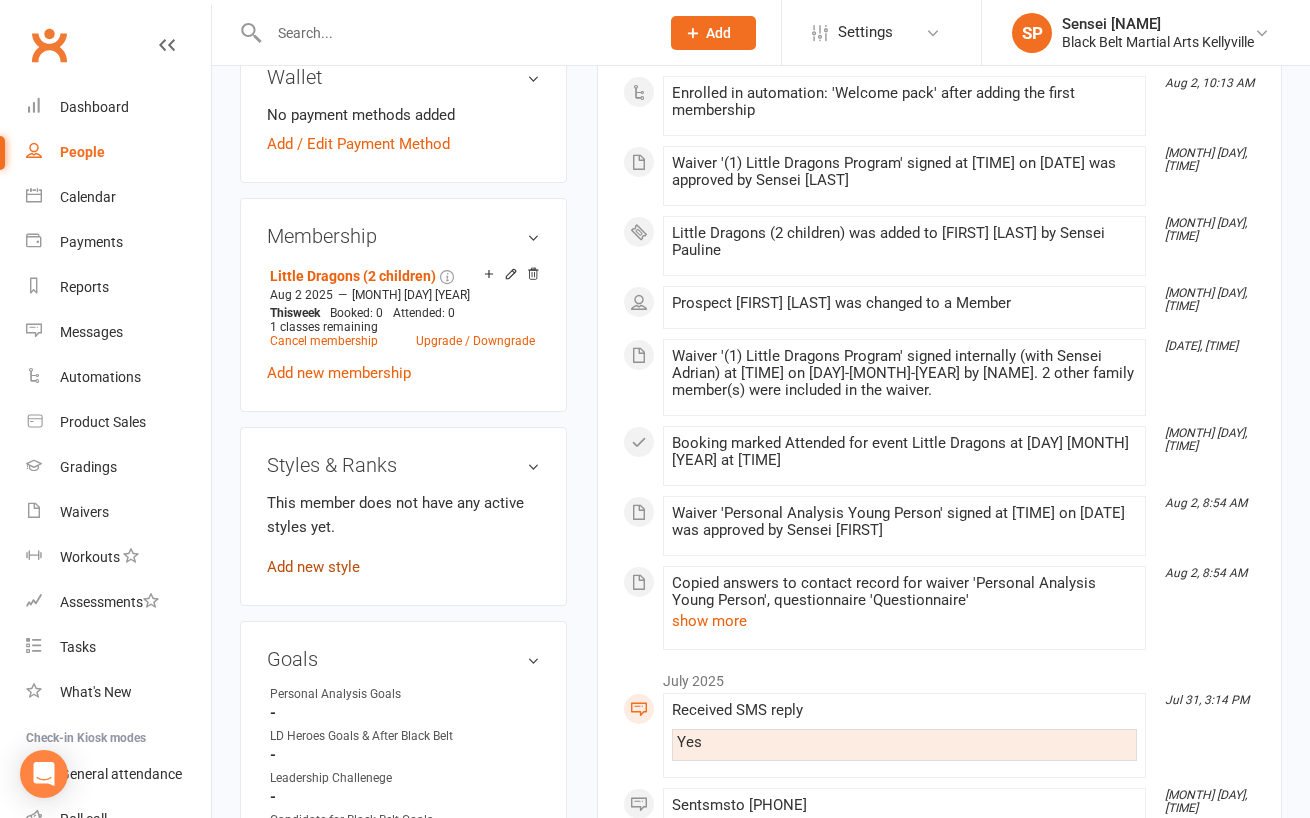 click on "Add new style" at bounding box center [313, 567] 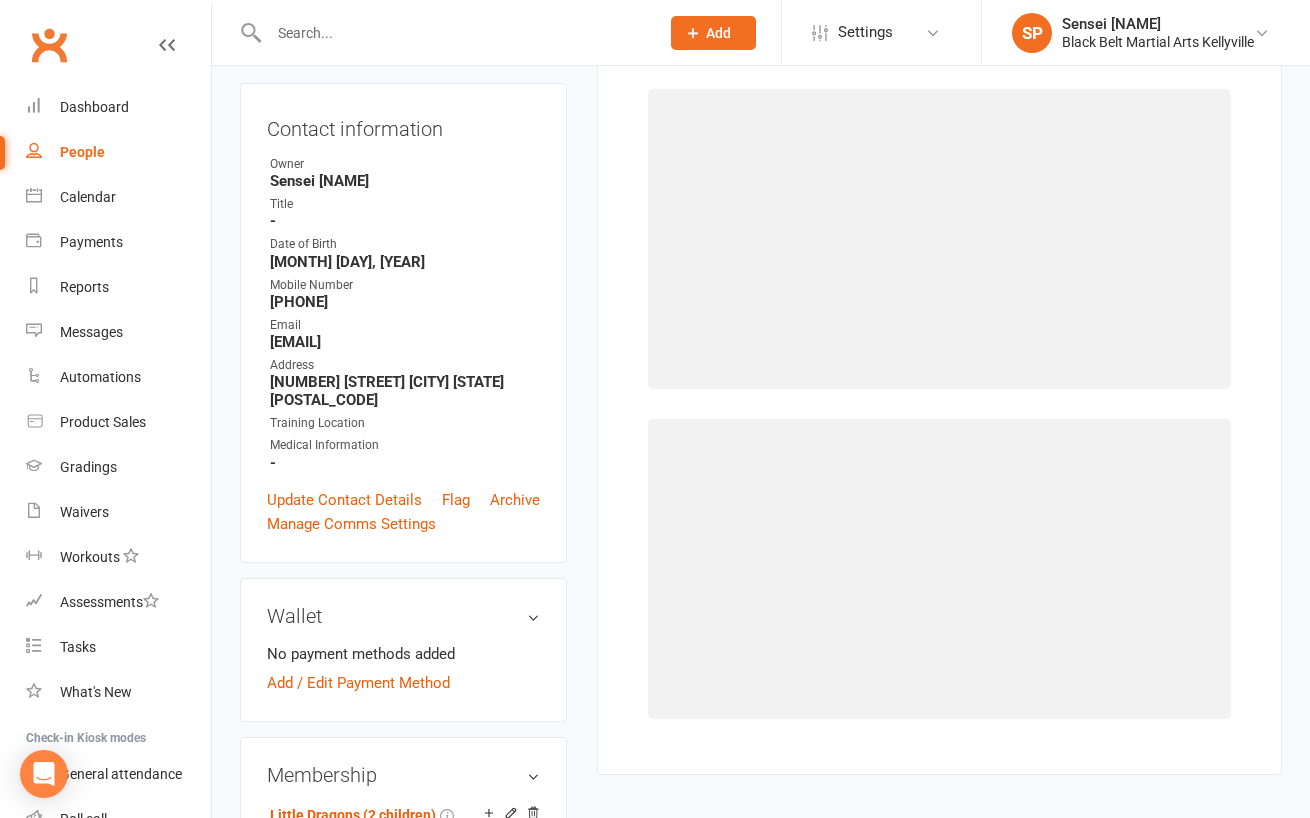 scroll, scrollTop: 170, scrollLeft: 0, axis: vertical 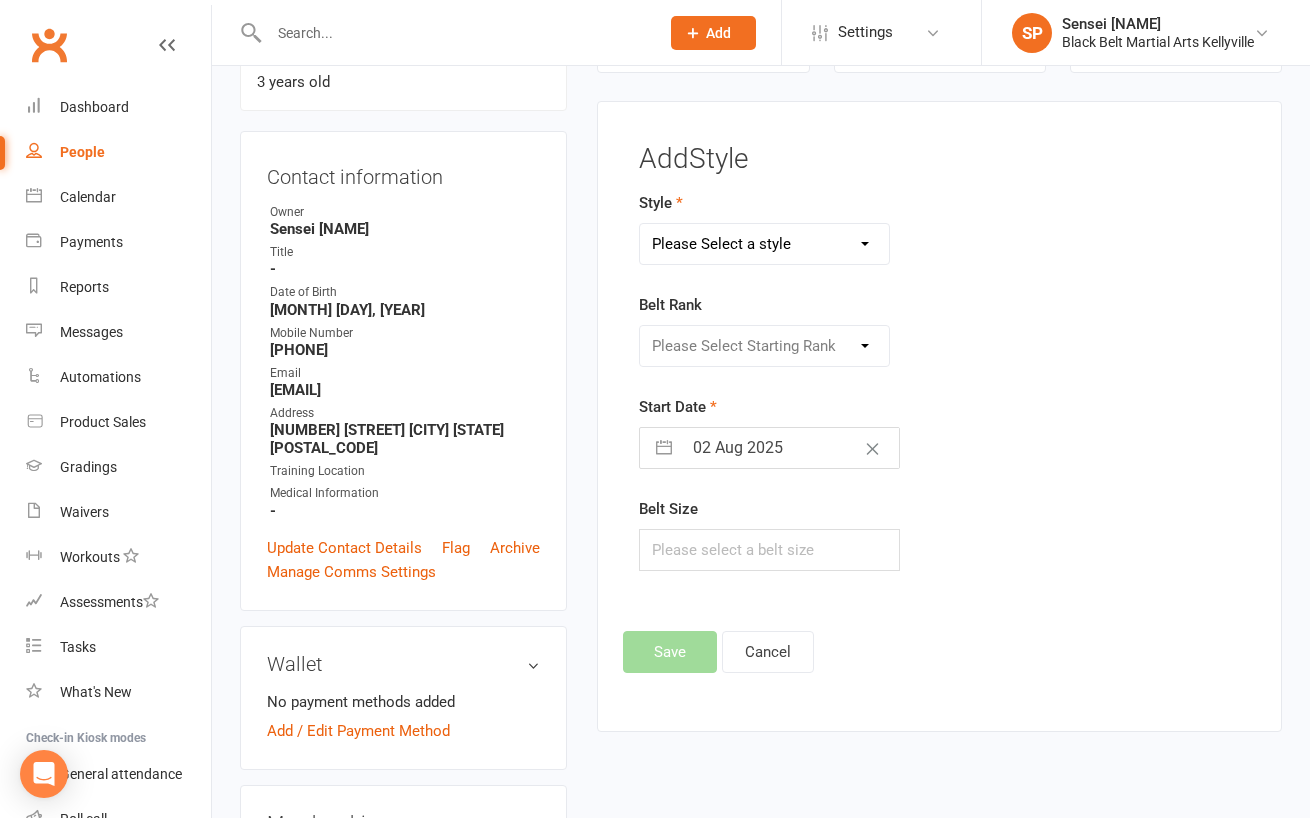 click on "Please Select a style Karate Kickboxing  Little Dragons Mini Dragons Tiny Dragons" at bounding box center [764, 244] 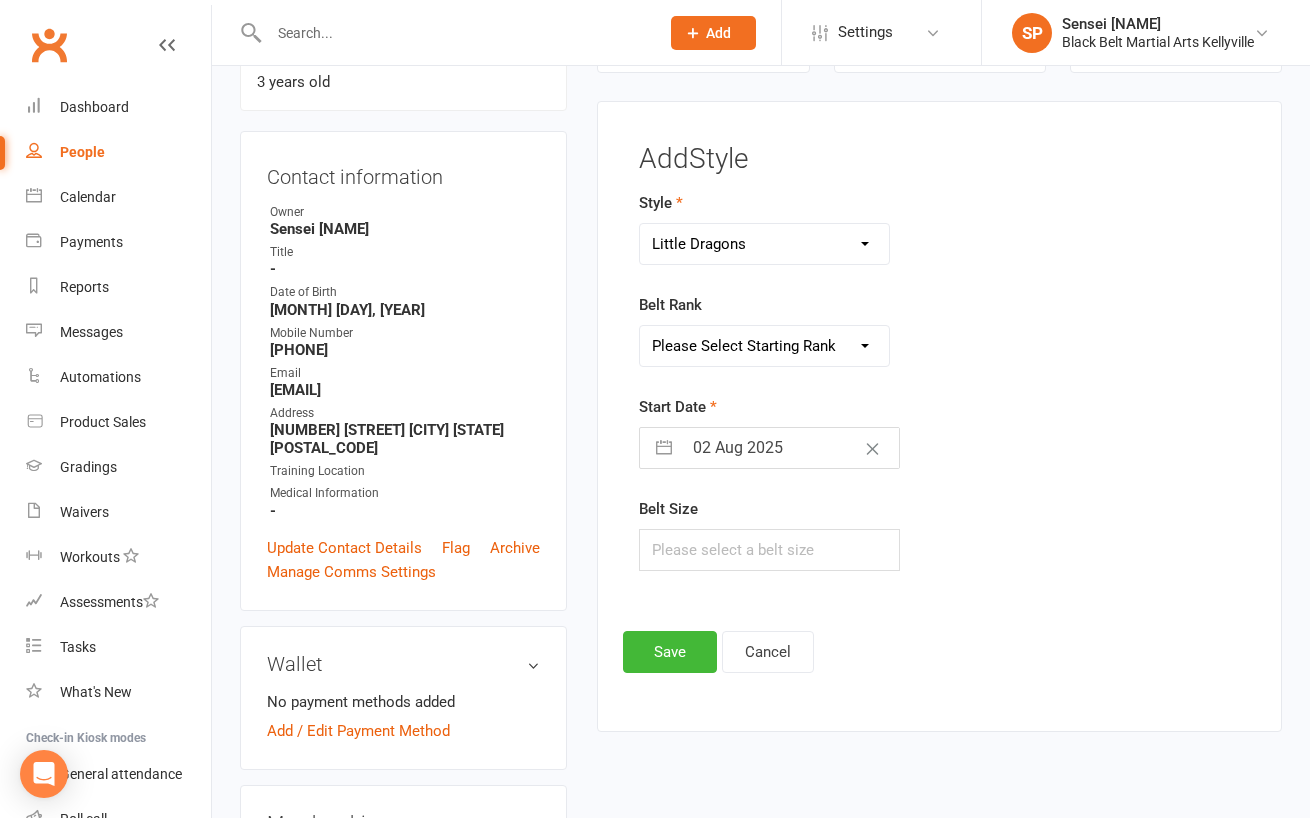 click on "Karate Kickboxing  Little Dragons Mini Dragons Tiny Dragons" at bounding box center (764, 244) 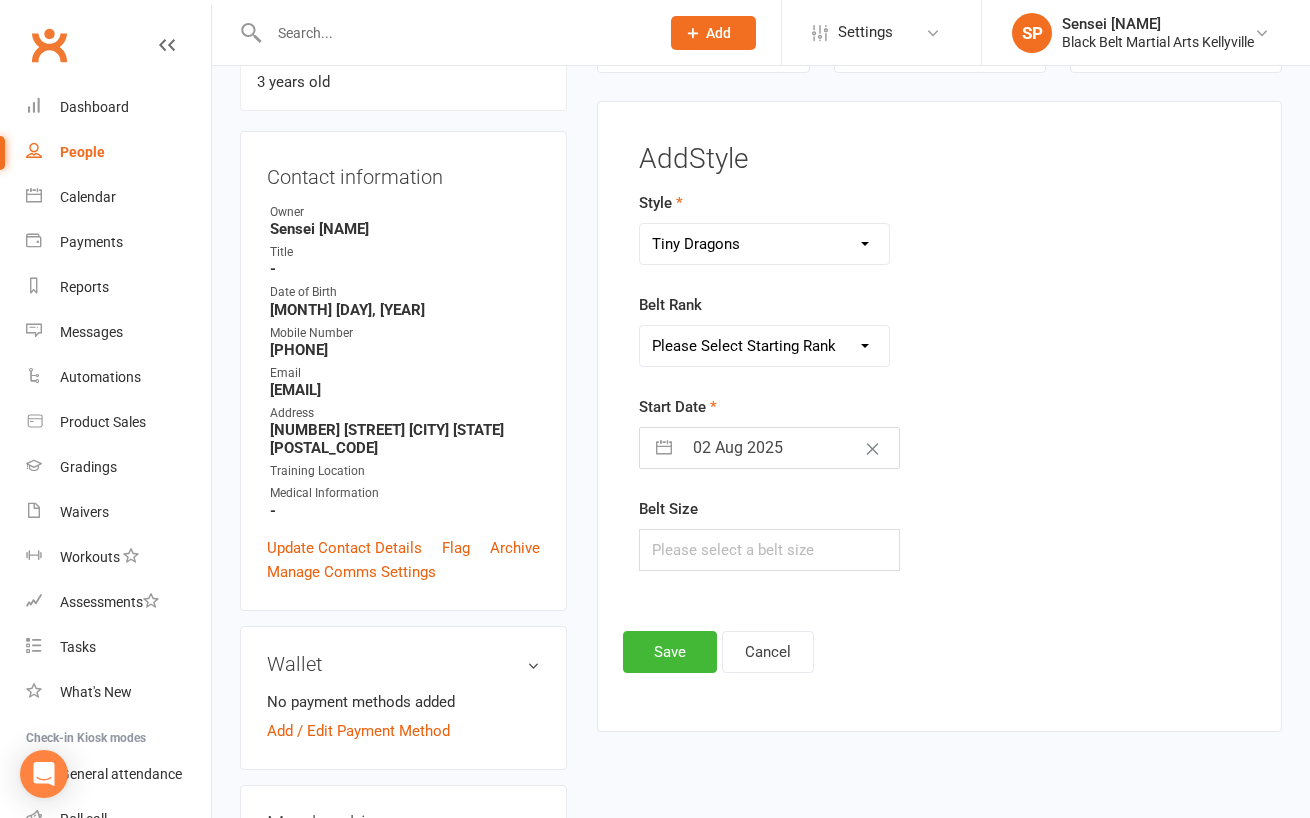 click on "Please Select Starting Rank White belt White green belt White blue belt White purple belt White gold belt White orange belt White red belt White brown belt Grey black belt" at bounding box center [764, 346] 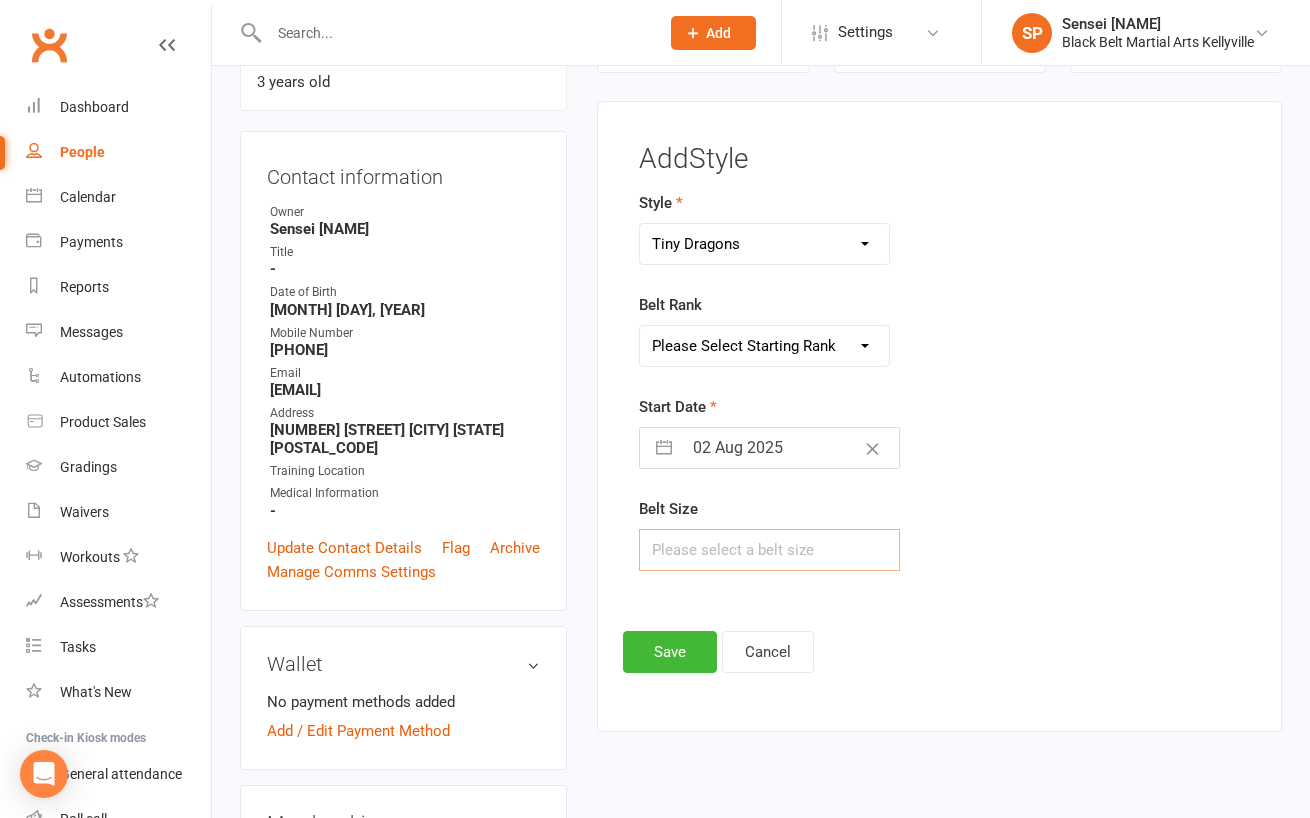 click at bounding box center (769, 550) 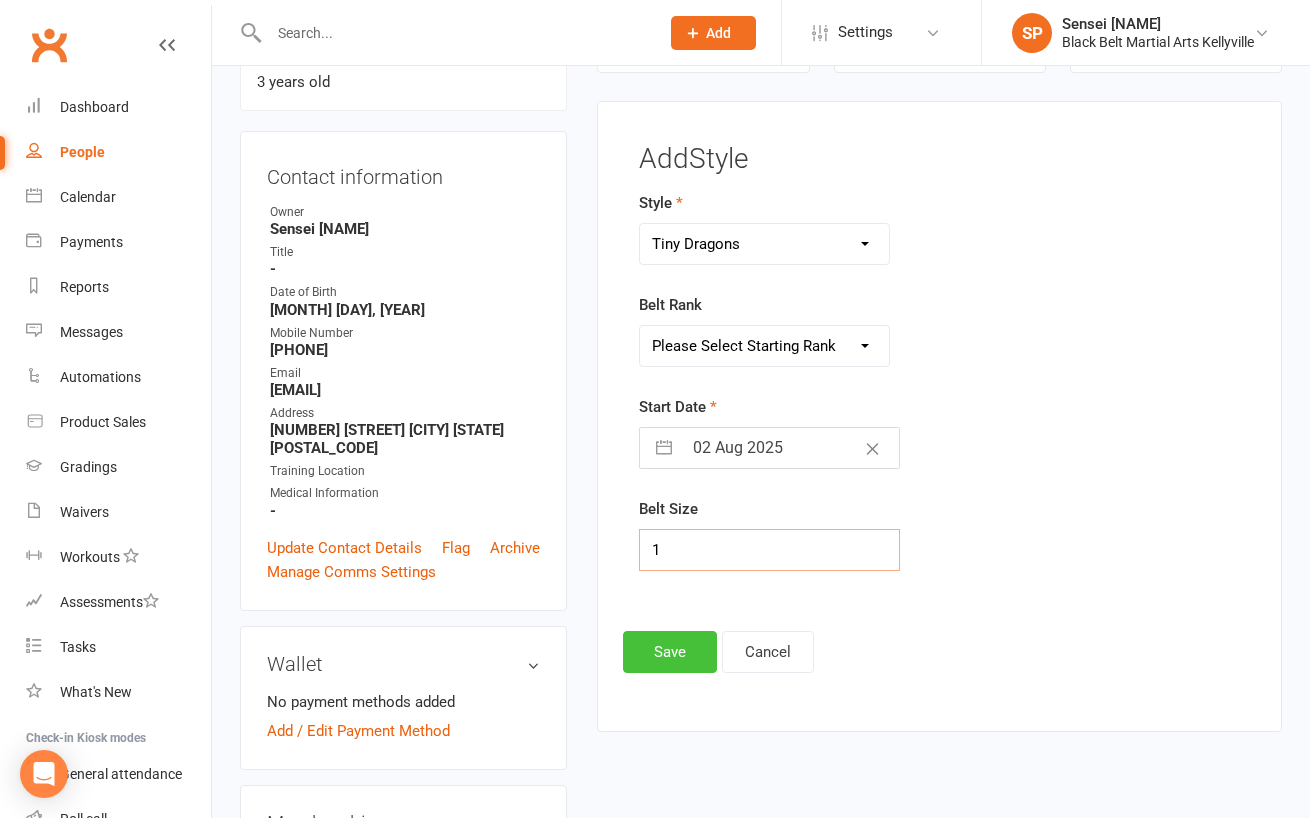 type on "1" 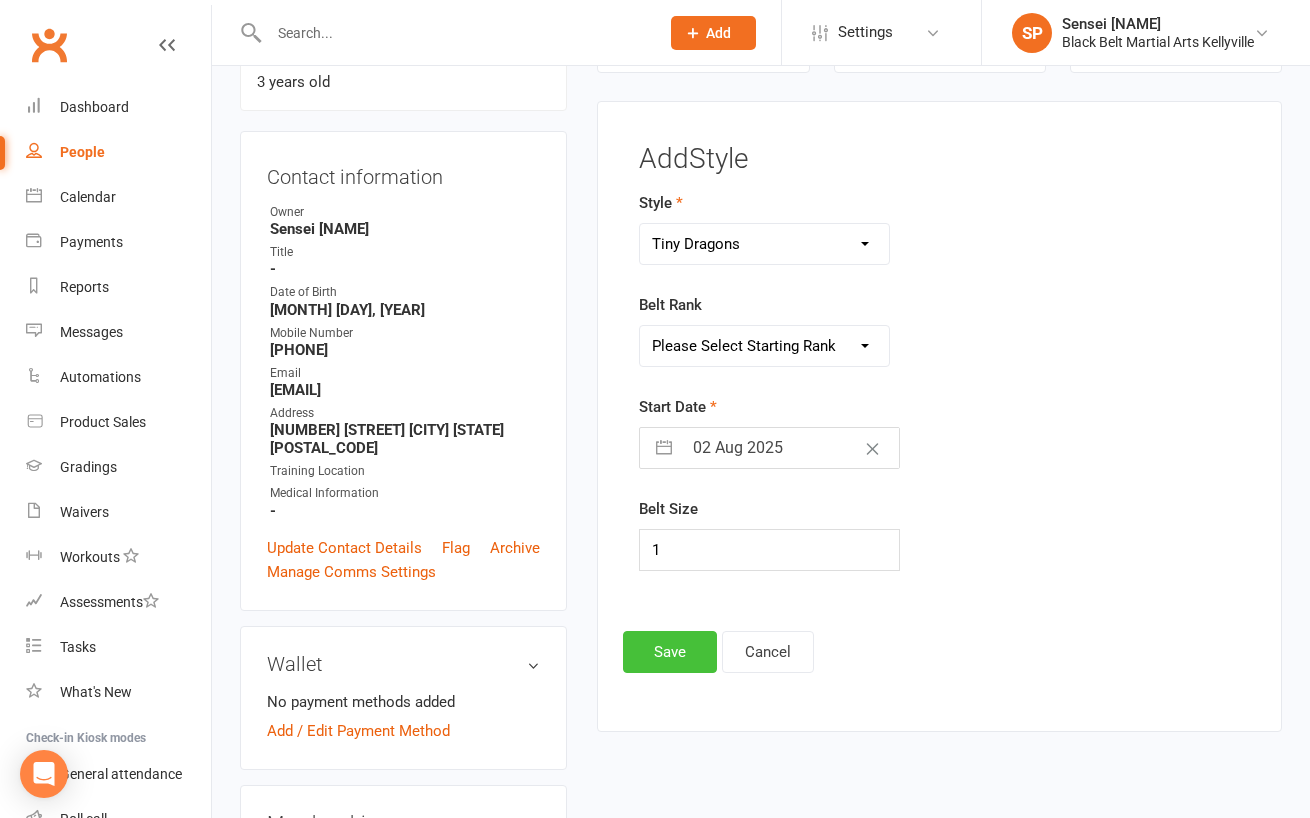 click on "Save" at bounding box center (670, 652) 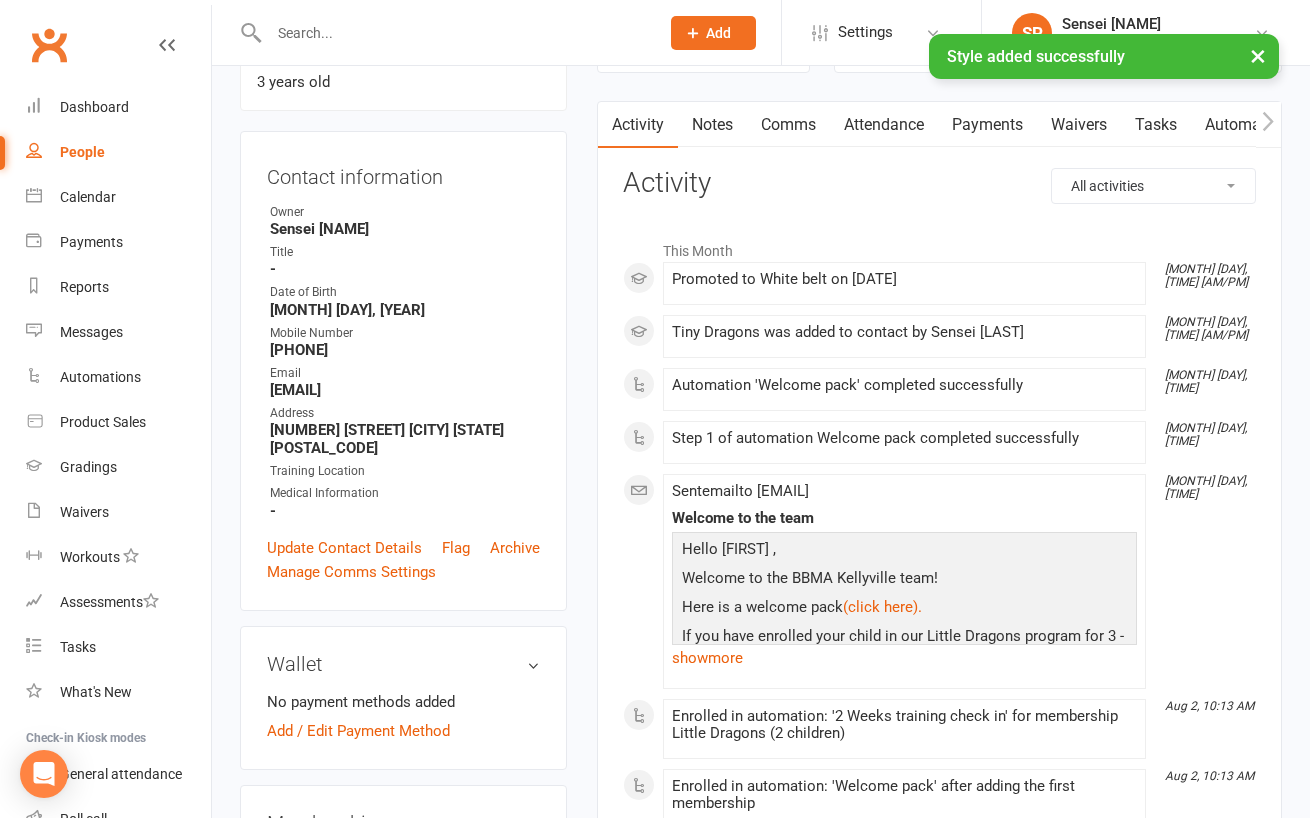 click on "upload photo [FIRST] [LAST] Activated [DATE], [YEAR] Added [DATE], [YEAR]   Active member 3 years old  Contact information Owner   Sensei Pauline Title  -
Date of Birth  [MONTH] [DAY], [YEAR]
Mobile Number  [PHONE]
Email  [EMAIL]
Address  [NUMBER] [STREET] [CITY] [STATE] [POSTAL_CODE]
Training Location
Medical Information  -
Update Contact Details Flag Archive Manage Comms Settings
Wallet No payment methods added
Add / Edit Payment Method
Membership      Little Dragons (2 children) [DATE] — [DATE] This  week Booked: 0 Attended: 0 1 classes remaining    Cancel membership Upgrade / Downgrade Add new membership
Styles & Ranks  Tiny Dragons  / White belt Start Date: [DATE] Last Graded: [DATE] Attendances Since Last Grading Style attendances: 0 All Attendances: 0 Belt Size: 1
Add new style
Goals  edit Personal Analysis Goals -
LD Heroes Goals & After Black Belt -
Leadership Challenege -
Candidate for Black Belt Goals -
1st Dan Goals -
2nd Dan Goals -
3rd Dan Goals -" at bounding box center (403, 1473) 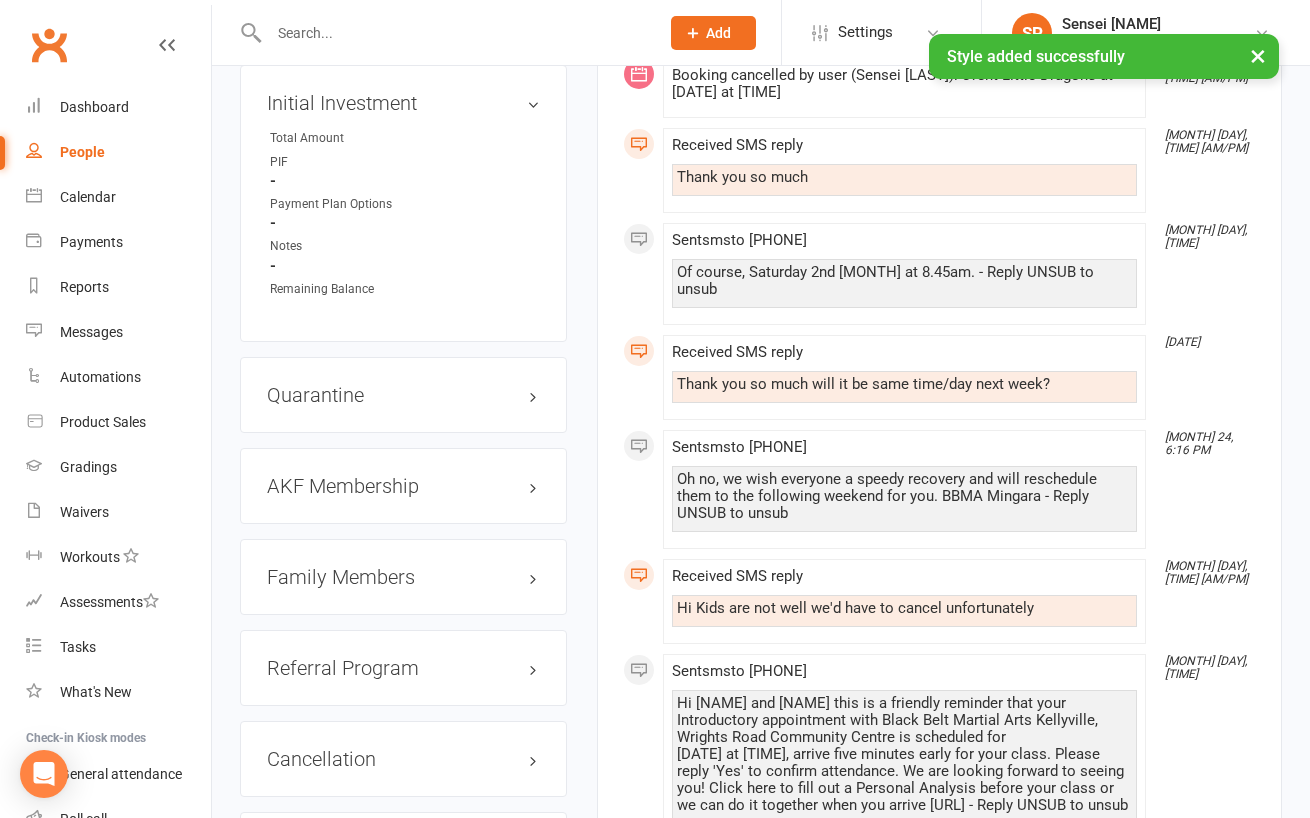 scroll, scrollTop: 1880, scrollLeft: 0, axis: vertical 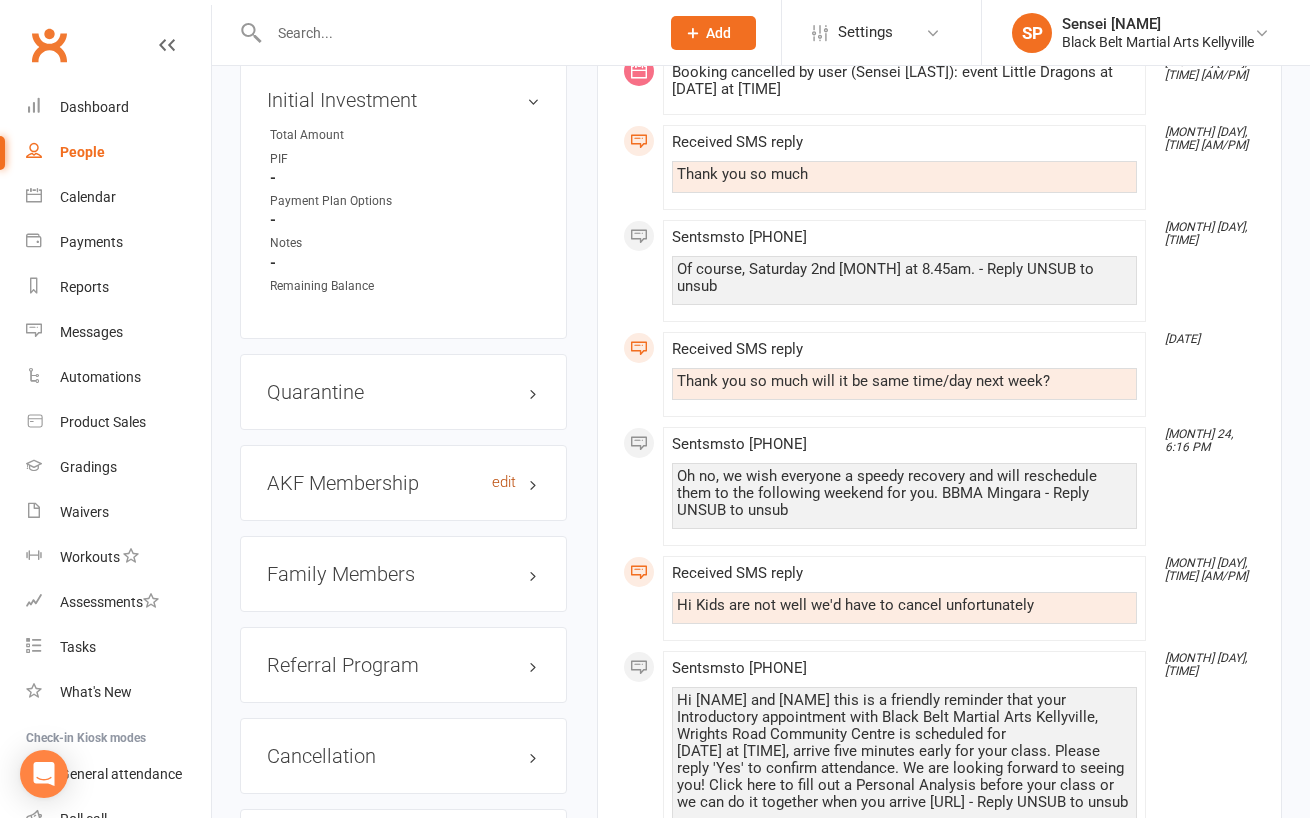 click on "edit" at bounding box center [504, 482] 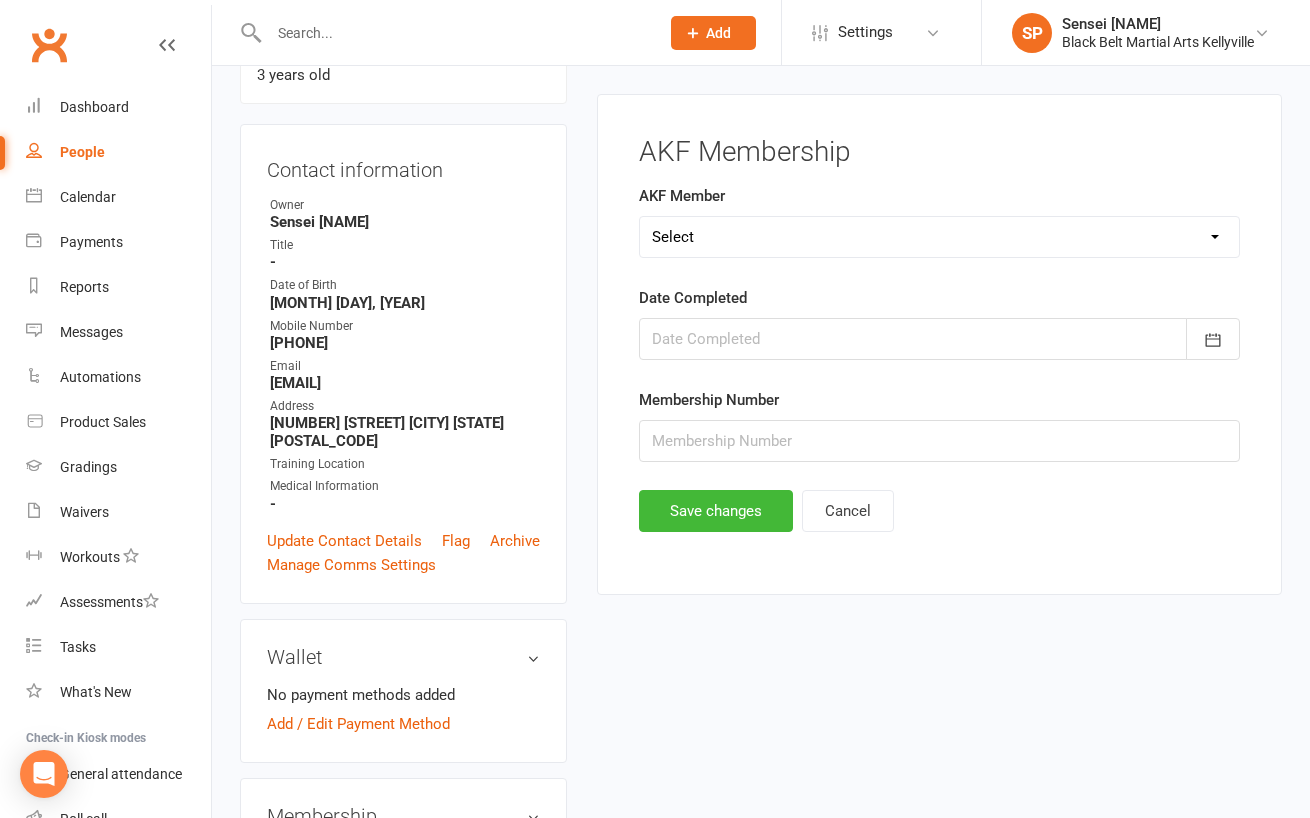 scroll, scrollTop: 170, scrollLeft: 0, axis: vertical 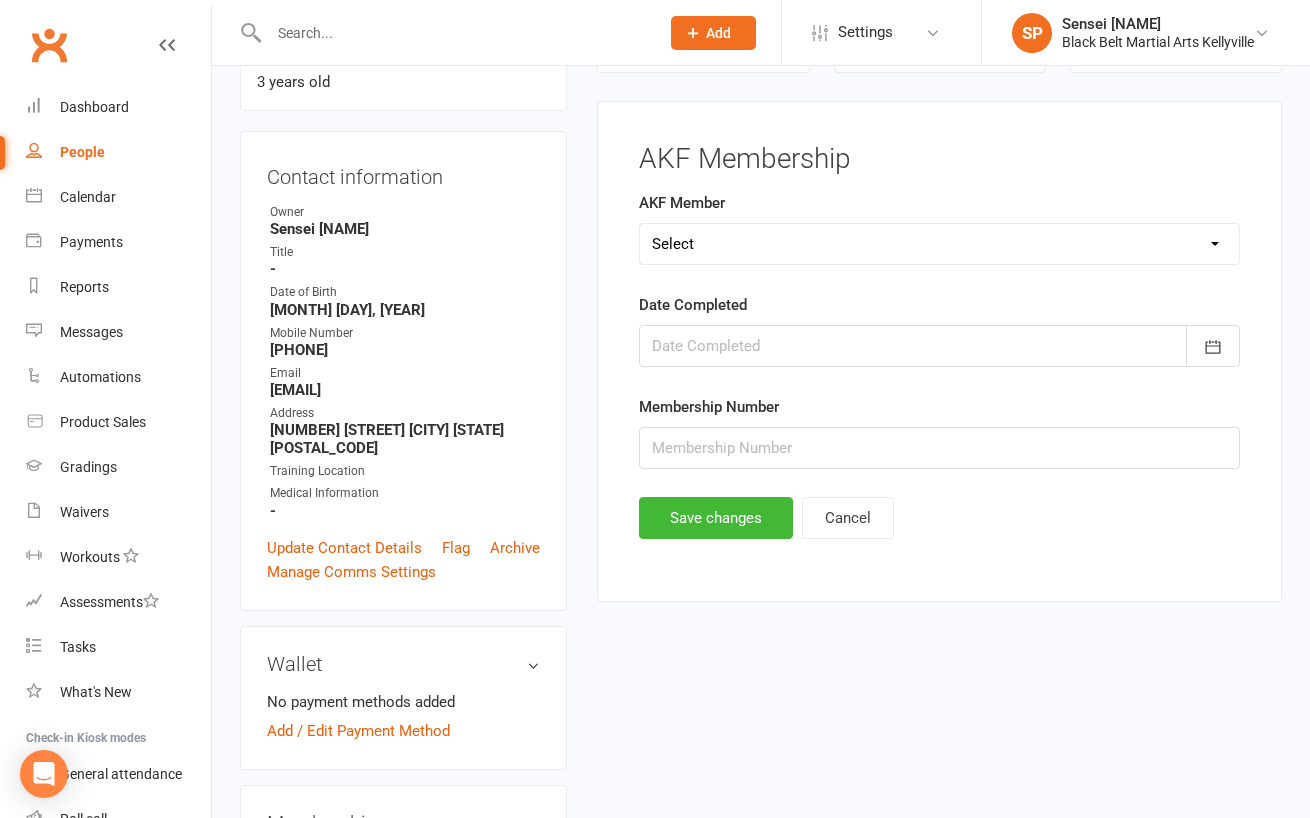 click on "Select Yes No Cancelled" at bounding box center [939, 244] 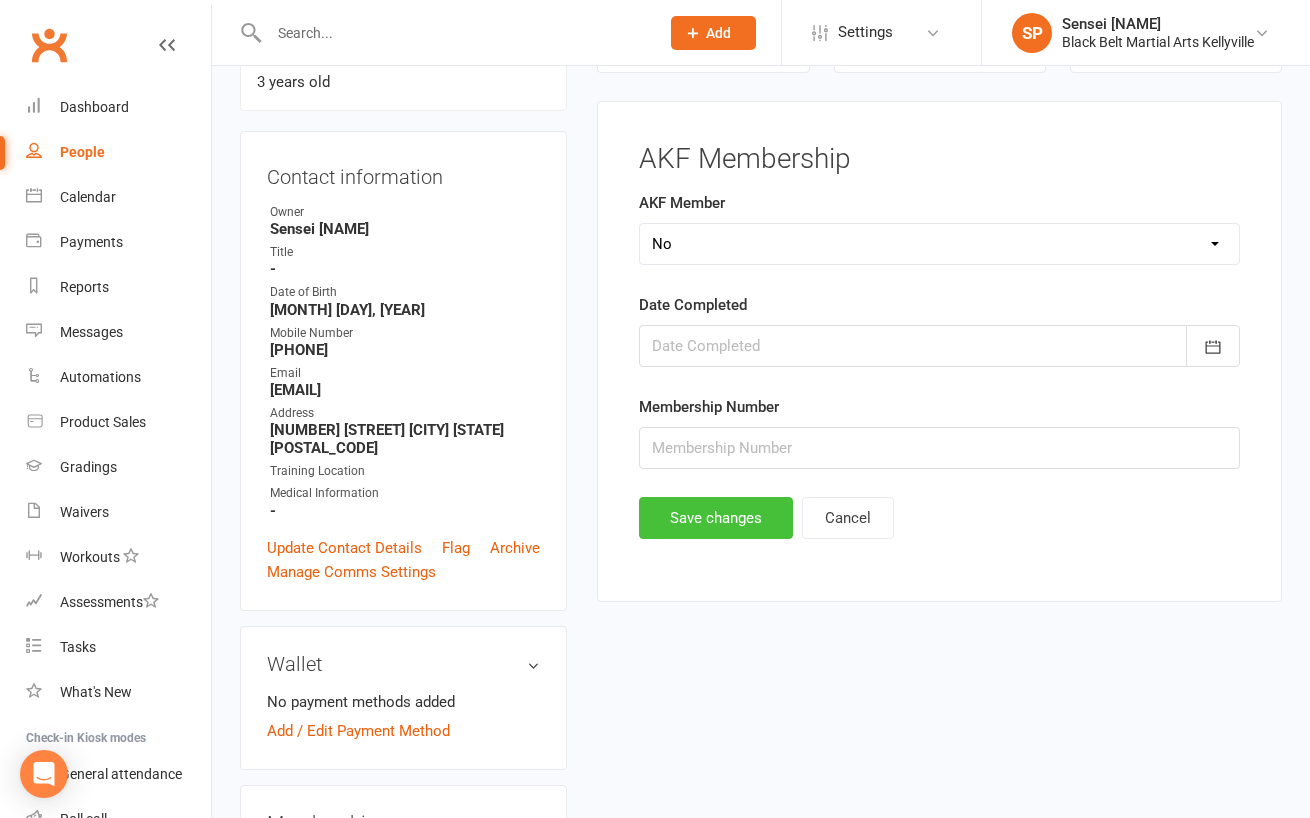 click on "Save changes" at bounding box center [716, 518] 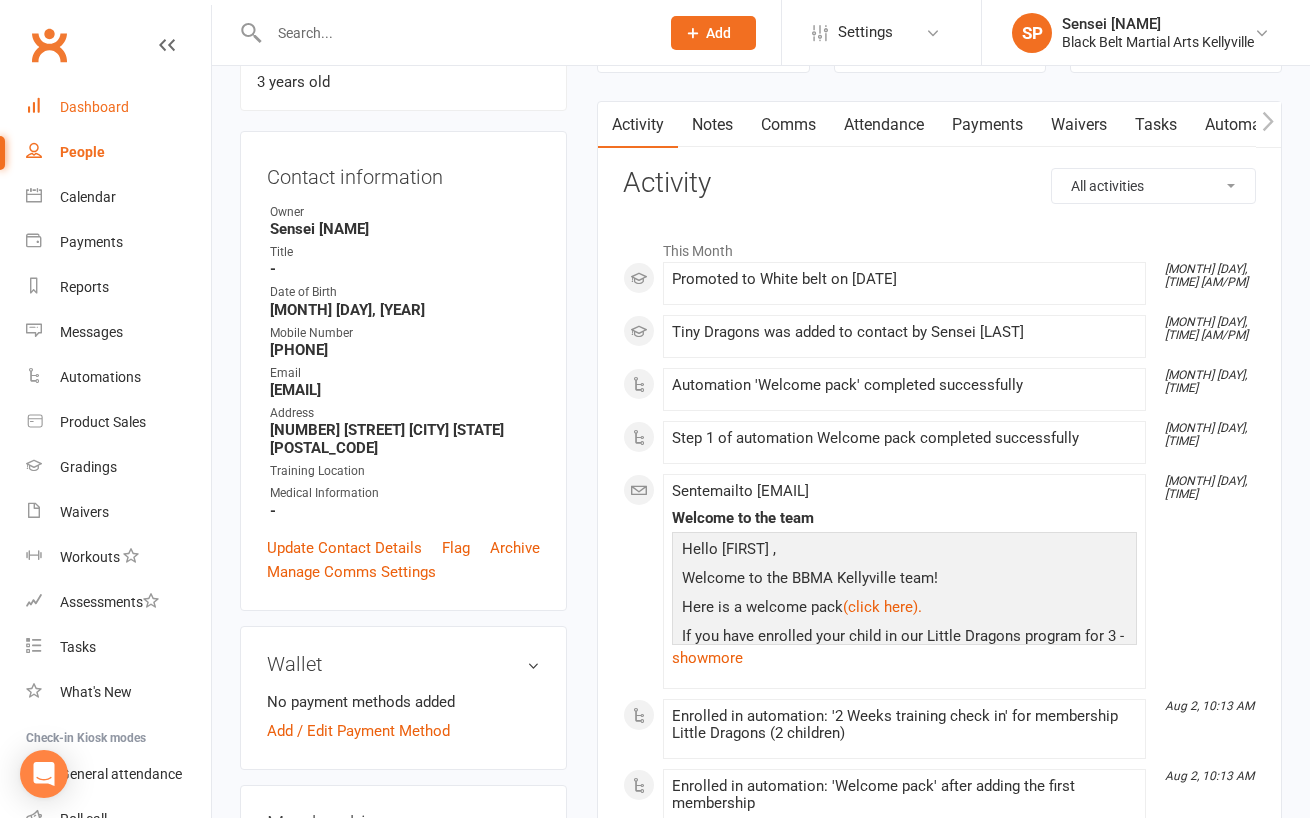 click on "Dashboard" at bounding box center [94, 107] 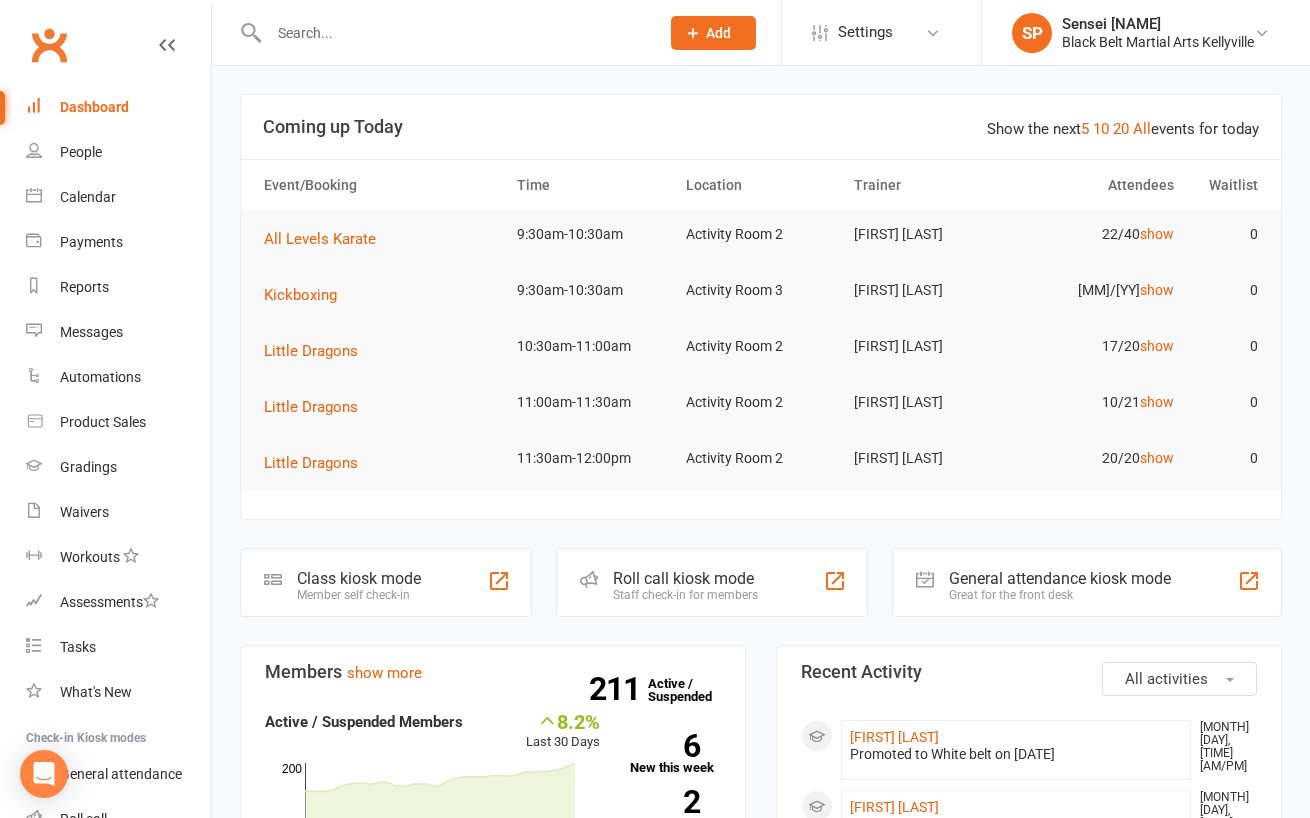 click on "Show the next  5   10   20   All  events for today Coming up Today Event/Booking Time Location Trainer Attendees Waitlist All Levels Karate  9:30am-10:30am Activity Room 2 [LAST] 22/40  show 0  Kickboxing  9:30am-10:30am Activity Room 3 [LAST] 12/20  show 0  Little Dragons  10:30am-11:00am Activity Room 2 [LAST] 17/20  show 0  Little Dragons  11:00am-11:30am Activity Room 2 [LAST] 10/21  show 0  Little Dragons  11:30am-12:00pm Activity Room 2 [LAST] 20/20  show 0
Class kiosk mode Member self check-in Roll call kiosk mode Staff check-in for members General attendance kiosk mode Great for the front desk Kiosk modes:  General attendance  General attendance Class Roll call
Members  show more 8.2% Last 30 Days Active / Suspended Members Apr Jul Month 01-Feb 02-Aug  0 100 200 211 Active / Suspended 6 New this week 2 New this month 1 Canx. this month
Attendance 20 Right Now (in session) show more 18 Today (so far)  -60.0 %  from yesterday  show more 15 Absent
19.1%" at bounding box center [761, 1315] 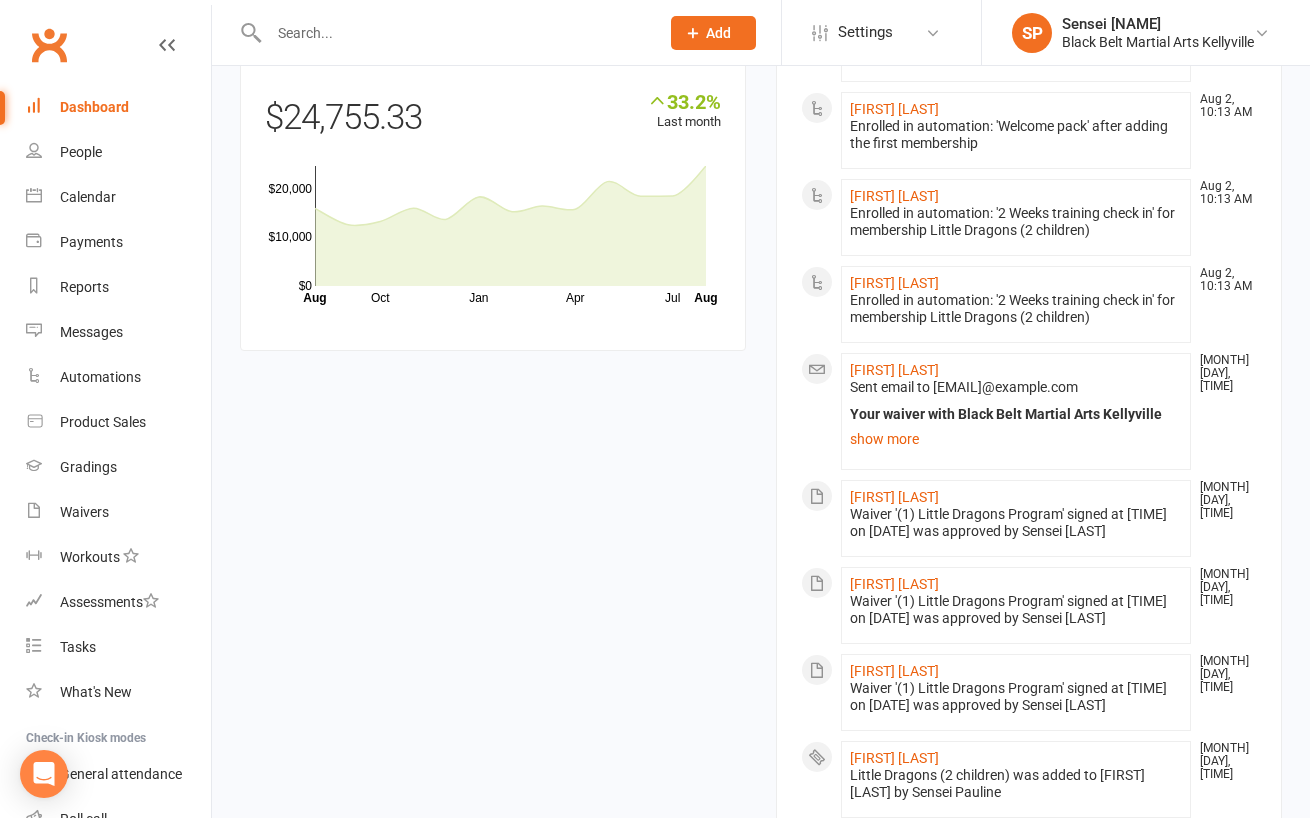 scroll, scrollTop: 1805, scrollLeft: 0, axis: vertical 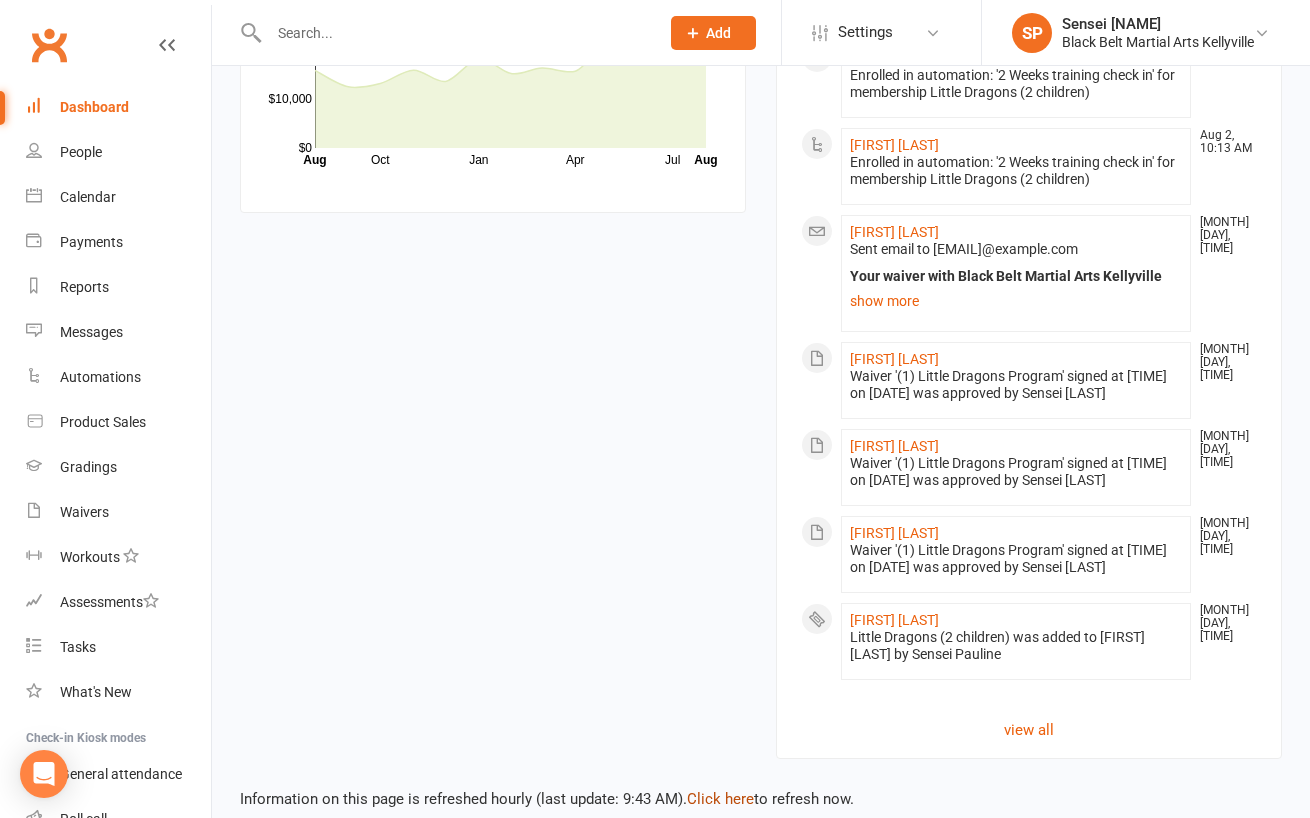 click on "Click here" at bounding box center [720, 799] 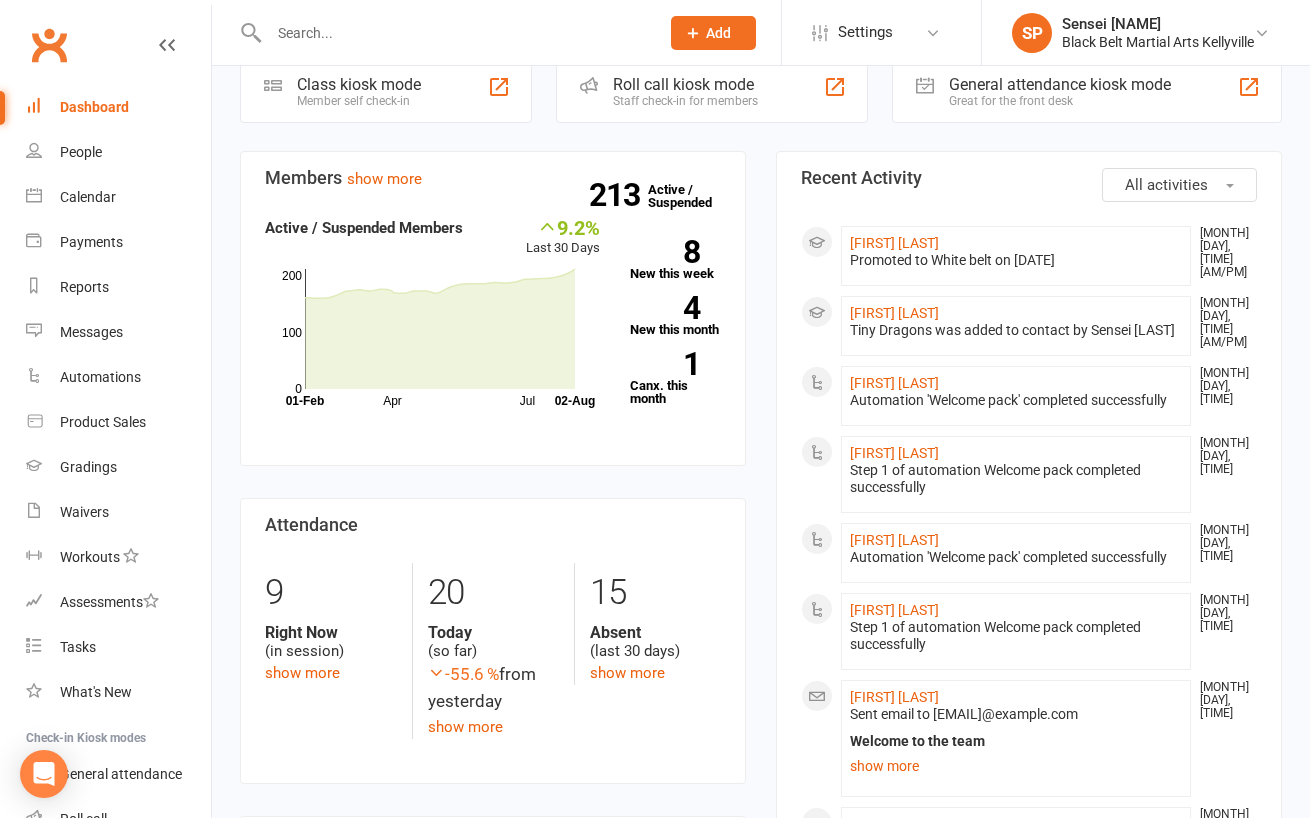 scroll, scrollTop: 502, scrollLeft: 0, axis: vertical 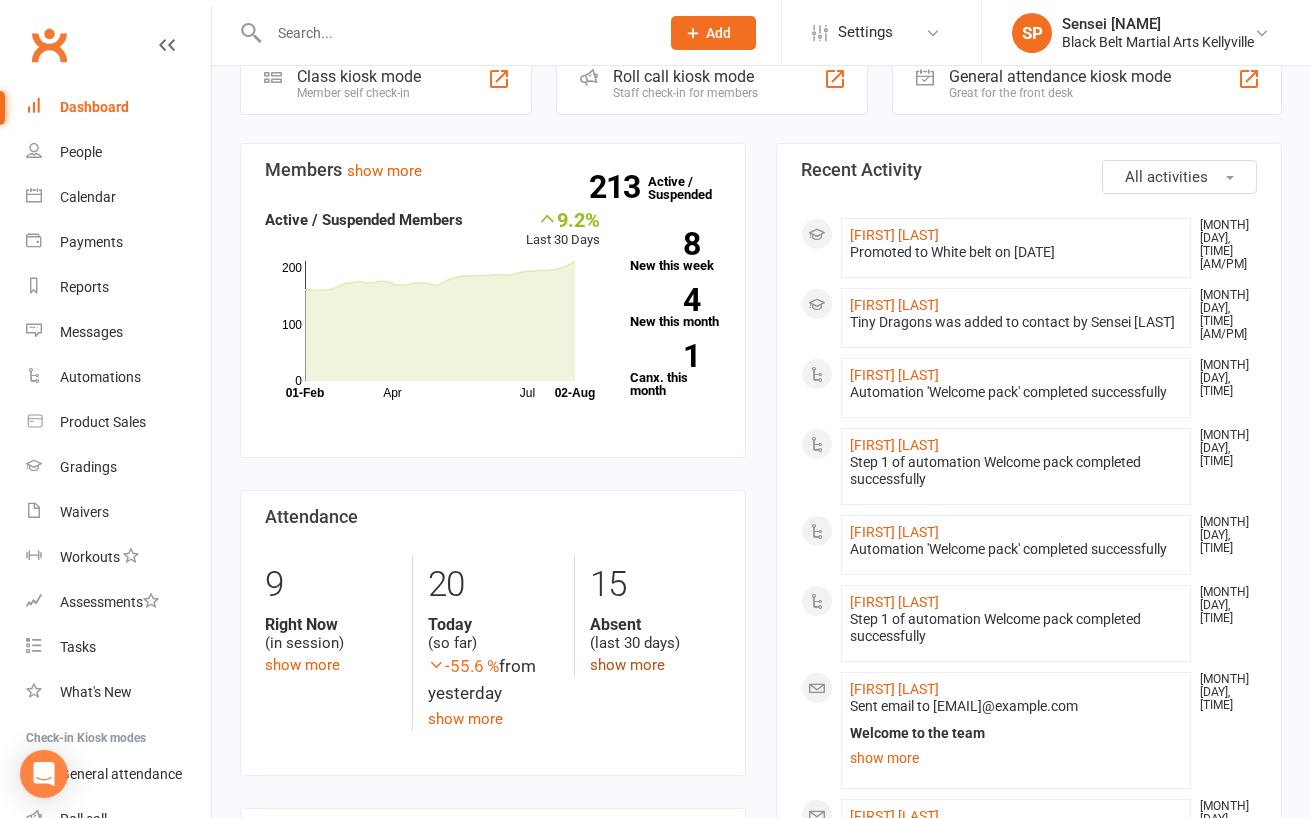 click on "show more" 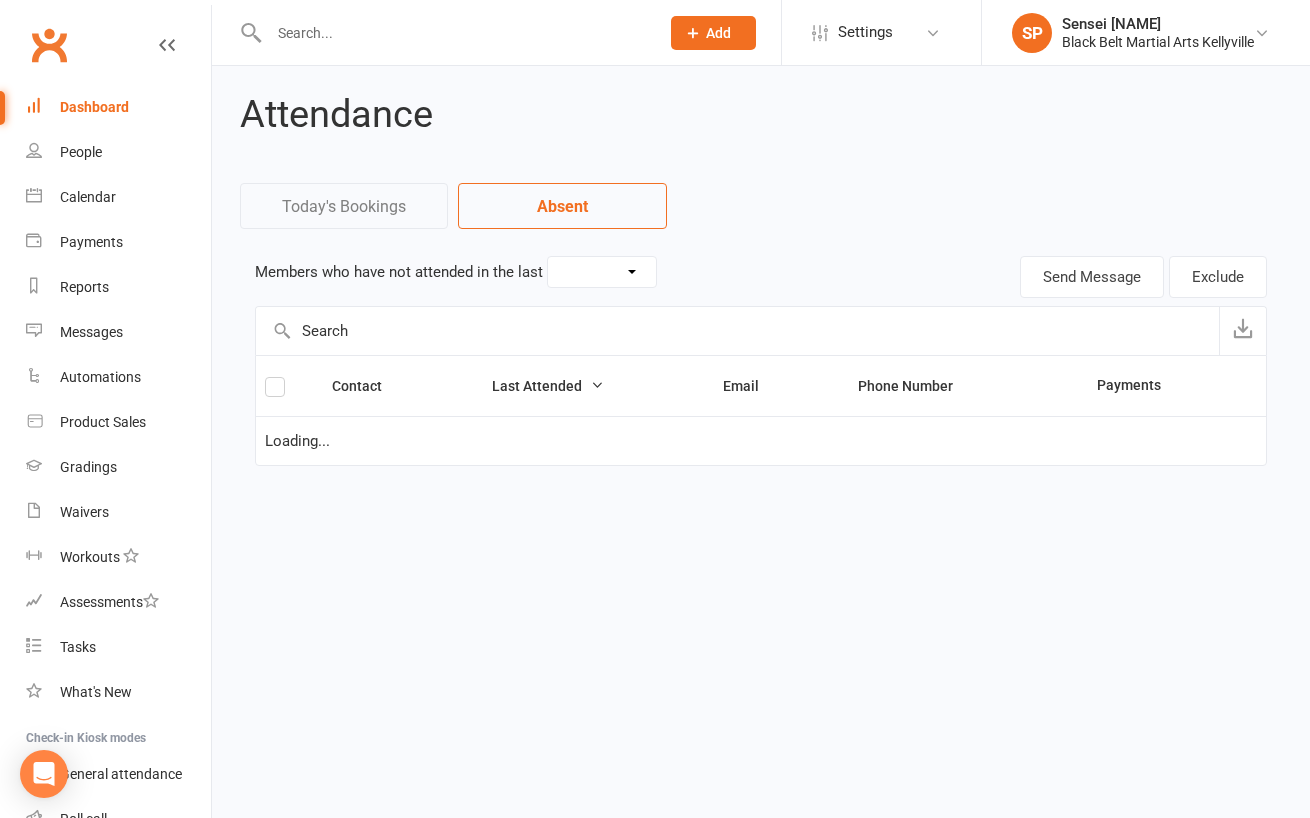 select on "30" 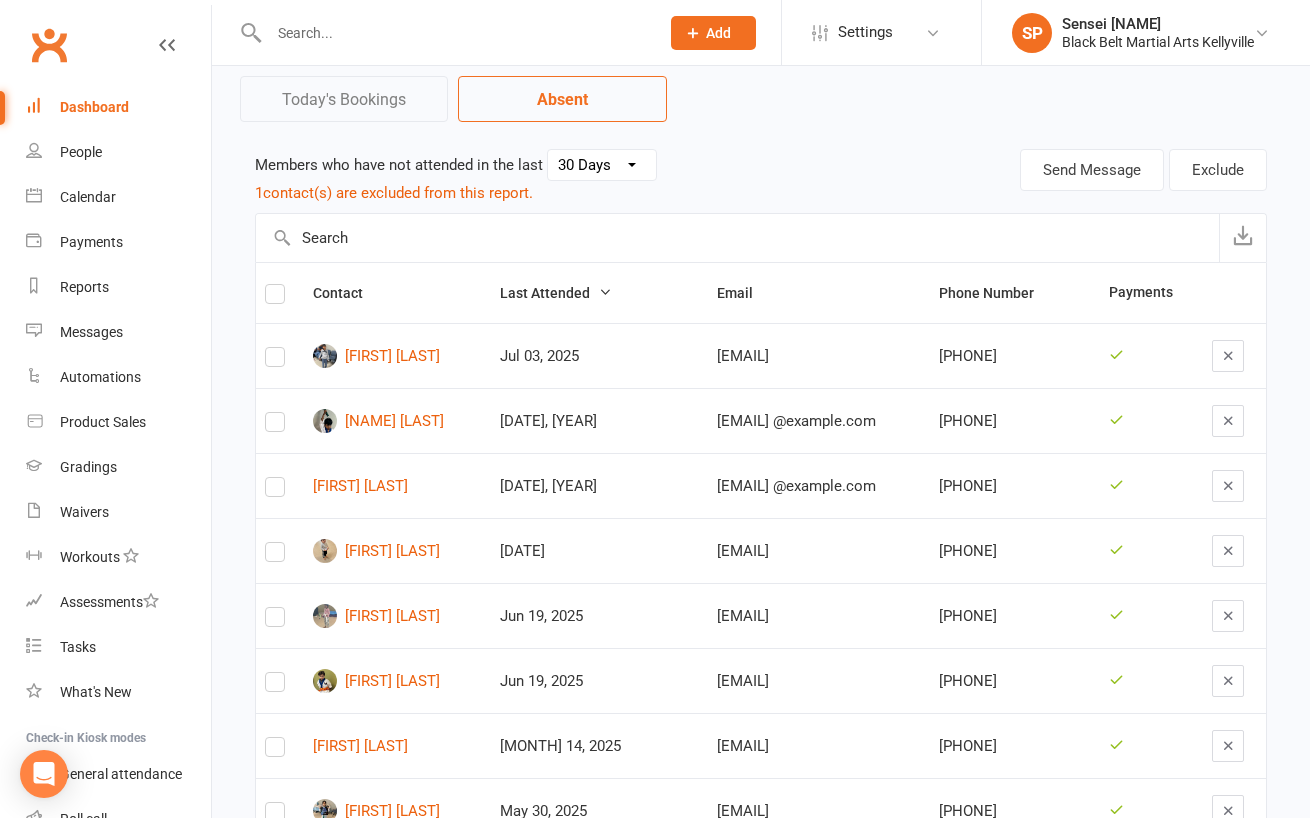 scroll, scrollTop: 0, scrollLeft: 0, axis: both 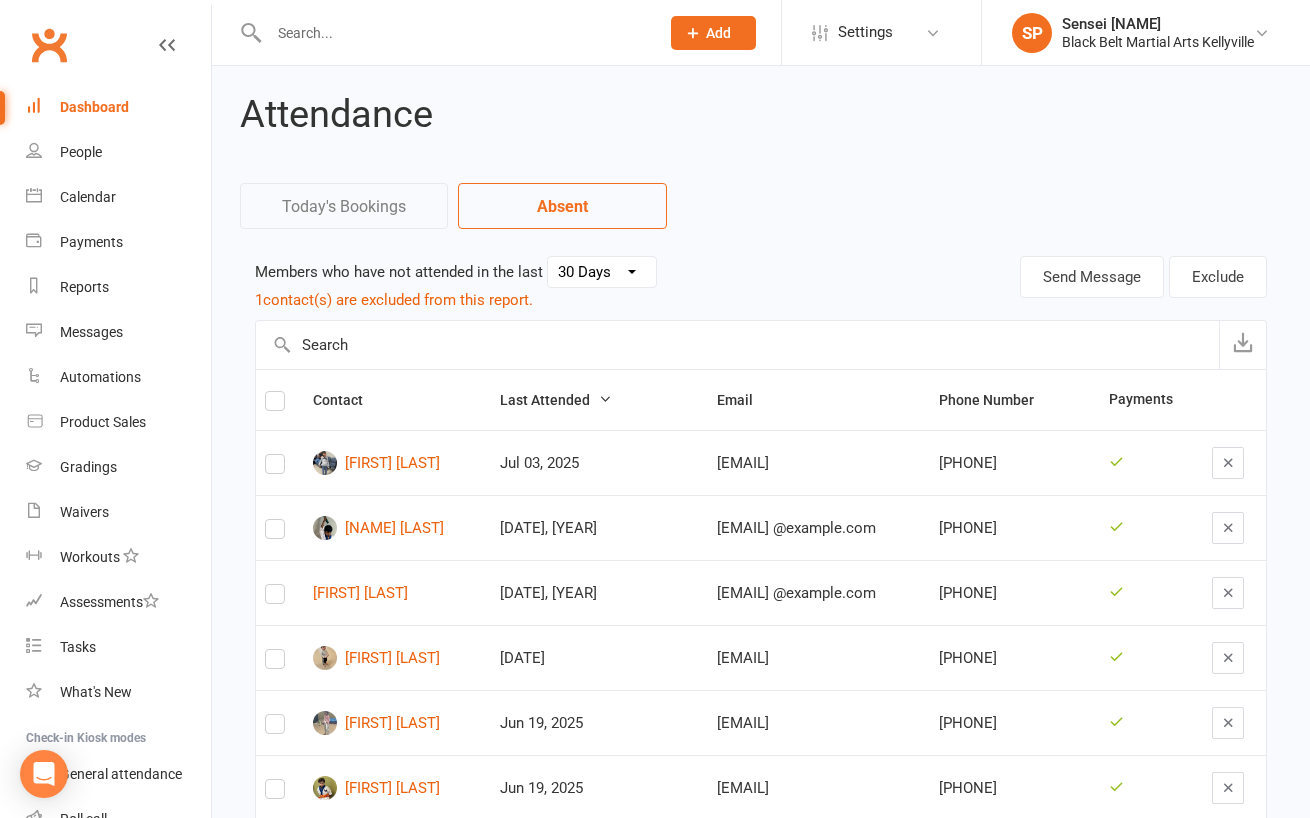 click on "Dashboard" at bounding box center (94, 107) 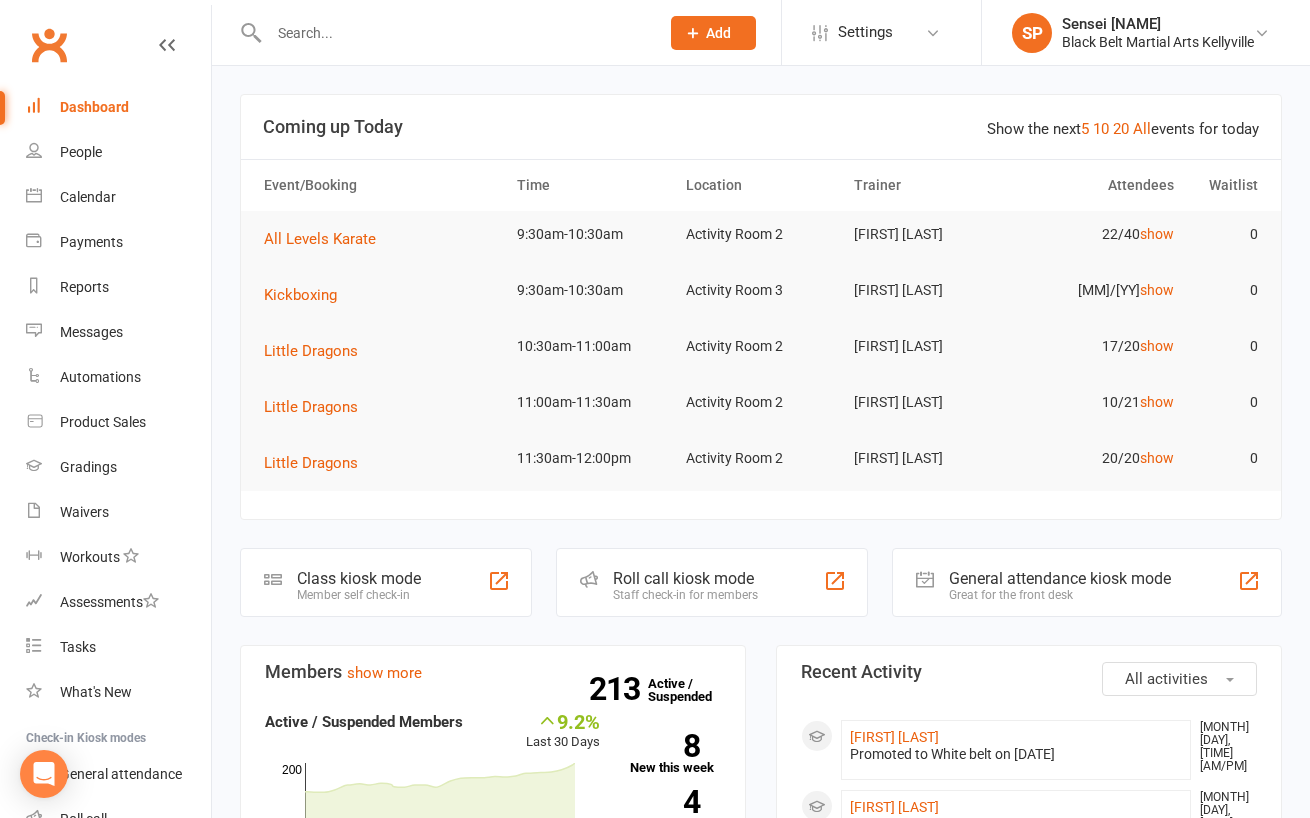 click on "Show the next  5   10   20   All  events for today Coming up Today Event/Booking Time Location Trainer Attendees Waitlist All Levels Karate  9:30am-10:30am Activity Room 2 Pauline Cornac 22/40  show 0  Kickboxing  9:30am-10:30am Activity Room 3 Pauline Cornac 12/20  show 0  Little Dragons  10:30am-11:00am Activity Room 2 Pauline Cornac 17/20  show 0  Little Dragons  11:00am-11:30am Activity Room 2 Pauline Cornac 10/21  show 0  Little Dragons  11:30am-12:00pm Activity Room 2 Pauline Cornac 20/20  show 0
Class kiosk mode Member self check-in Roll call kiosk mode Staff check-in for members General attendance kiosk mode Great for the front desk Kiosk modes:  General attendance  General attendance Class Roll call
Members  show more 9.2% Last 30 Days Active / Suspended Members Apr Jul Month 01-Feb 02-Aug  0 100 200 213 Active / Suspended 8 New this week 4 New this month 1 Canx. this month
Attendance 9 Right Now (in session) show more 20 Today (so far)  -55.6​%  from yesterday  show more 15 Absent show more" at bounding box center (761, 1315) 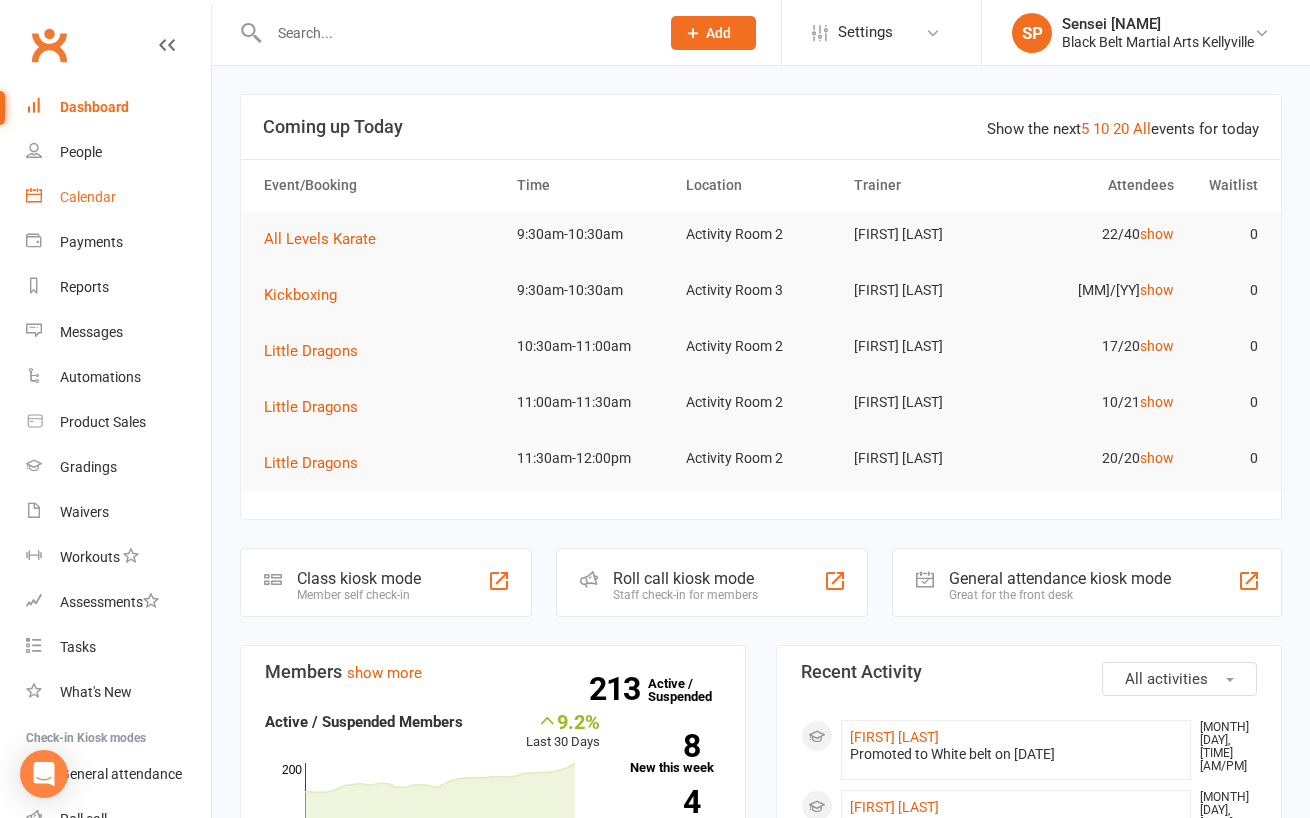 click on "Calendar" at bounding box center [88, 197] 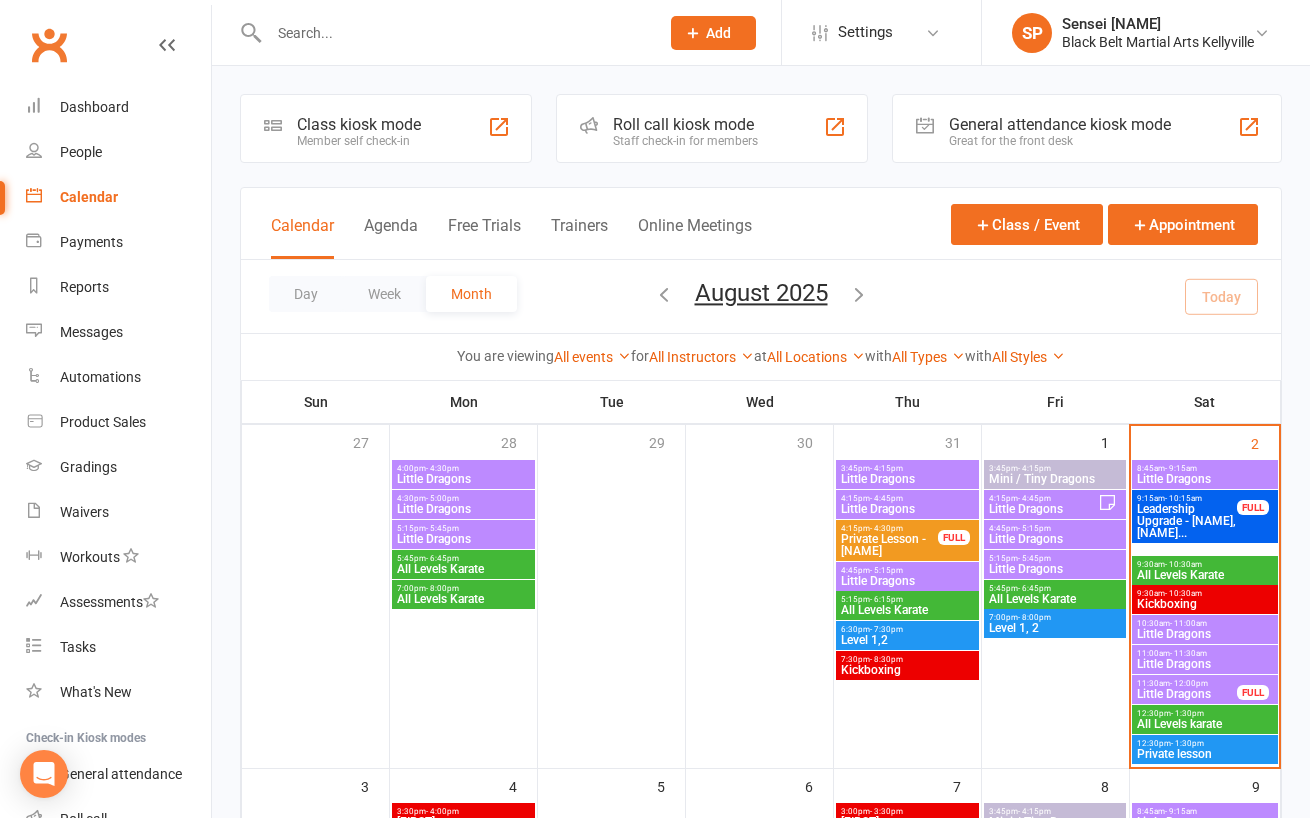 click on "All Levels Karate" at bounding box center (1055, 599) 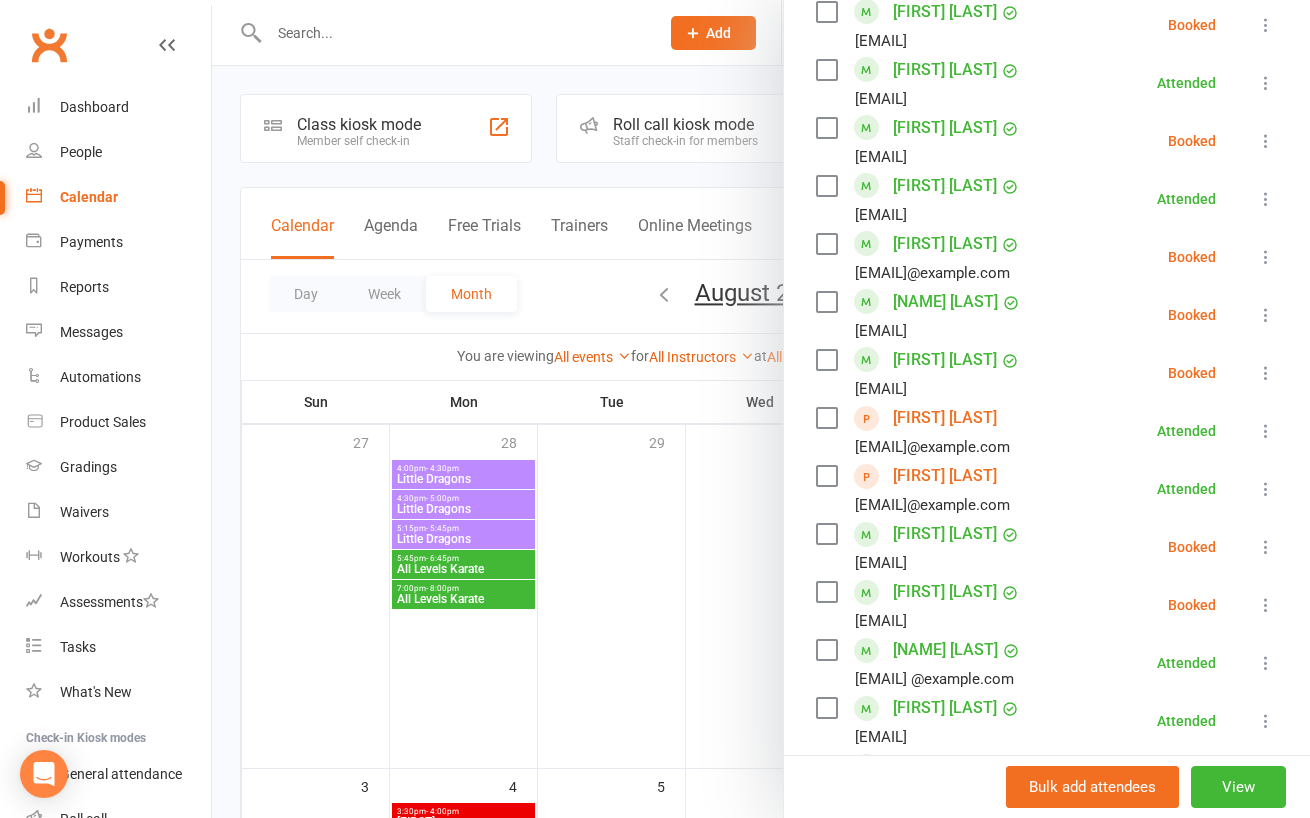 scroll, scrollTop: 710, scrollLeft: 0, axis: vertical 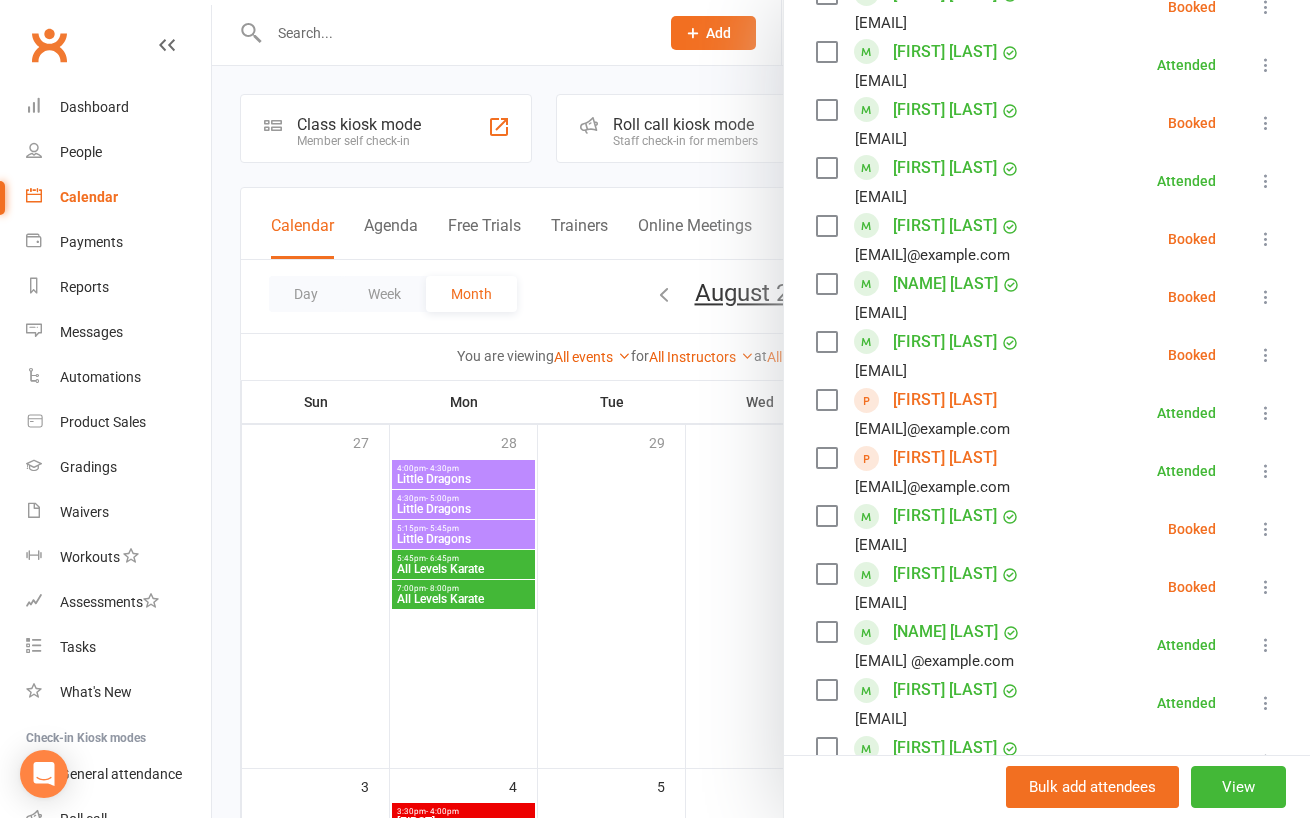 click on "[FIRST] [LAST]" at bounding box center [945, 400] 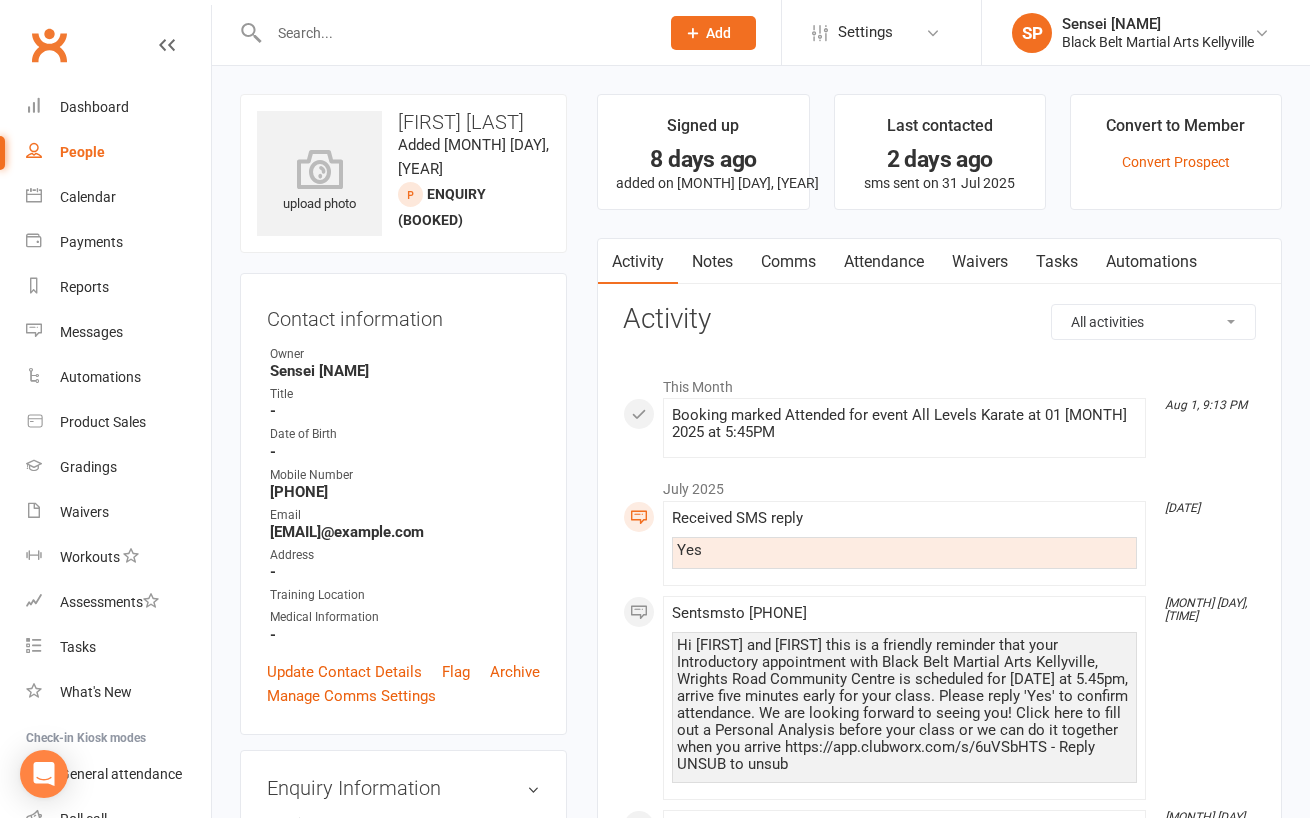 click on "Signed up 8 days ago added on 25 [MONTH] 2025 Last contacted 2 days ago sms sent on 31 [MONTH] 2025 Convert to Member Convert Prospect
Activity Notes Comms Attendance Waivers Tasks Automations
All activities Bookings / Attendances Communications Notes Failed SMSes Gradings Members Memberships POS Sales Payments Credit Vouchers Prospects Reports Automations Tasks Waivers Workouts Kiosk Mode Consent Assessments Contact Flags Family Relationships Activity This Month Aug 1, 9:13 PM Booking marked Attended for event All Levels Karate at 01 [MONTH] 2025 at 5:45PM   [MONTH] 2025 Jul 31, 12:22 PM Received SMS reply   Yes  Jul 31, 12:13 PM   Sent  sms  to   [PHONE]   Jul 25, 11:51 AM Booked: 01 [MONTH] 2025 at 5:45PM for the event All Levels Karate, by Sensei Pauline   Jul 25, 11:50 AM Added relationship between [NAME] and [NAME] (Child)   Jul 25, 11:50 AM New prospect added: [NAME] added by Sensei Pauline" at bounding box center [939, 568] 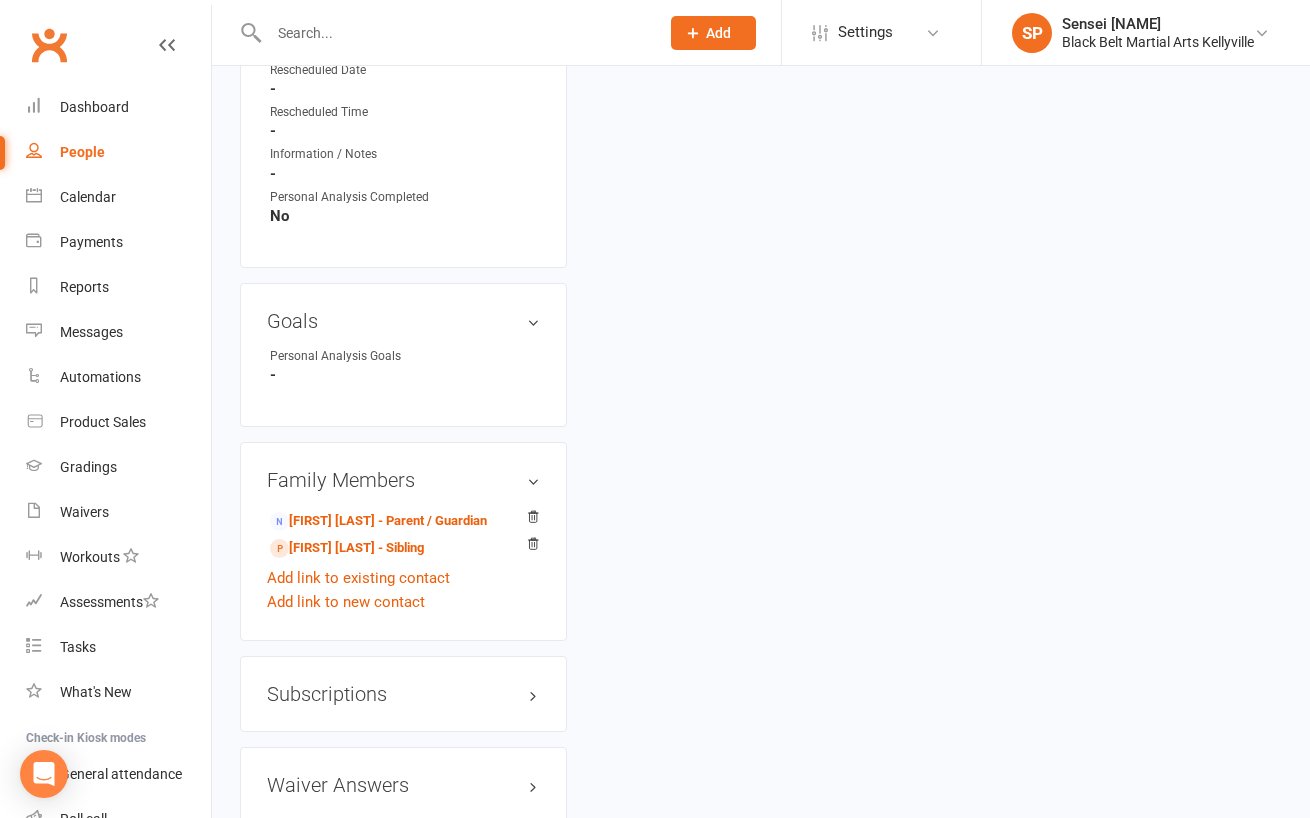 scroll, scrollTop: 1521, scrollLeft: 0, axis: vertical 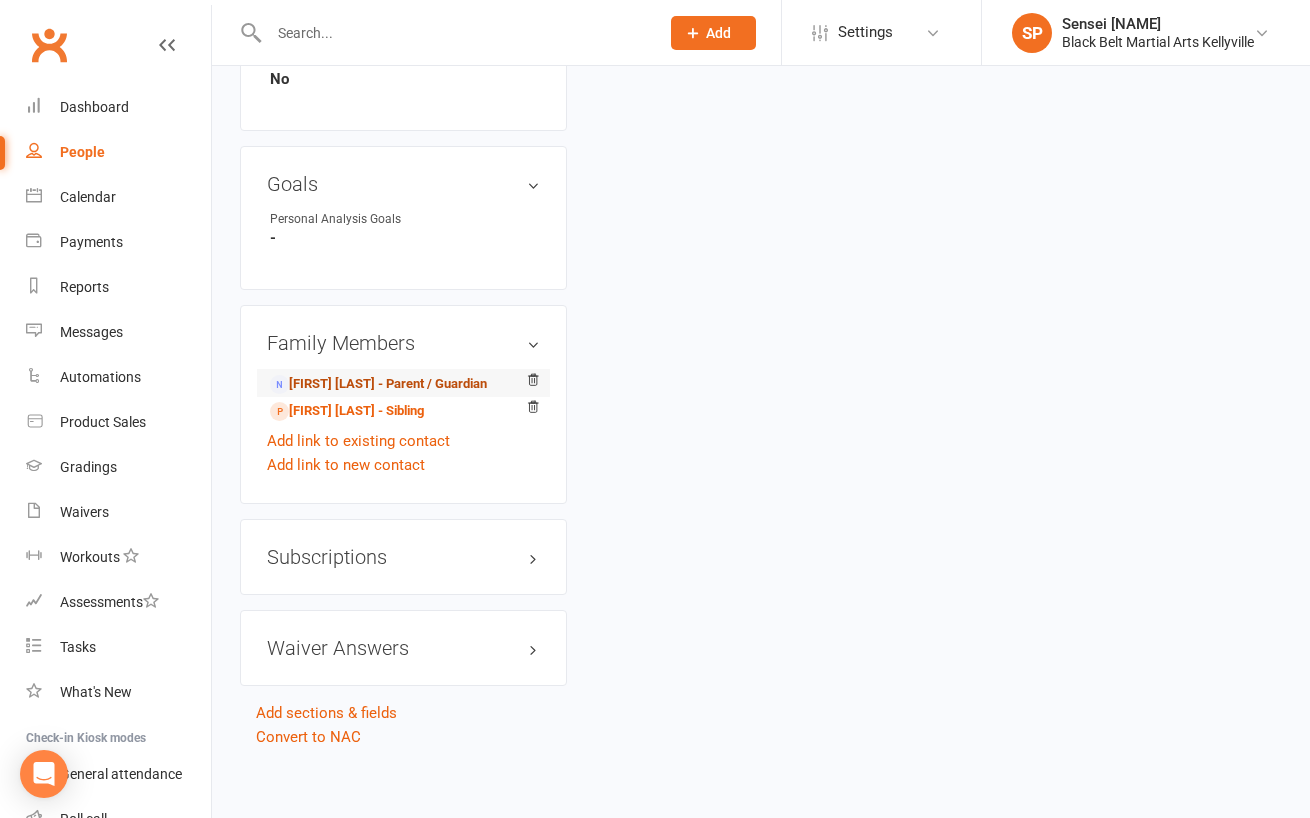 click on "[FIRST] [LAST] - Parent / Guardian" at bounding box center [378, 384] 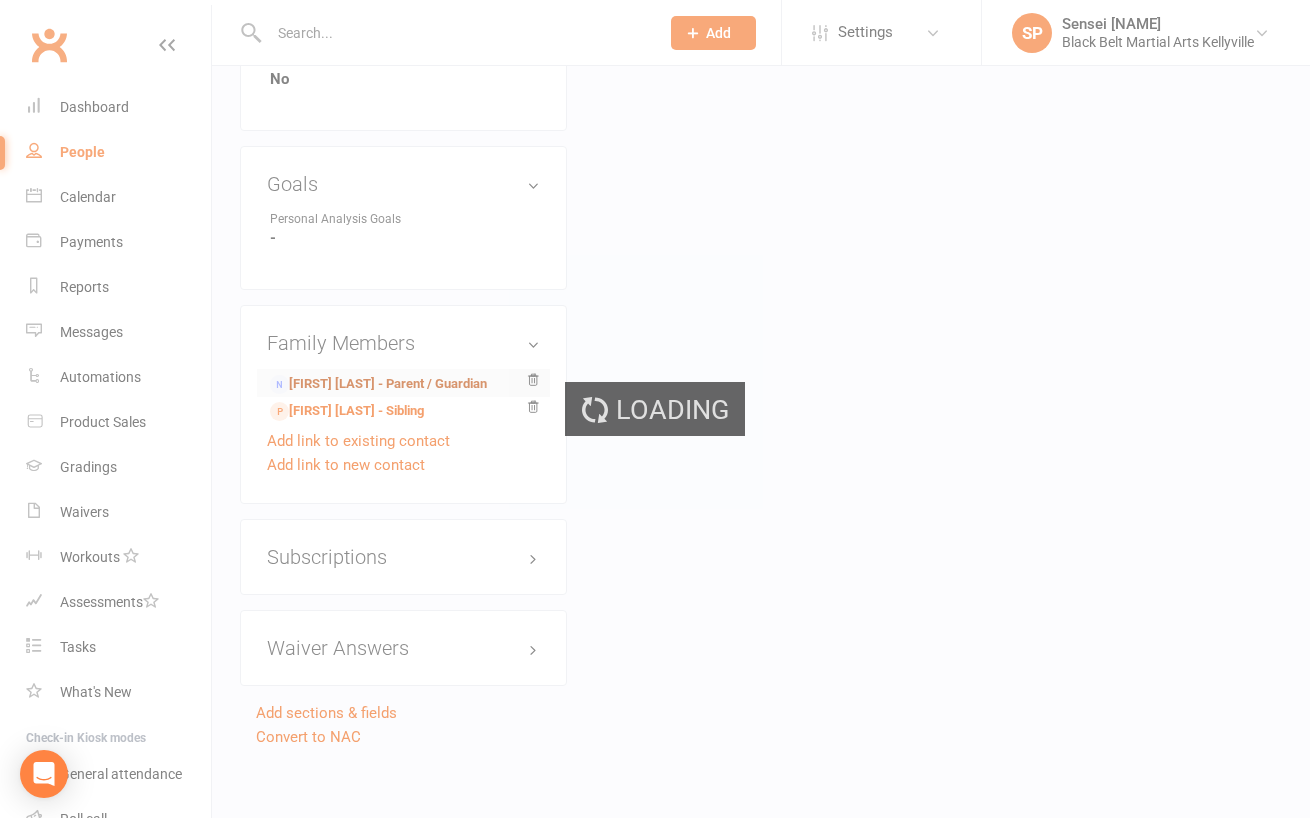 scroll, scrollTop: 0, scrollLeft: 0, axis: both 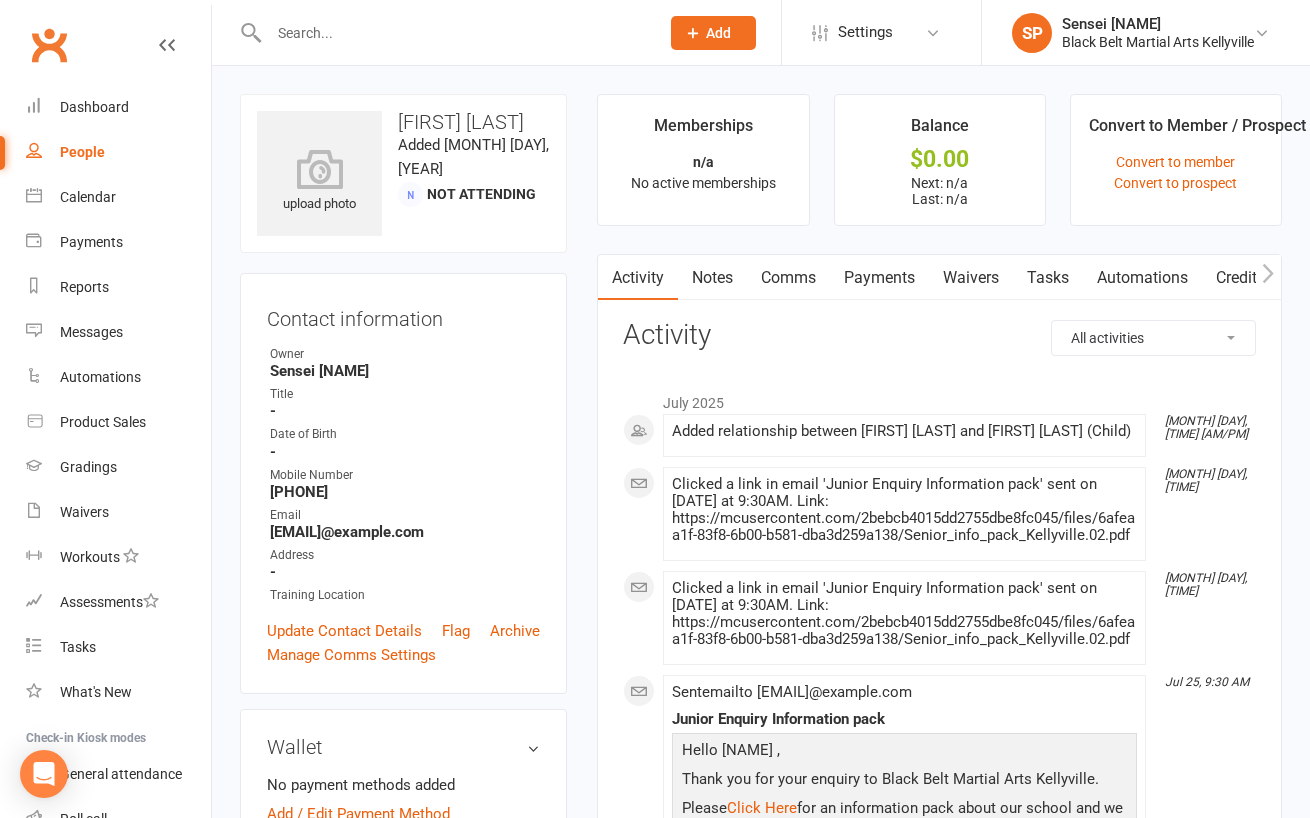 click on "Comms" at bounding box center (788, 278) 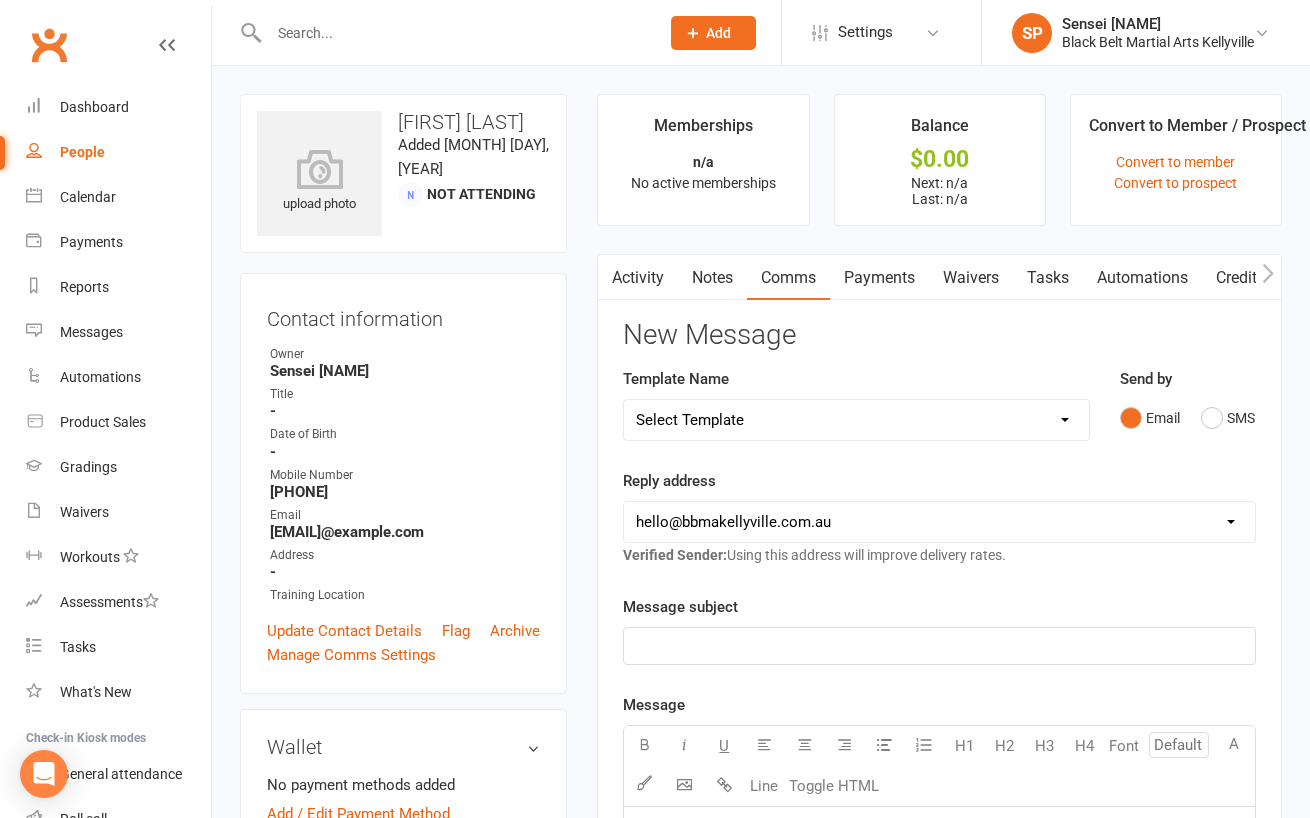 click on "Select Template [SMS] Bank account details [SMS] Booth follow up  [EMAIL] Cancellation email reply [EMAIL] Cancelled members [EMAIL] Oops we goofed [EMAIL] Group Grading - 1st email  [EMAIL] Group Grading - payment  [EMAIL] Holiday Camp [EMAIL] Little Dragons Black Belt Induction [EMAIL] Open Day  [SMS] Pizza Party follow up [EMAIL] Pizza party info [SMS] Public holiday closure [EMAIL] Red belt meeting [SMS] White Belt Graduation [EMAIL] 72 hour EOFYS Sale [EMAIL] 72 hour EOFYS Sale email 2 [EMAIL] 72 hour EOFYS Sale email 3 [EMAIL] 72 hour EOFYS Sale email 5 [EMAIL] 72 hour EOFYS Sale email encore [SMS] AKF renewal [EMAIL] Credit Card Expiry [SMS] Off hold [EMAIL] PIF renewal  [EMAIL] Junior Enquiry Information pack [EMAIL] Lil Dragons Enquiry Information pack [EMAIL] Senior Enquiry Information pack [EMAIL] Welcome pack [SMS] 14 Day Absentee AFU Lil Dragons [SMS] 14 day Absentee AFU message [SMS] 21 and 28 Day Absentee AFU [SMS] 21 and 28 Day Absentee AFU Lil Dragons [EMAIL] 35+ Absentee message" at bounding box center (856, 420) 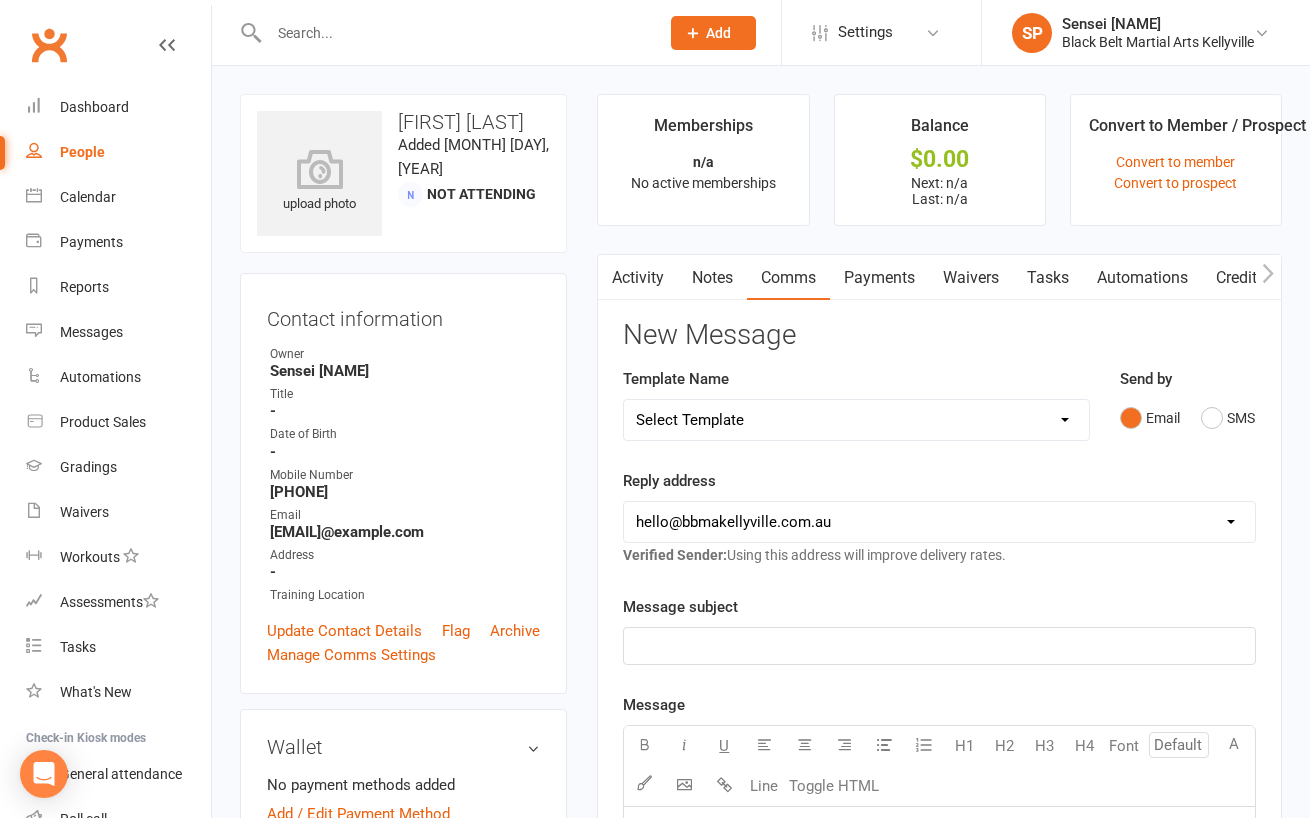 select on "43" 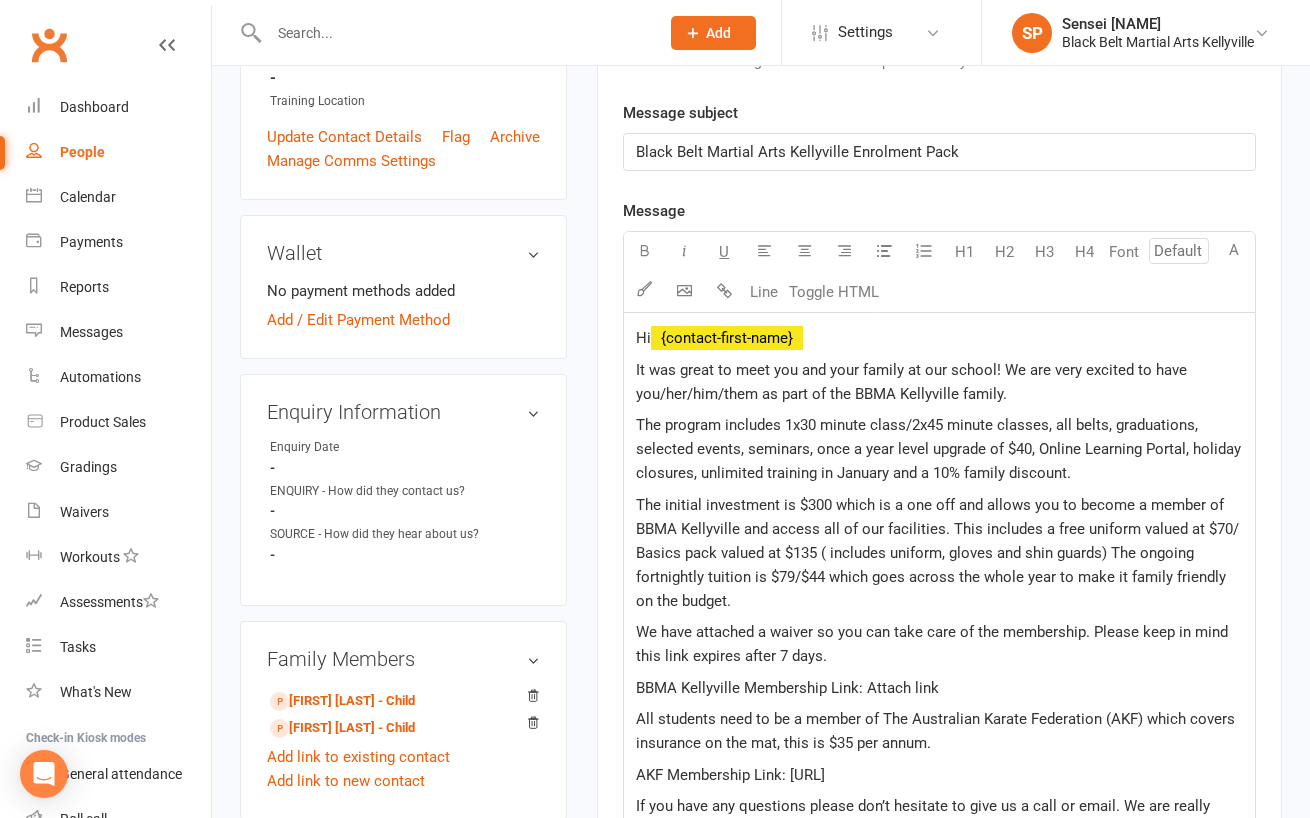 scroll, scrollTop: 575, scrollLeft: 0, axis: vertical 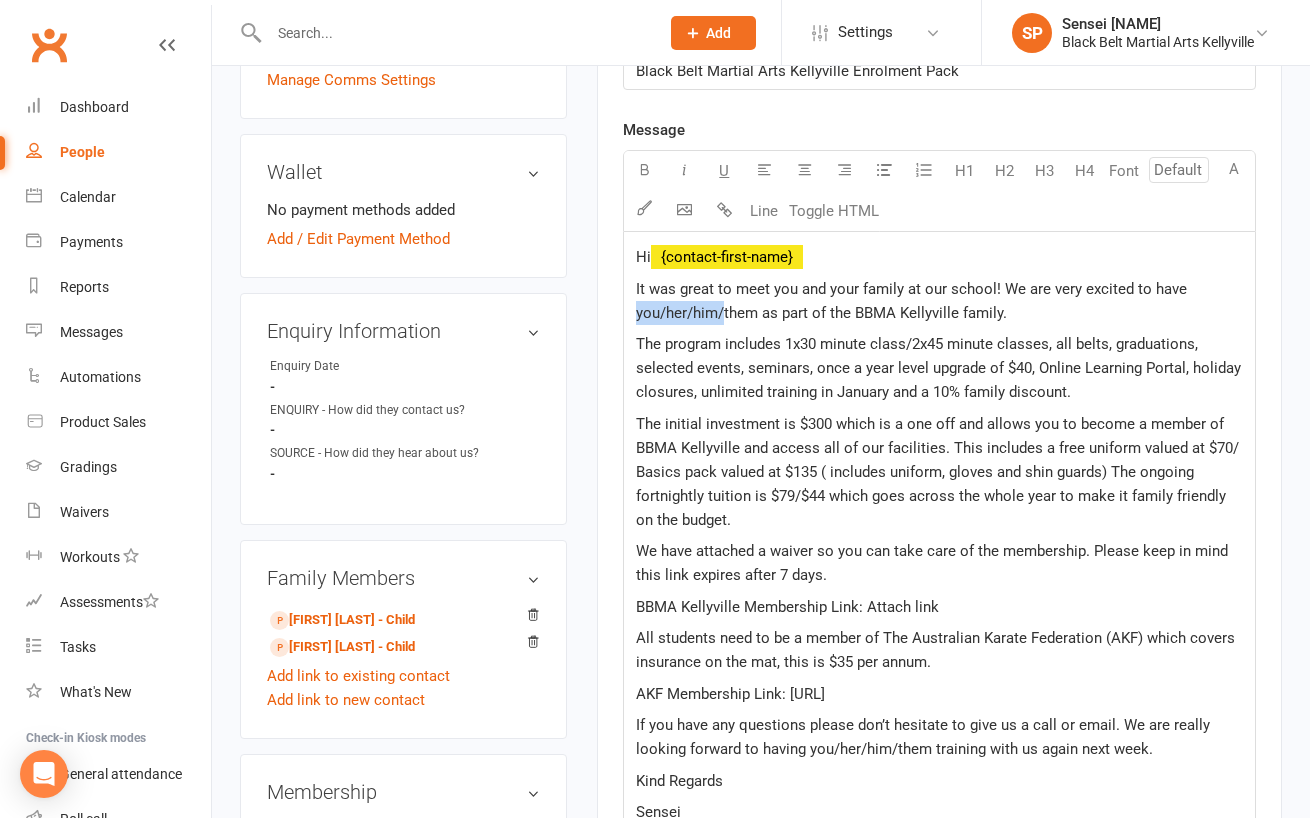 drag, startPoint x: 725, startPoint y: 310, endPoint x: 632, endPoint y: 310, distance: 93 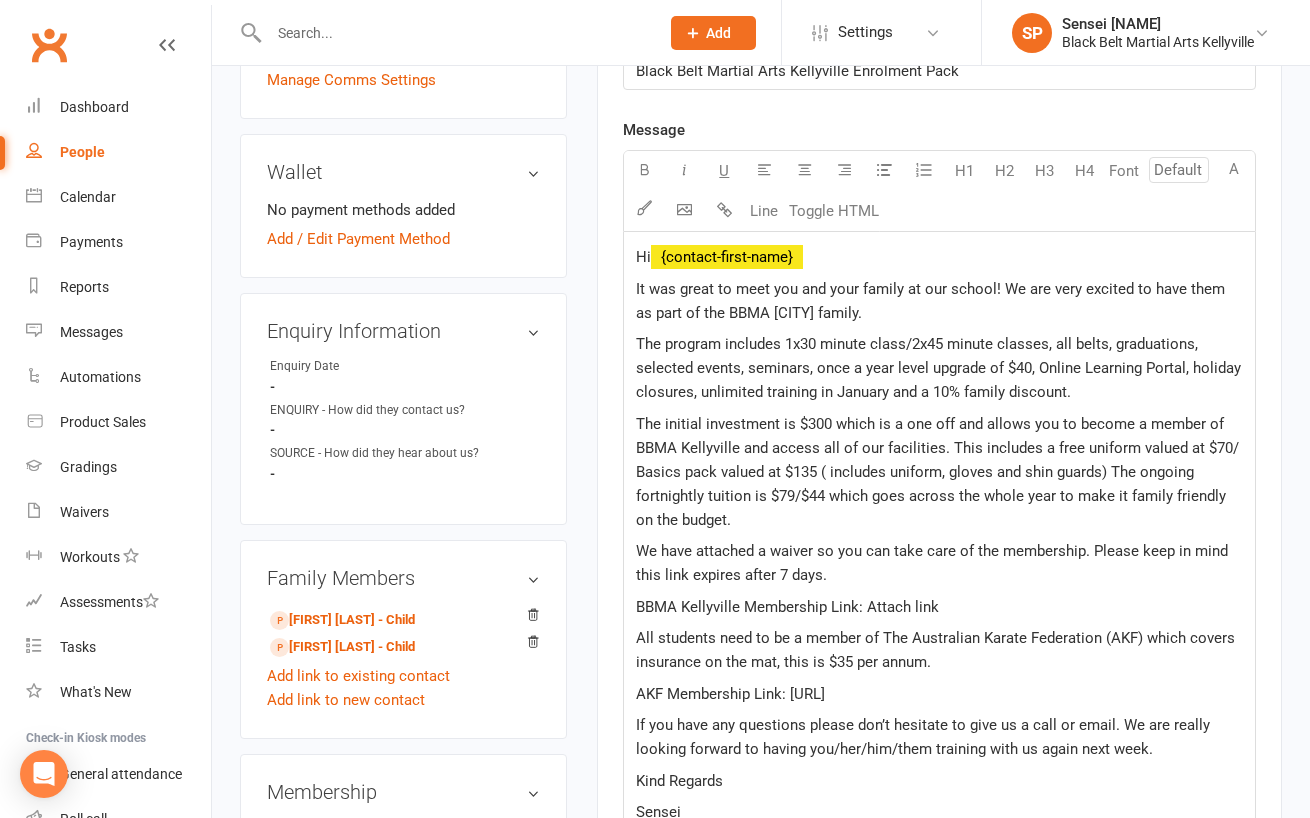 click on "It was great to meet you and your family at our school! We are very excited to have them as part of the BBMA [CITY] family." 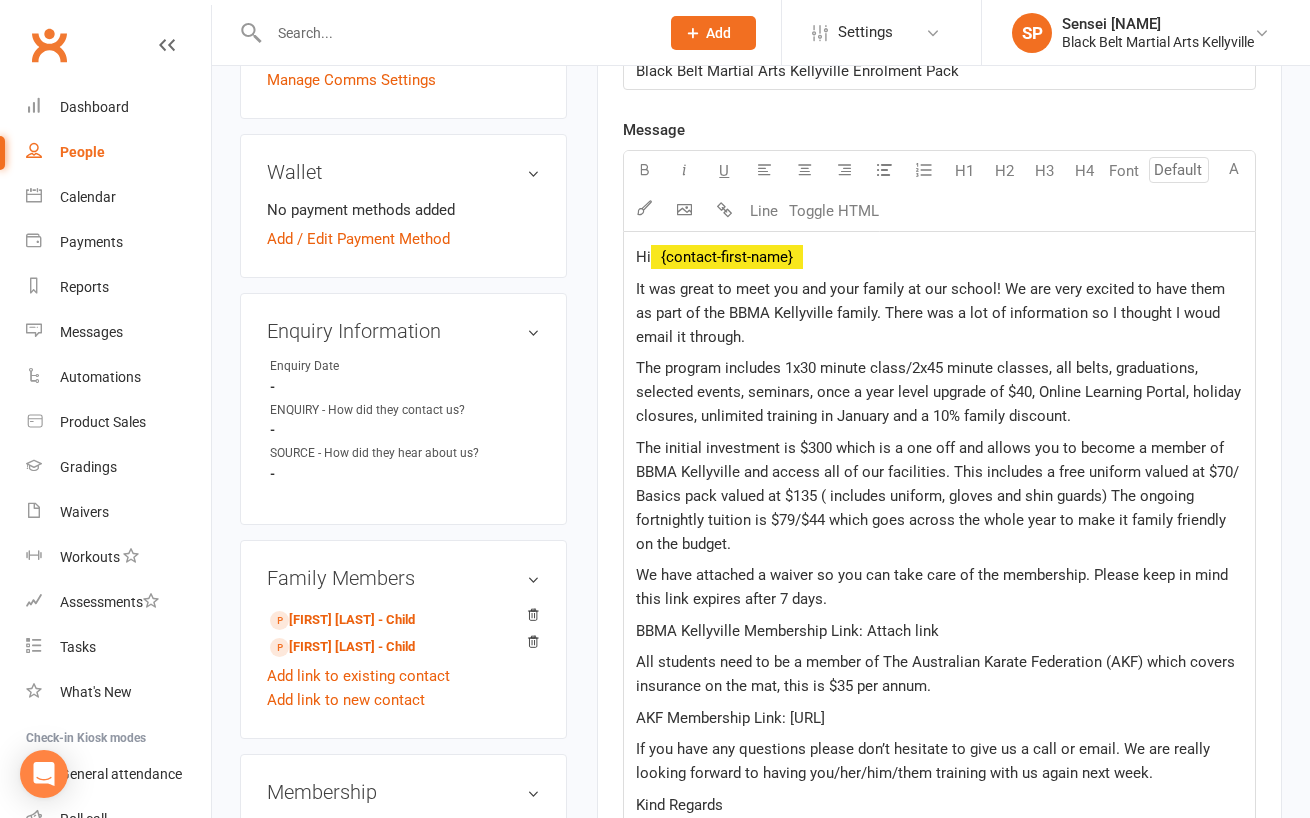 click on "It was great to meet you and your family at our school! We are very excited to have them as part of the BBMA Kellyville family. There was a lot of information so I thought I woud email it through." 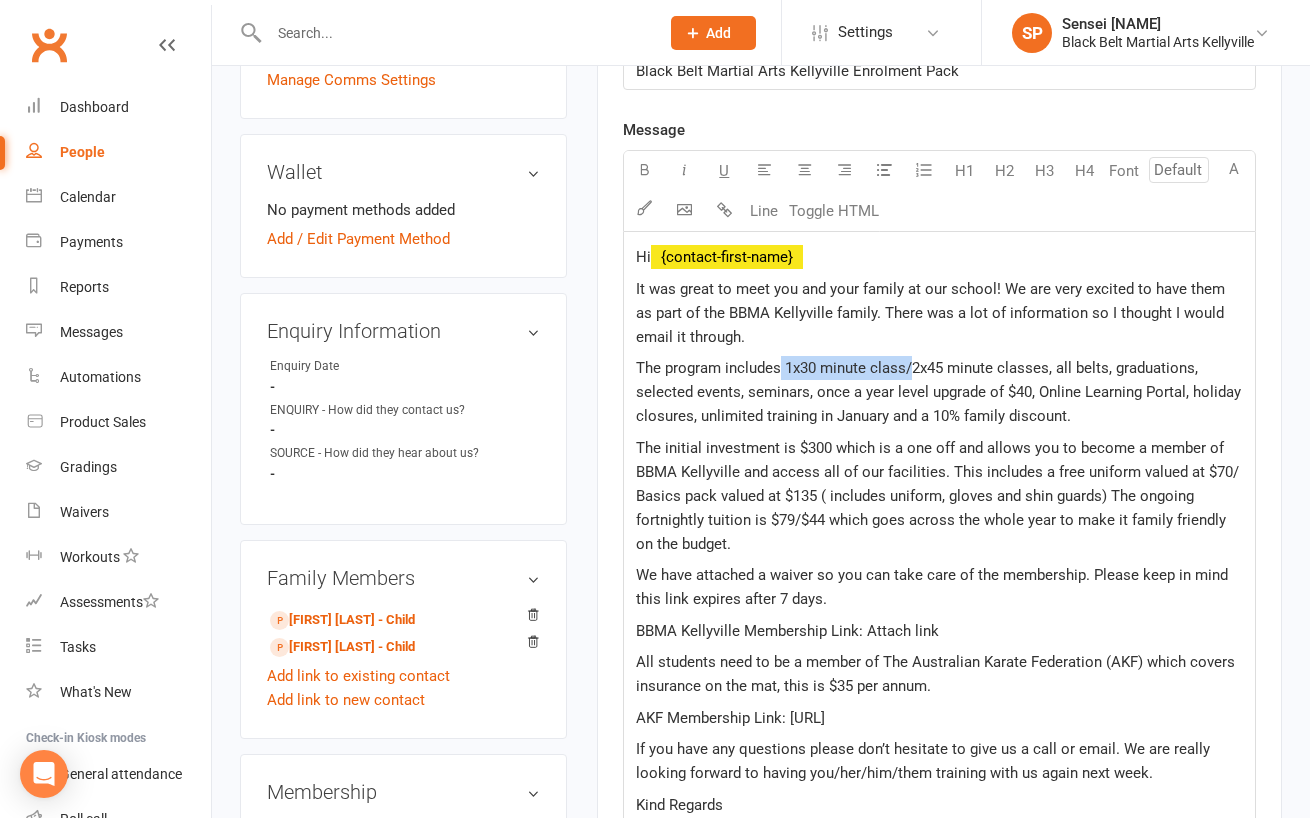 drag, startPoint x: 912, startPoint y: 362, endPoint x: 781, endPoint y: 371, distance: 131.30879 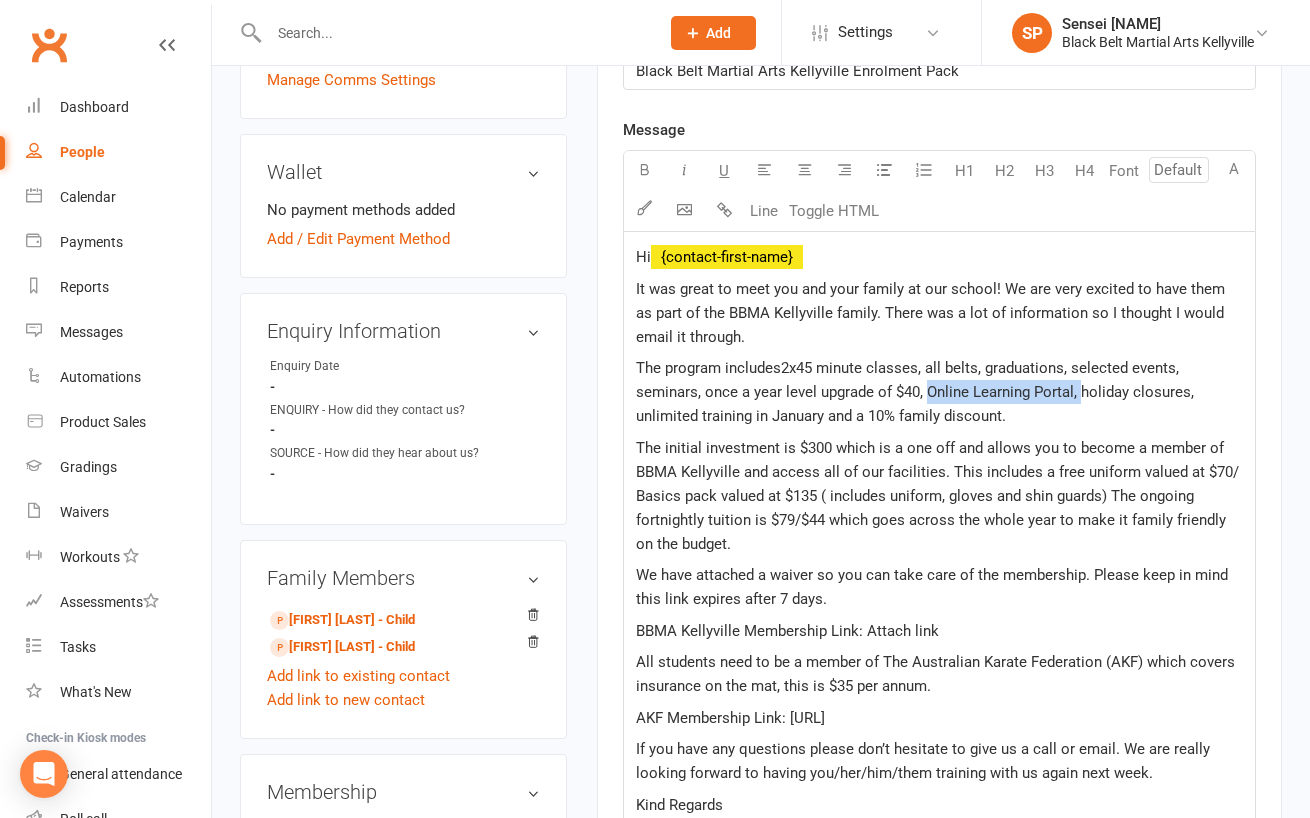 drag, startPoint x: 1079, startPoint y: 393, endPoint x: 929, endPoint y: 383, distance: 150.33296 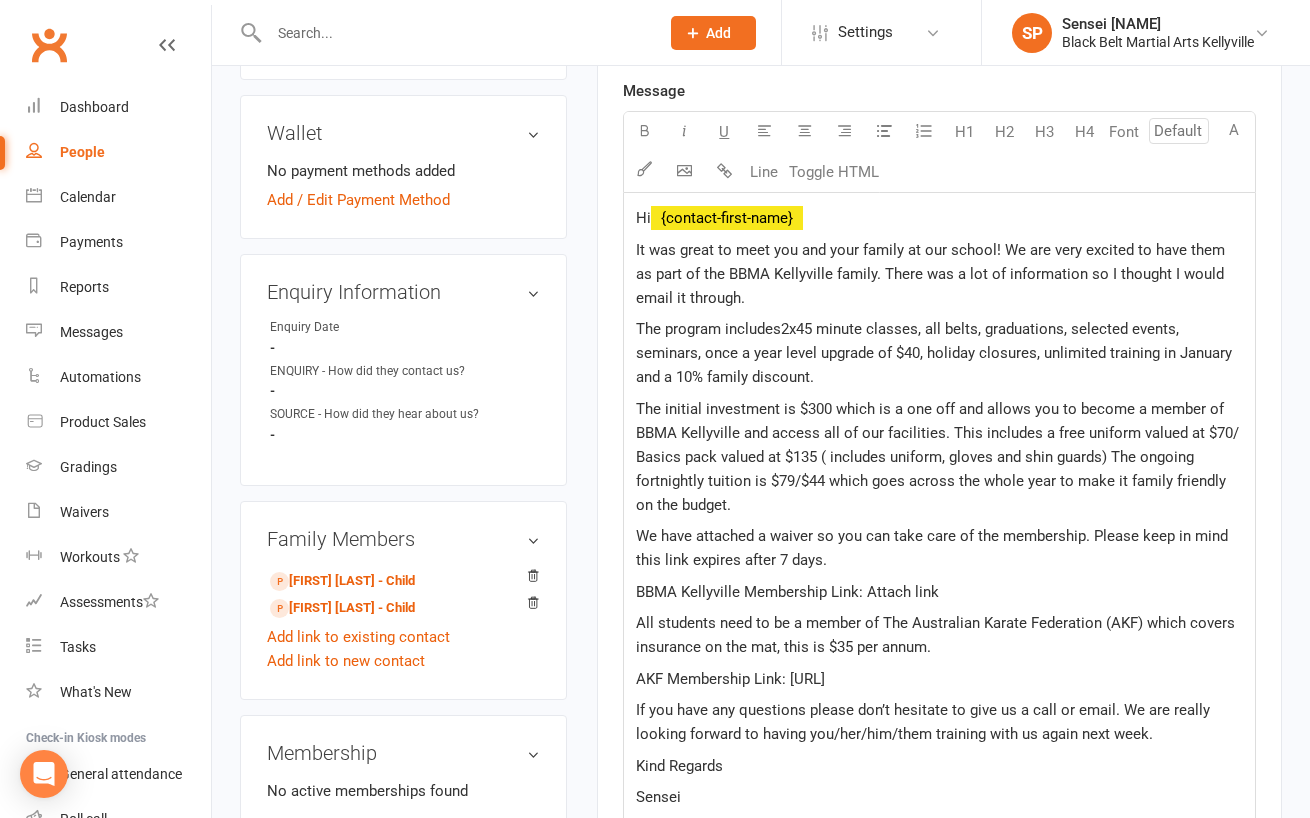 scroll, scrollTop: 630, scrollLeft: 0, axis: vertical 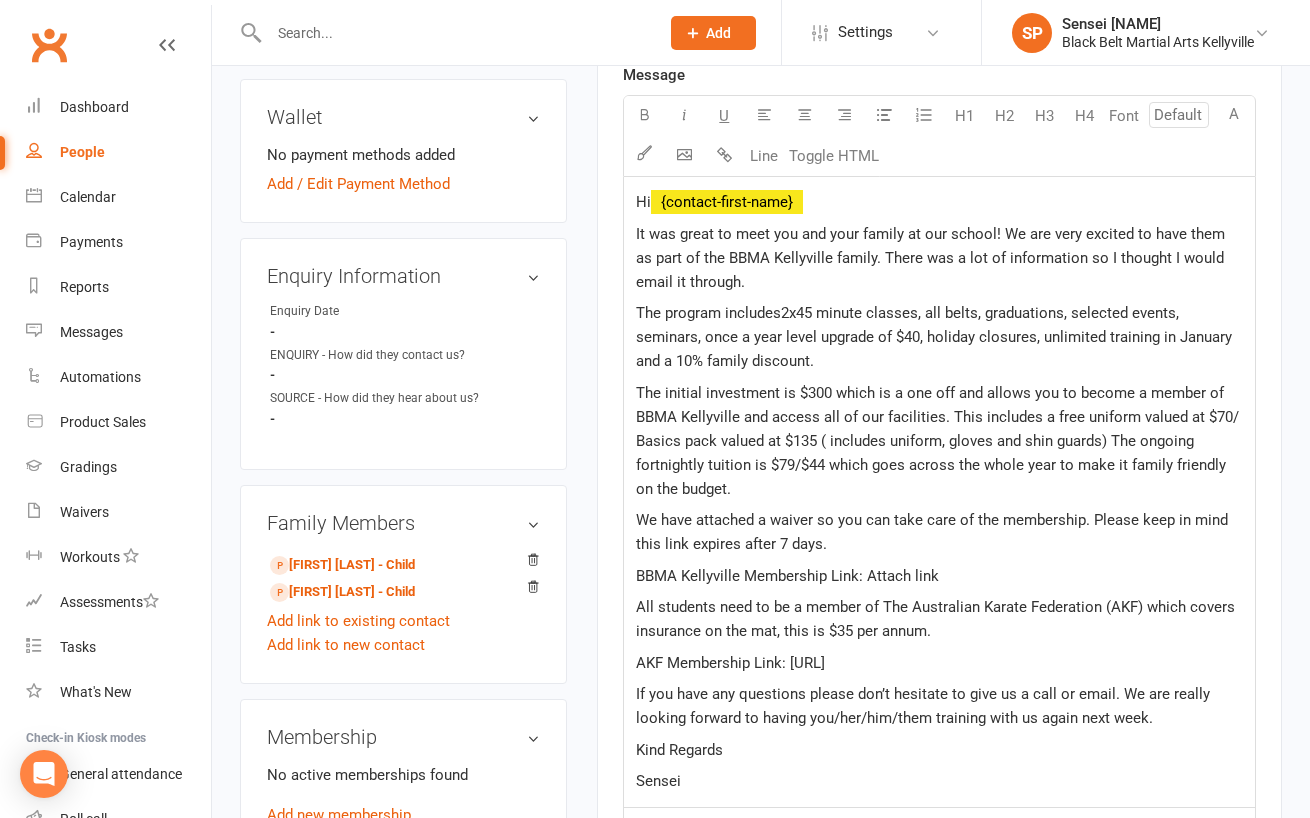 click on "The initial investment is $300 which is a one off and allows you to become a member of BBMA Kellyville and access all of our facilities. This includes a free uniform valued at $70/ Basics pack valued at $135 ( includes uniform, gloves and shin guards) The ongoing fortnightly tuition is $79/$44 which goes across the whole year to make it family friendly on the budget." 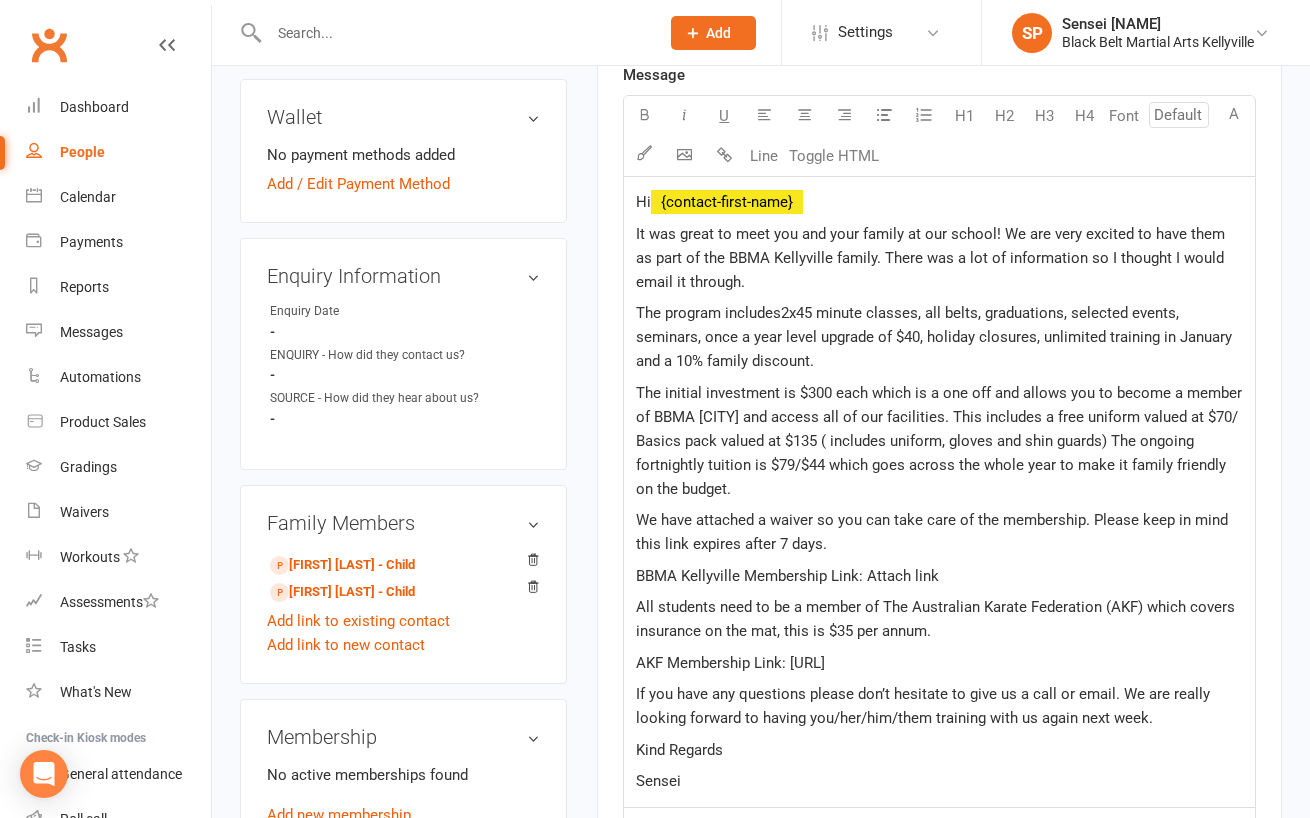 click on "The initial investment is $300 each which is a one off and allows you to become a member of BBMA [CITY] and access all of our facilities. This includes a free uniform valued at $70/ Basics pack valued at $135 ( includes uniform, gloves and shin guards) The ongoing fortnightly tuition is $79/$44 which goes across the whole year to make it family friendly on the budget." 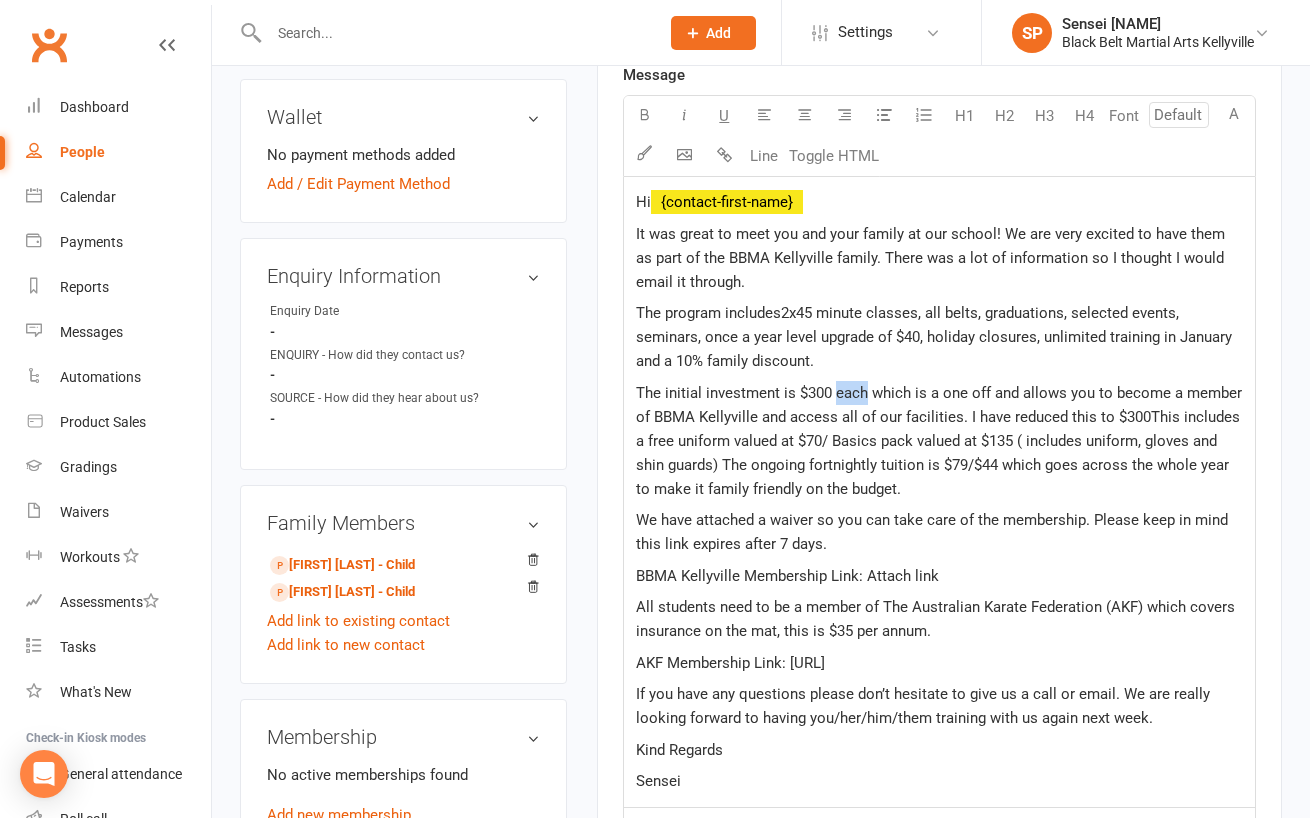 drag, startPoint x: 868, startPoint y: 387, endPoint x: 838, endPoint y: 387, distance: 30 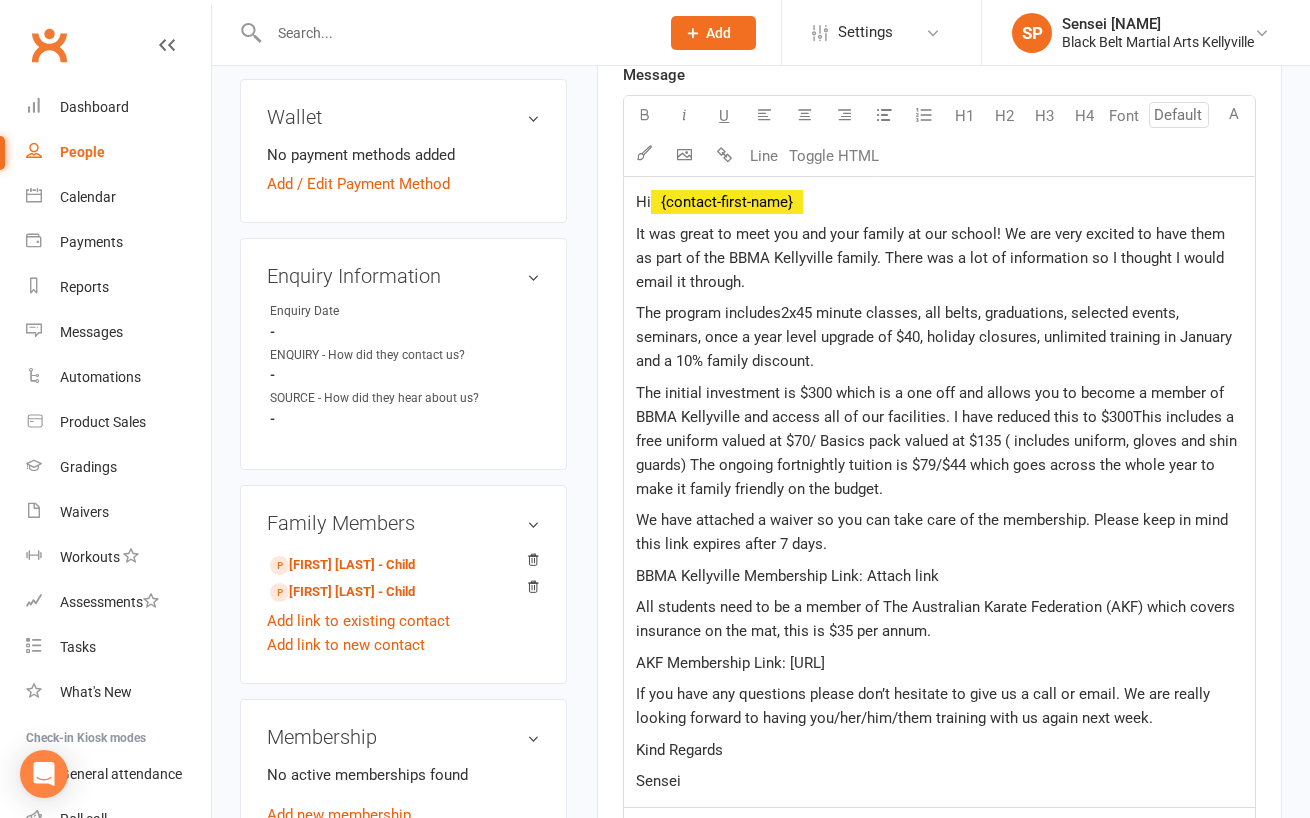 click on "The initial investment is $300 which is a one off and allows you to become a member of BBMA Kellyville and access all of our facilities. I have reduced this to $300This includes a free uniform valued at $70/ Basics pack valued at $135 ( includes uniform, gloves and shin guards) The ongoing fortnightly tuition is $79/$44 which goes across the whole year to make it family friendly on the budget." 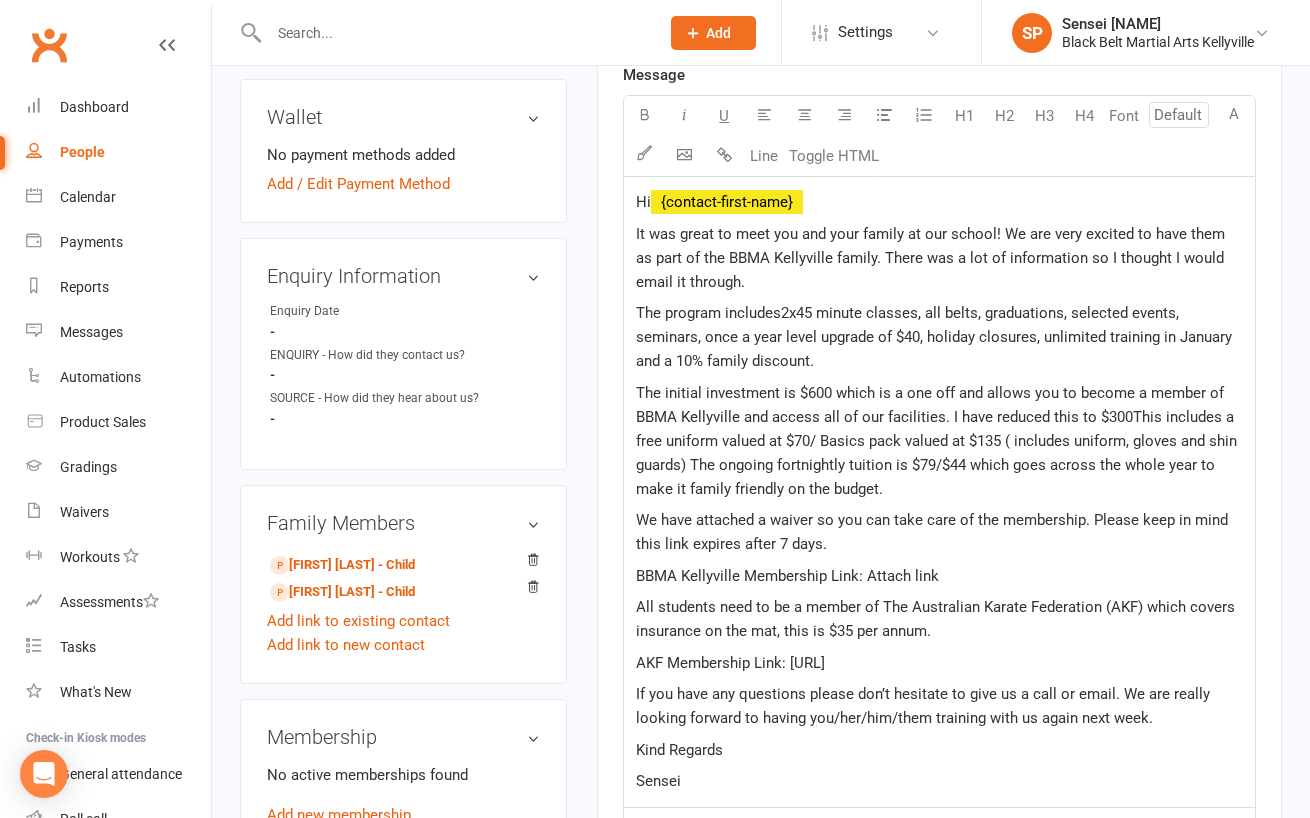 click on "The initial investment is $600 which is a one off and allows you to become a member of BBMA Kellyville and access all of our facilities. I have reduced this to $300This includes a free uniform valued at $70/ Basics pack valued at $135 ( includes uniform, gloves and shin guards) The ongoing fortnightly tuition is $79/$44 which goes across the whole year to make it family friendly on the budget." 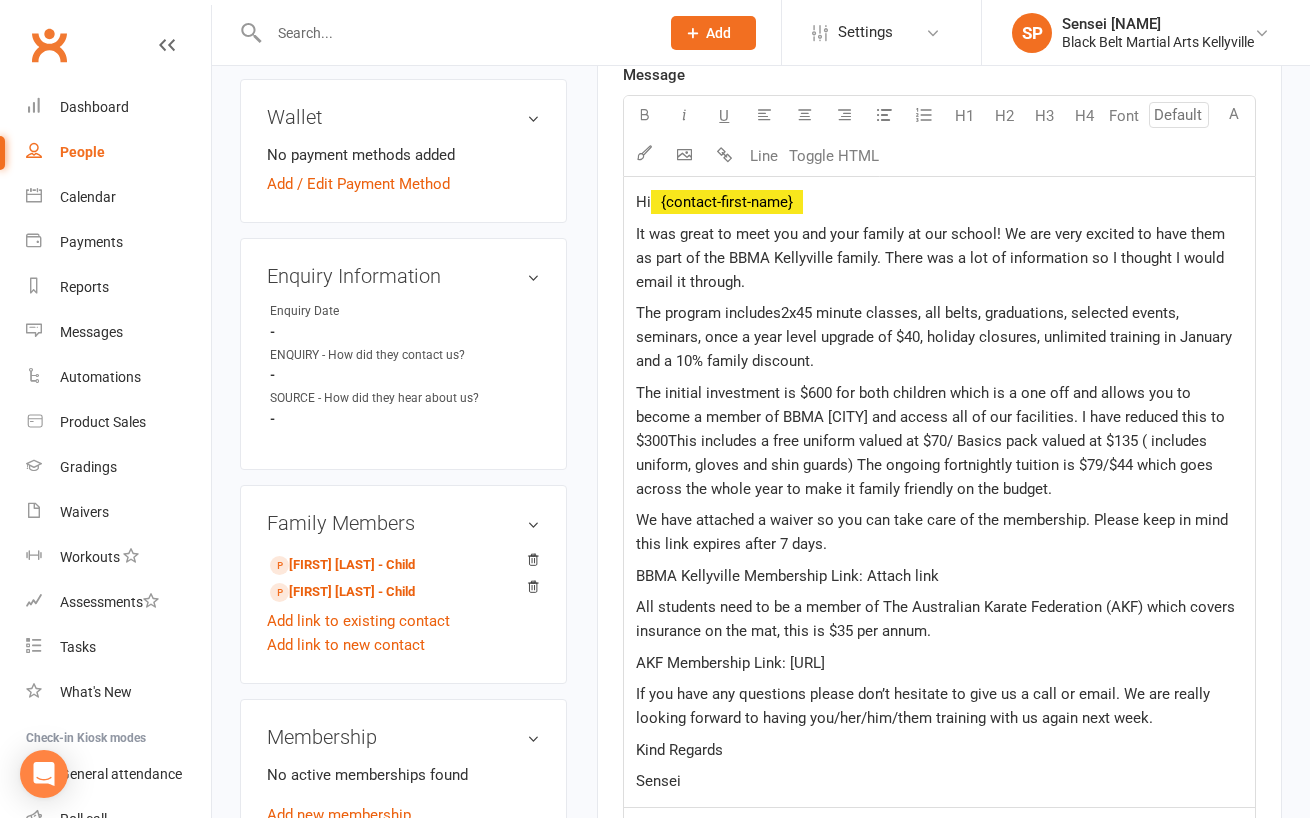 click on "The initial investment is $600 for both children which is a one off and allows you to become a member of BBMA [CITY] and access all of our facilities. I have reduced this to $300This includes a free uniform valued at $70/ Basics pack valued at $135 ( includes uniform, gloves and shin guards) The ongoing fortnightly tuition is $79/$44 which goes across the whole year to make it family friendly on the budget." 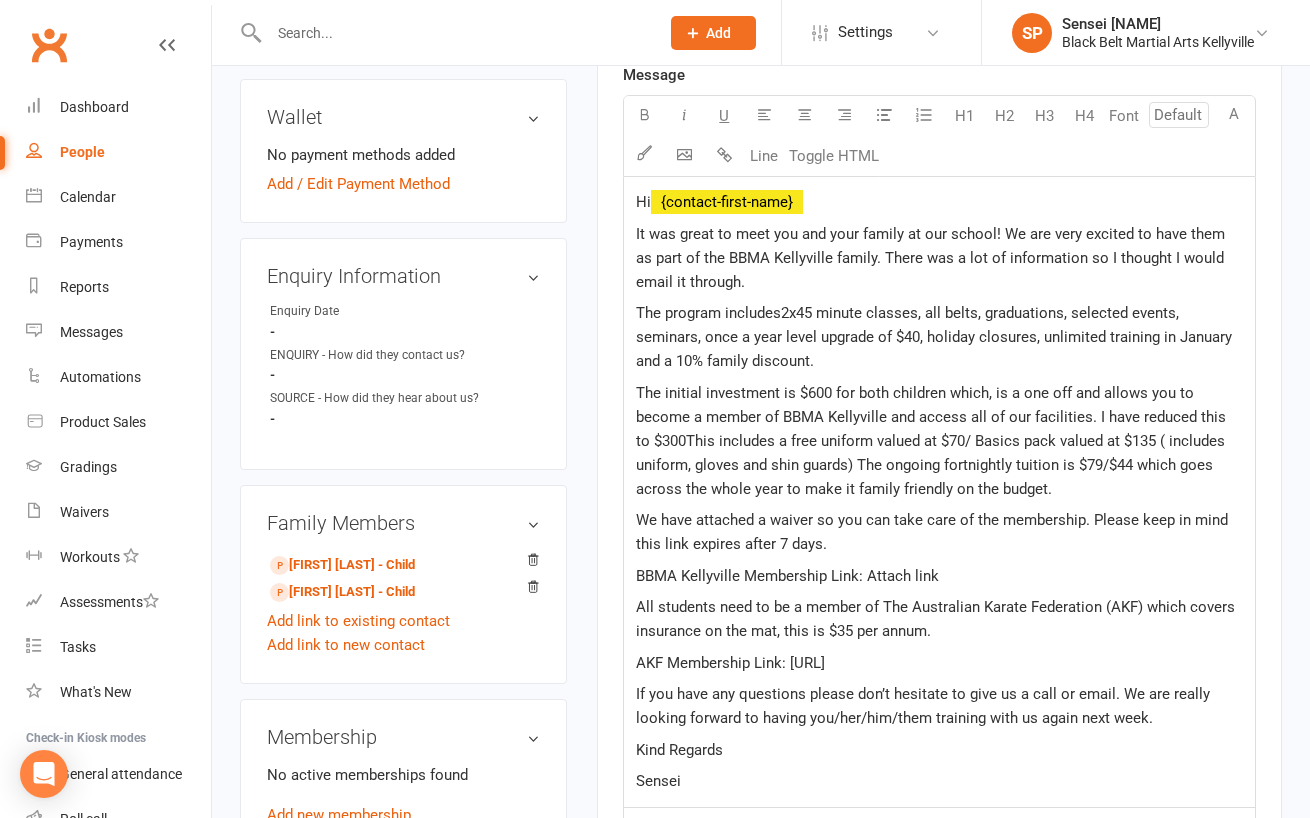 click on "The initial investment is $600 for both children which, is a one off and allows you to become a member of BBMA Kellyville and access all of our facilities. I have reduced this to $300This includes a free uniform valued at $70/ Basics pack valued at $135 ( includes uniform, gloves and shin guards) The ongoing fortnightly tuition is $79/$44 which goes across the whole year to make it family friendly on the budget." 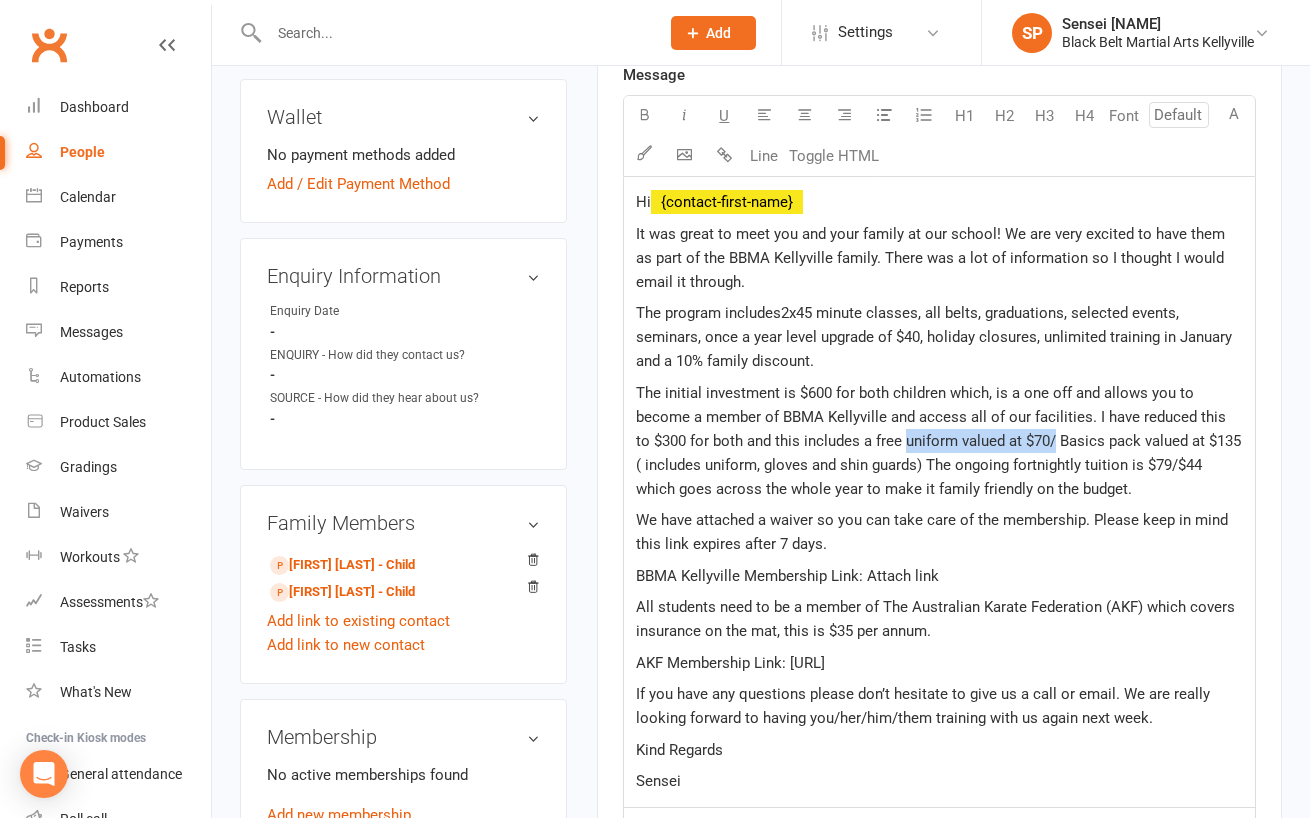 drag, startPoint x: 1040, startPoint y: 430, endPoint x: 888, endPoint y: 432, distance: 152.01315 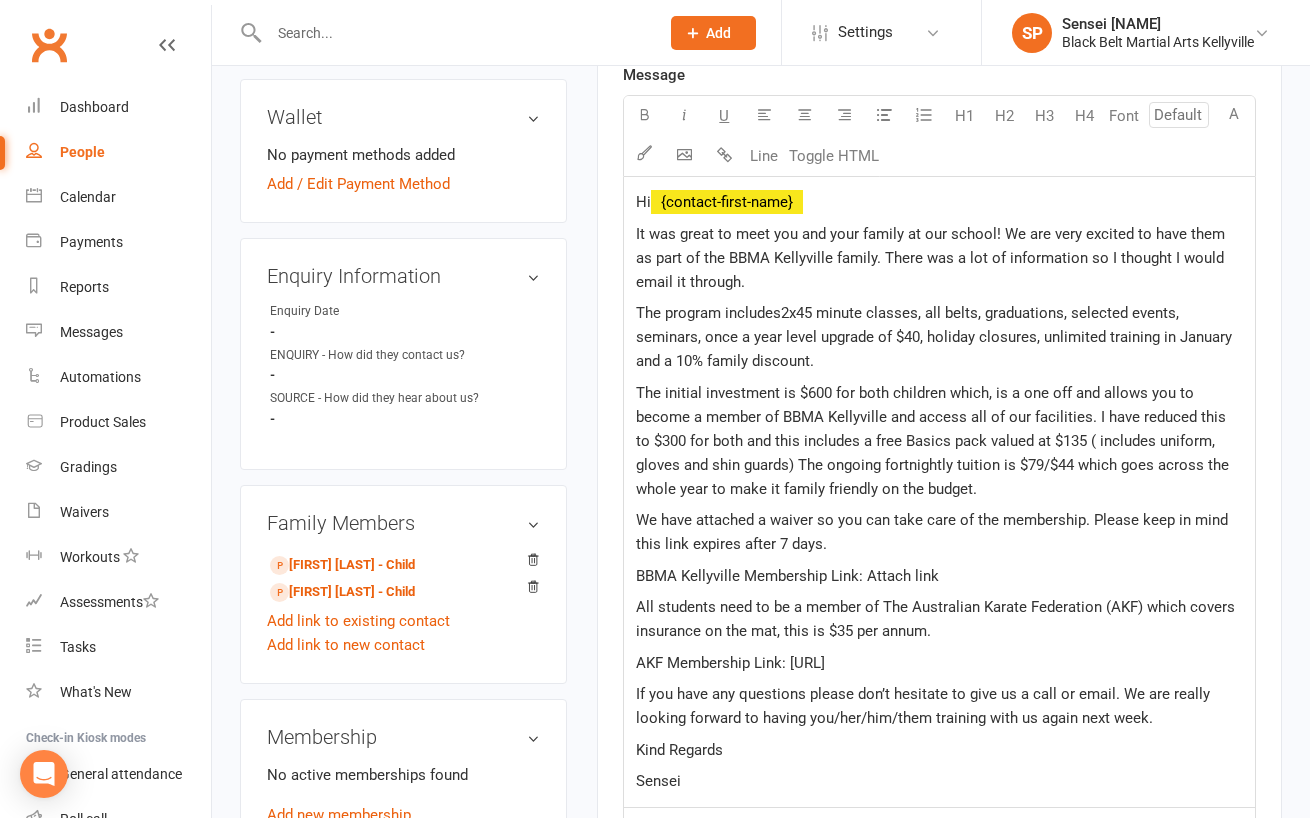 click on "The initial investment is $600 for both children which, is a one off and allows you to become a member of BBMA Kellyville and access all of our facilities. I have reduced this to $300 for both and this includes a free Basics pack valued at $135 ( includes uniform, gloves and shin guards) The ongoing fortnightly tuition is $79/$44 which goes across the whole year to make it family friendly on the budget." 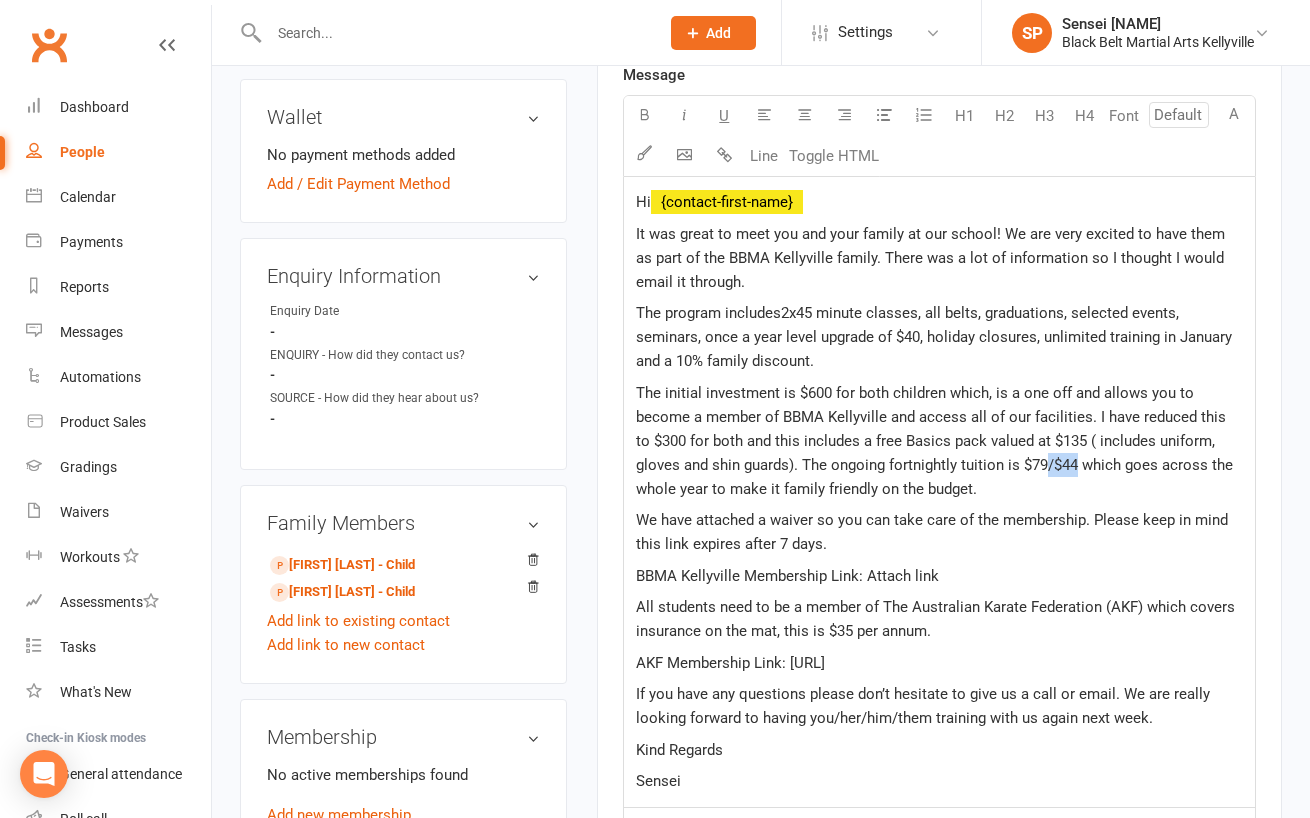 drag, startPoint x: 1031, startPoint y: 460, endPoint x: 1000, endPoint y: 456, distance: 31.257 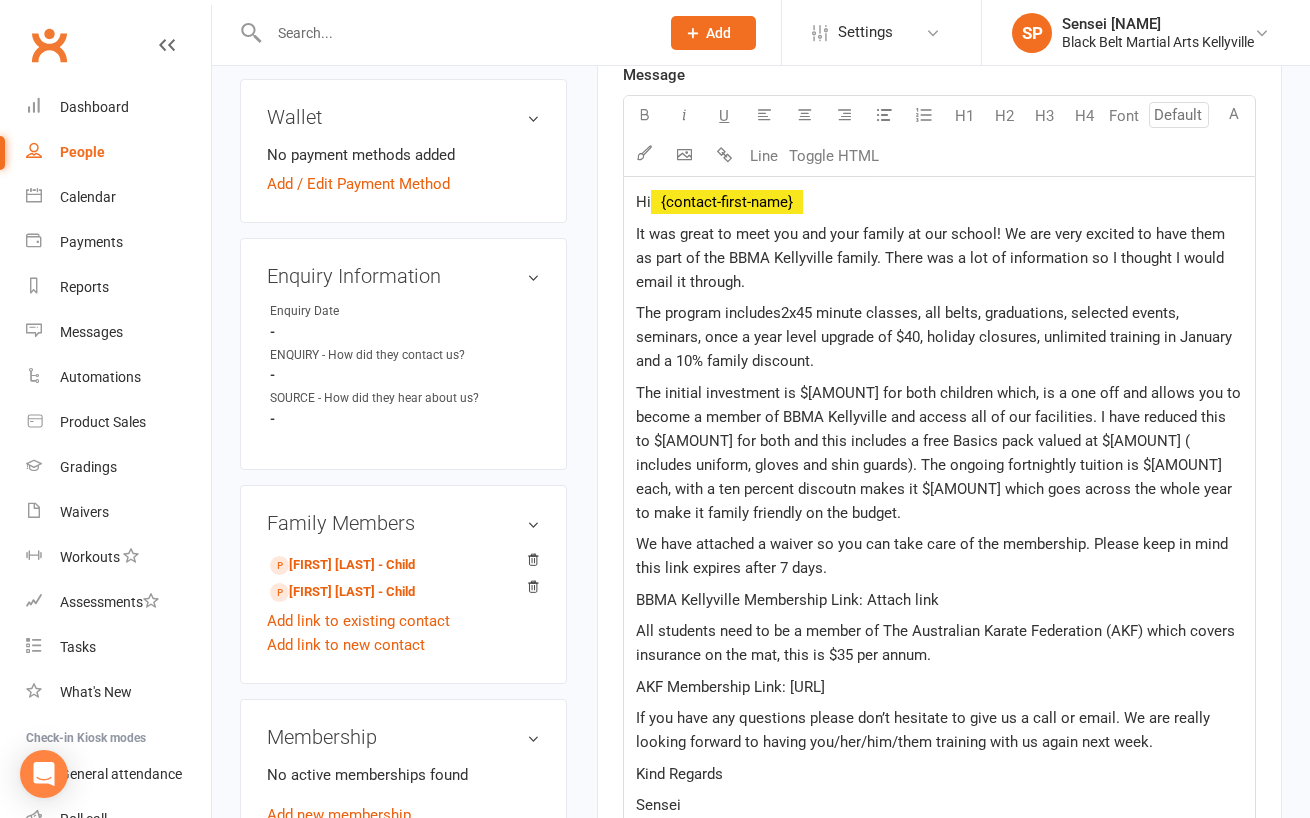 click on "The initial investment is $[AMOUNT] for both children which, is a one off and allows you to become a member of BBMA Kellyville and access all of our facilities. I have reduced this to $[AMOUNT] for both and this includes a free Basics pack valued at $[AMOUNT] ( includes uniform, gloves and shin guards). The ongoing fortnightly tuition is $[AMOUNT] each, with a ten percent discoutn makes it $[AMOUNT] which goes across the whole year to make it family friendly on the budget." 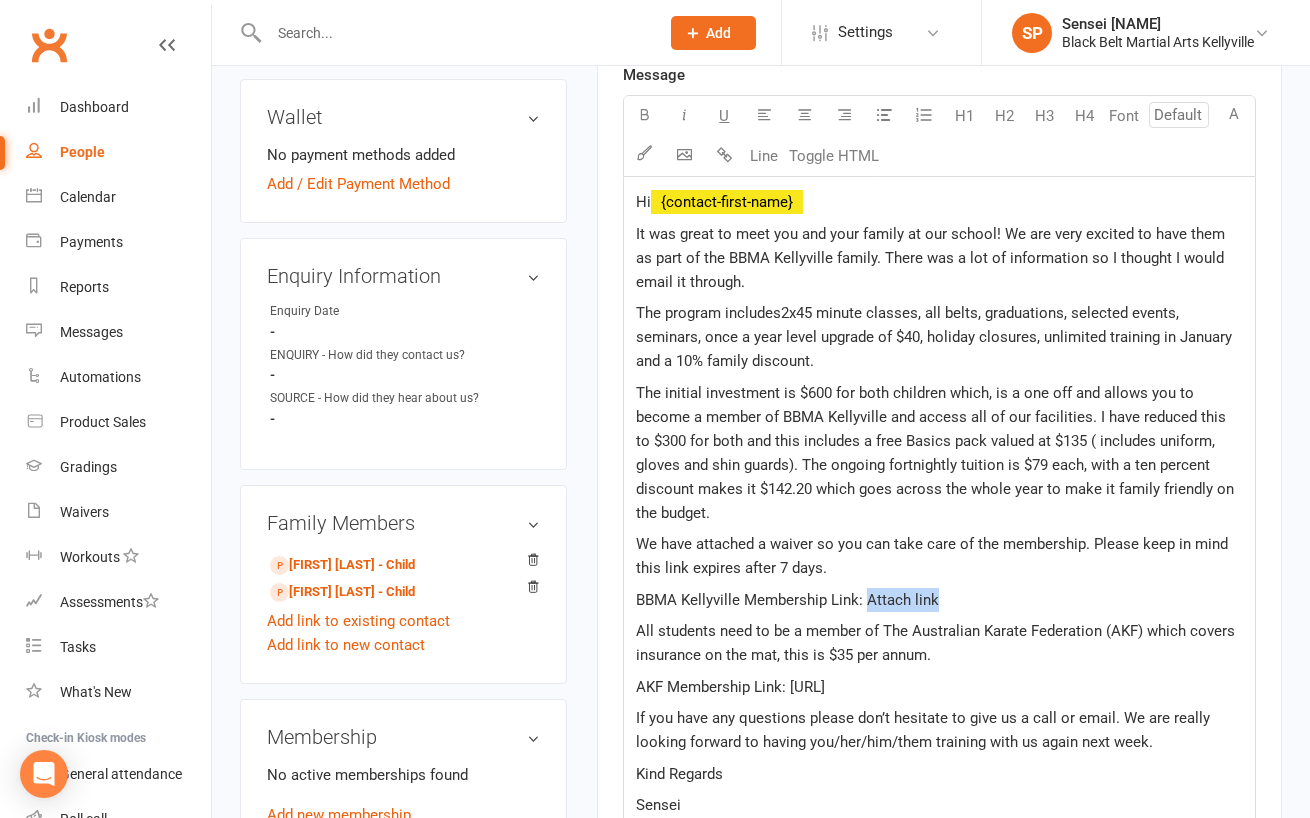 drag, startPoint x: 941, startPoint y: 592, endPoint x: 866, endPoint y: 586, distance: 75.23962 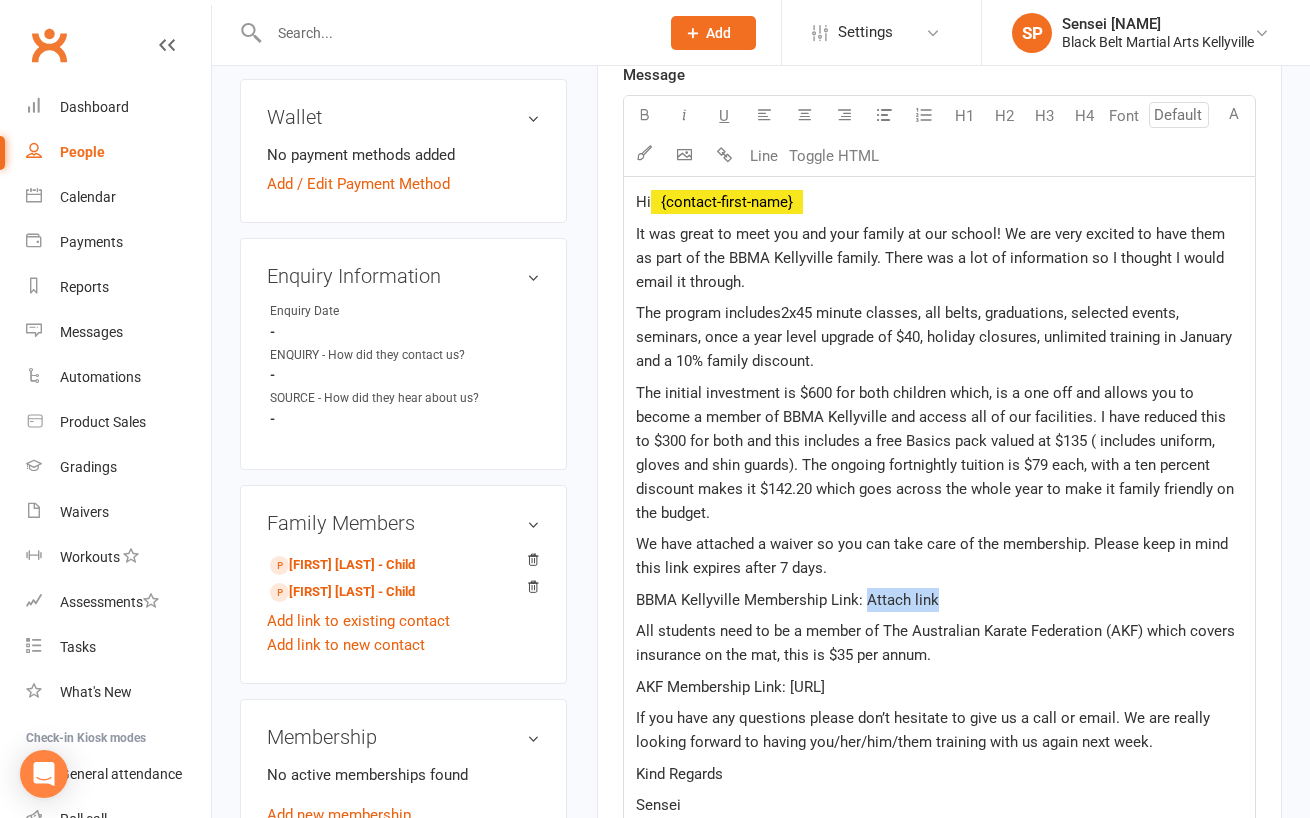 click on "BBMA Kellyville Membership Link: Attach link" 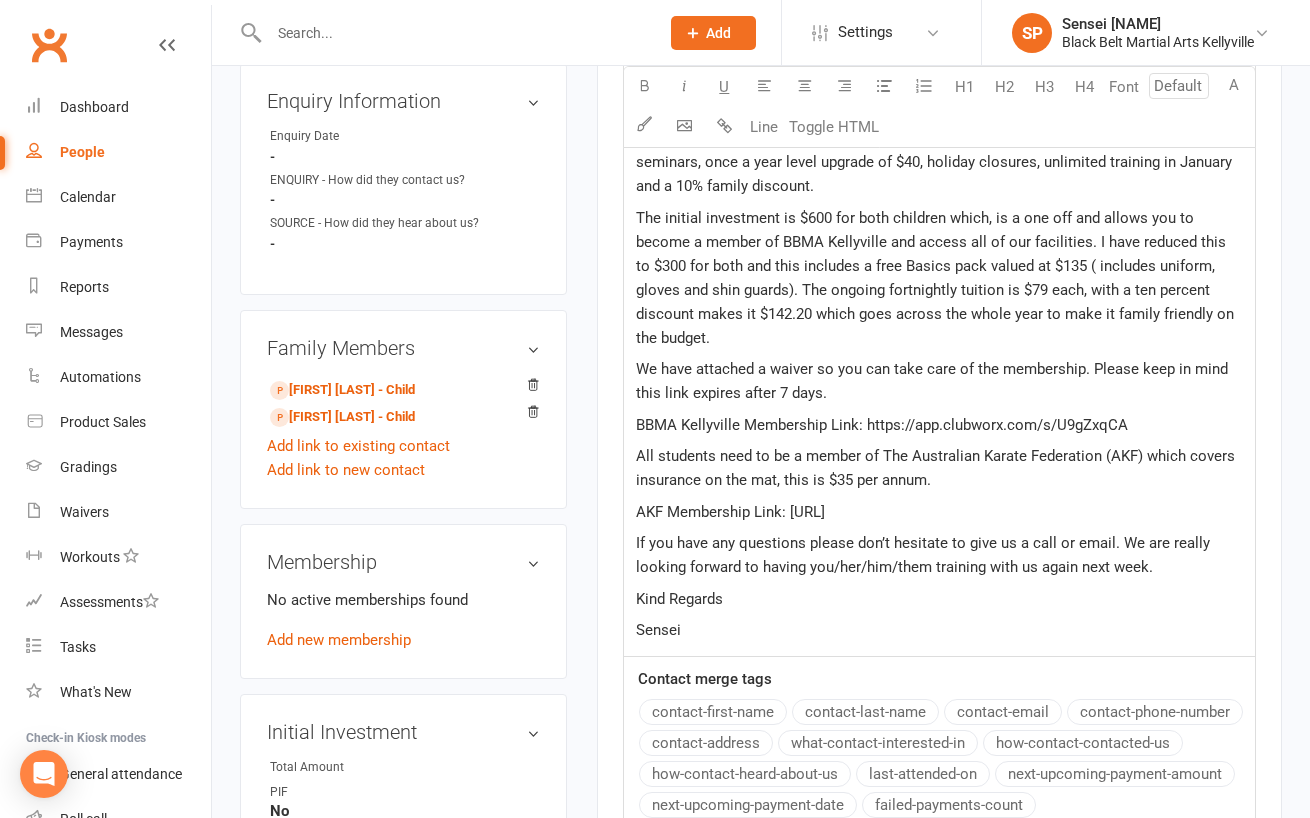 scroll, scrollTop: 814, scrollLeft: 0, axis: vertical 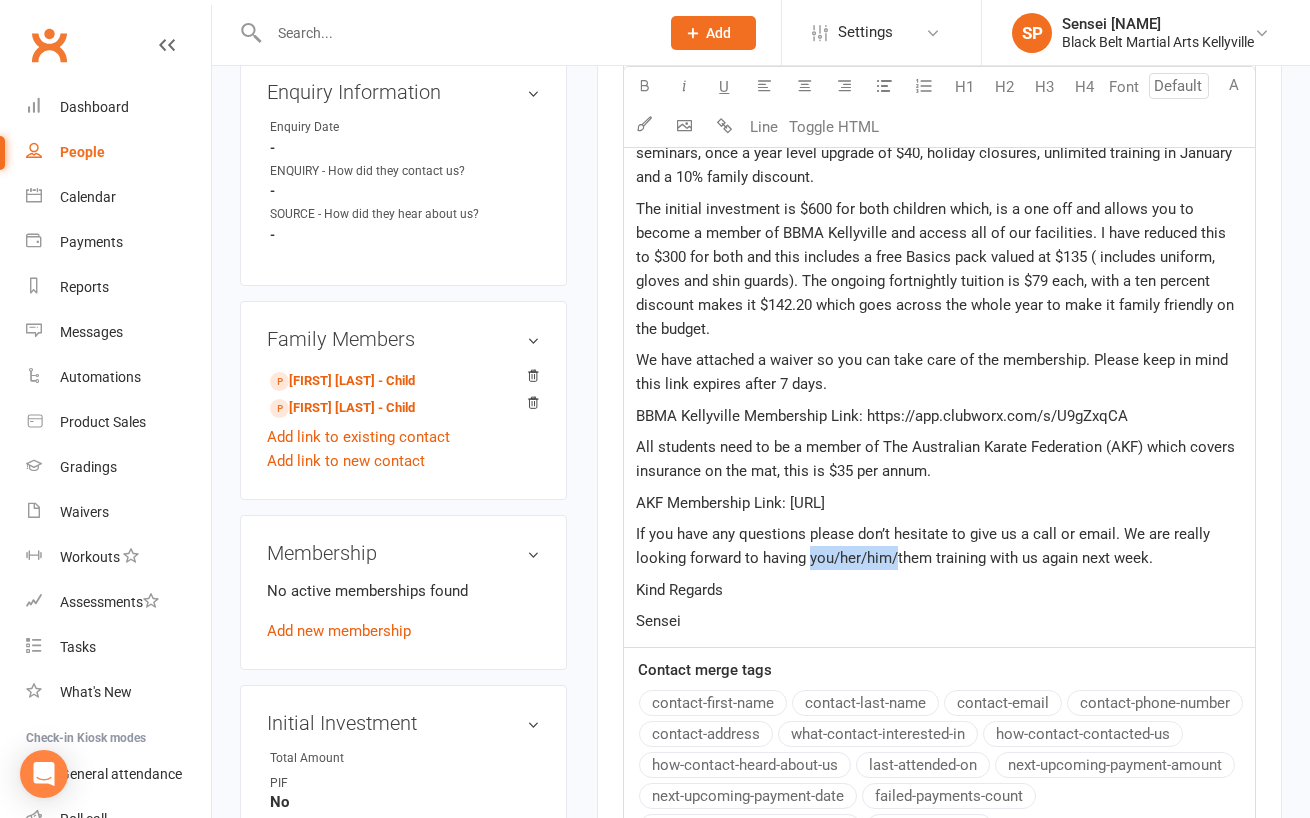 drag, startPoint x: 895, startPoint y: 556, endPoint x: 809, endPoint y: 553, distance: 86.05231 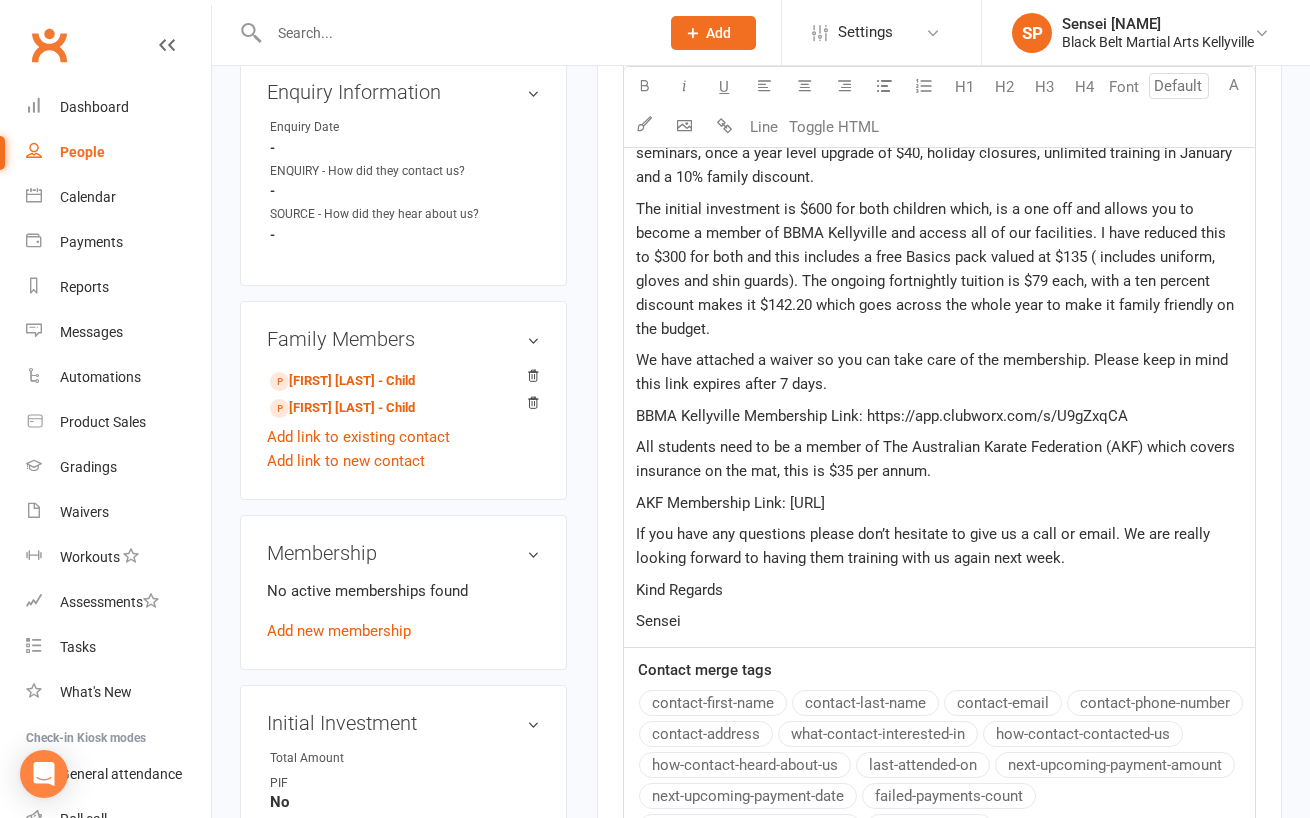 click on "If you have any questions please don’t hesitate to give us a call or email. We are really looking forward to having them training with us again next week." 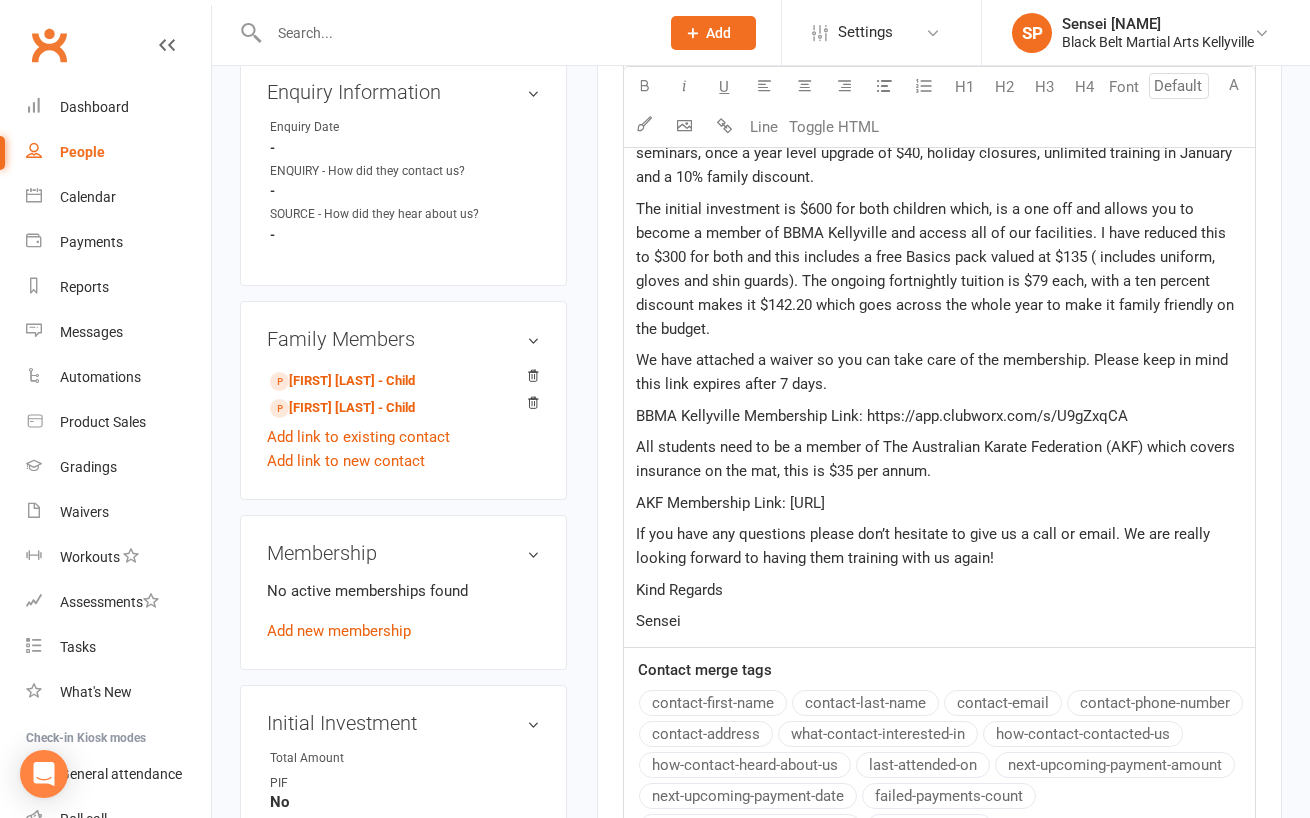 click on "Sensei" 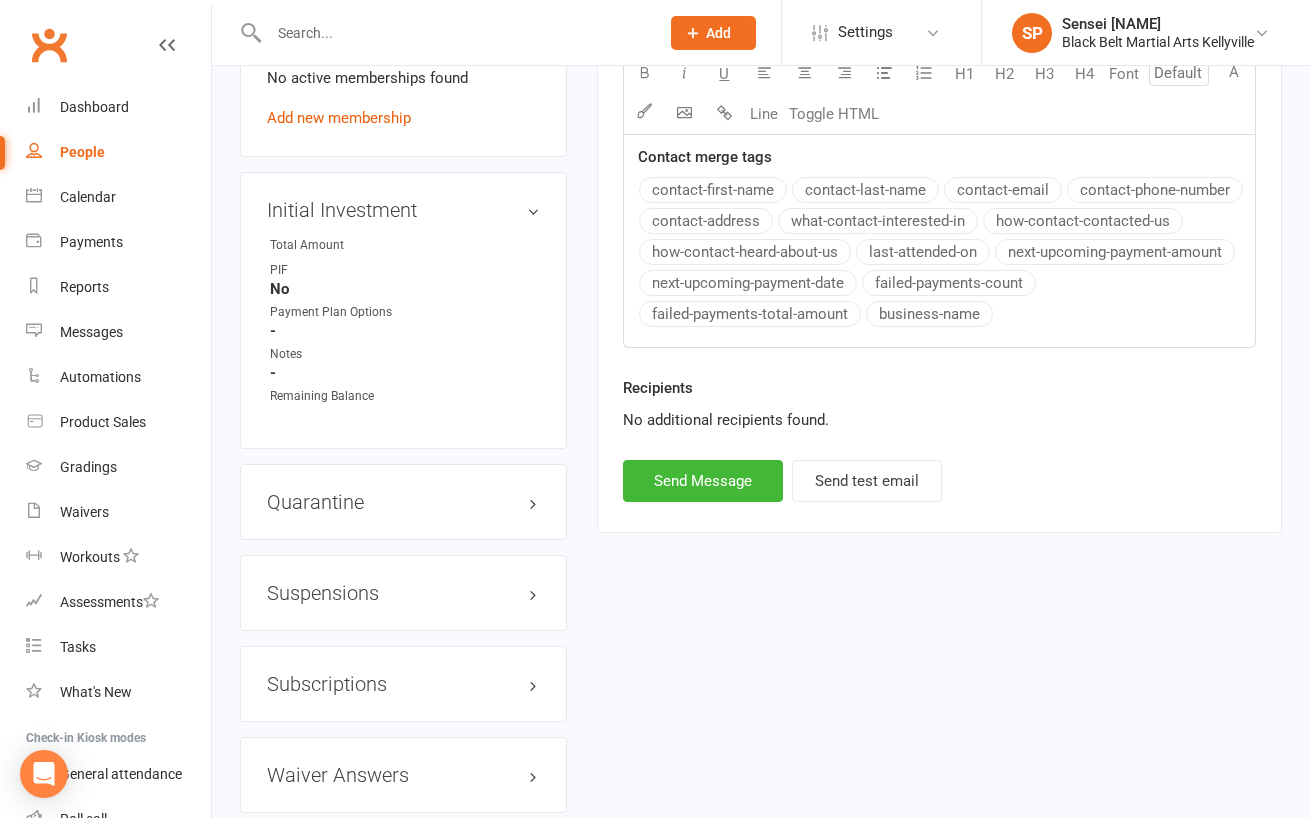 scroll, scrollTop: 1334, scrollLeft: 0, axis: vertical 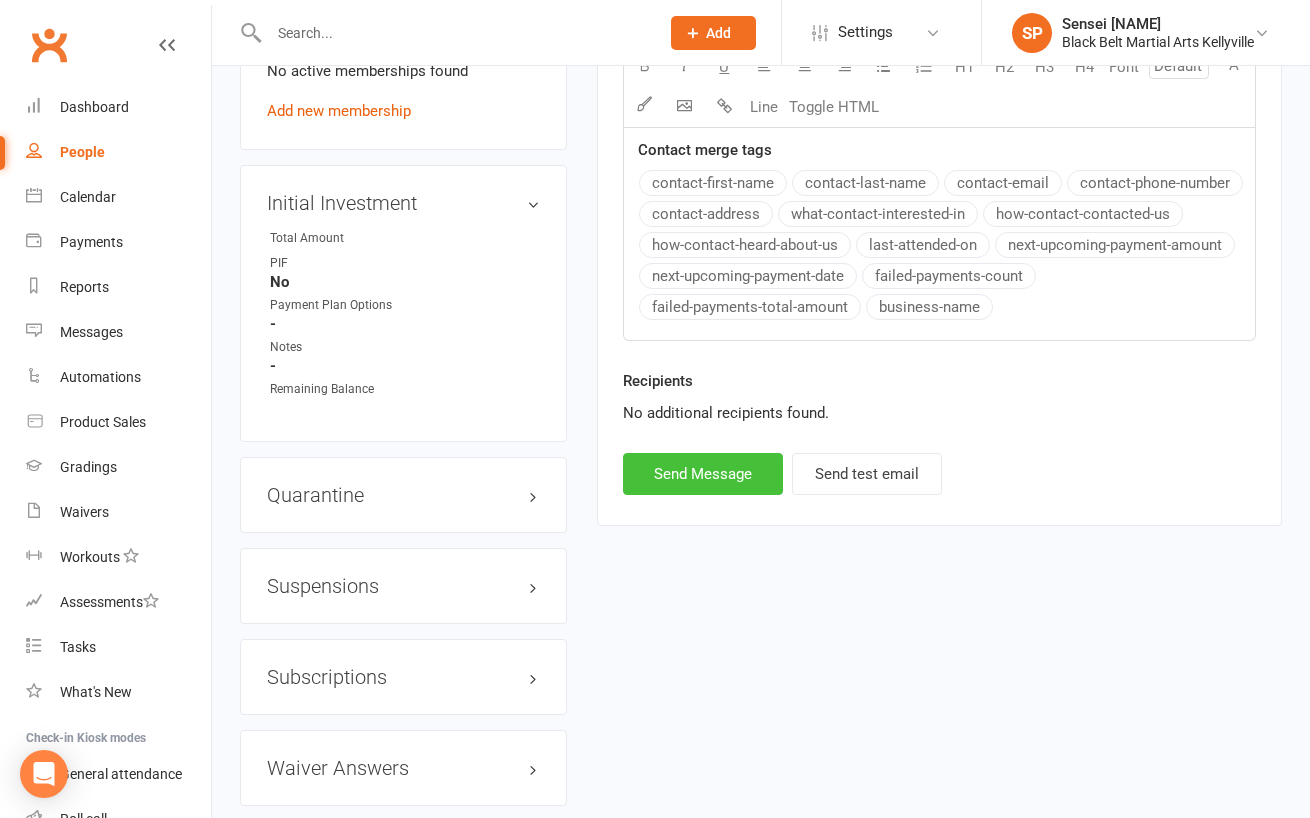 click on "Send Message" at bounding box center (703, 474) 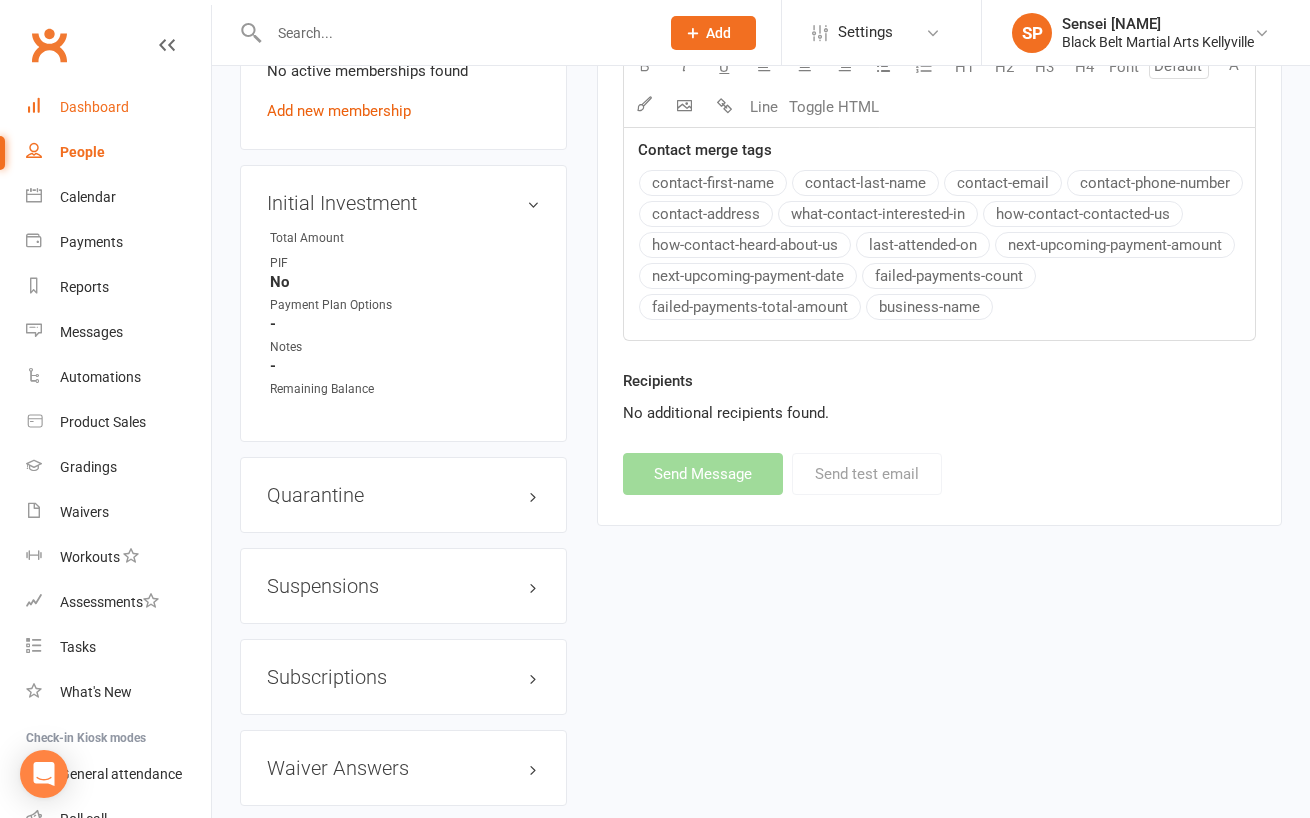 select 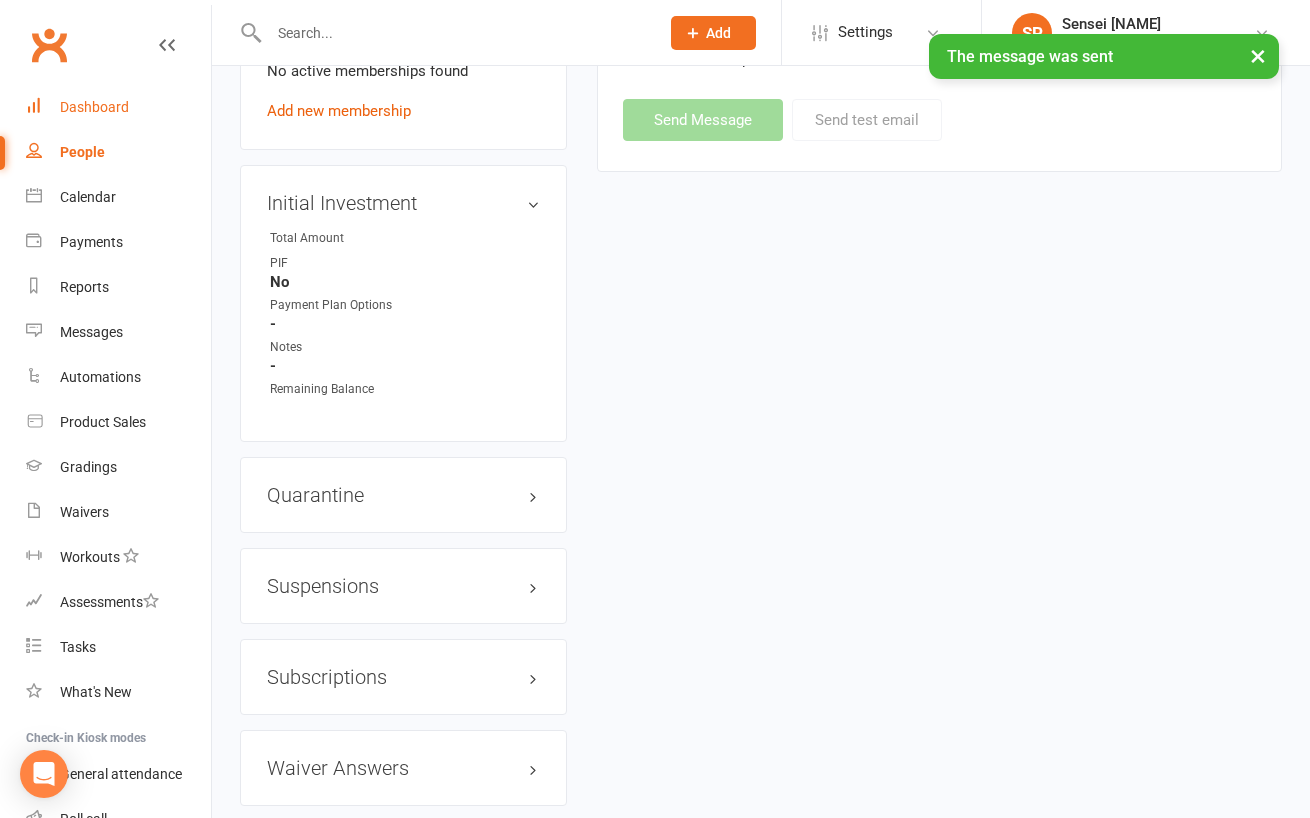 click on "Dashboard" at bounding box center (94, 107) 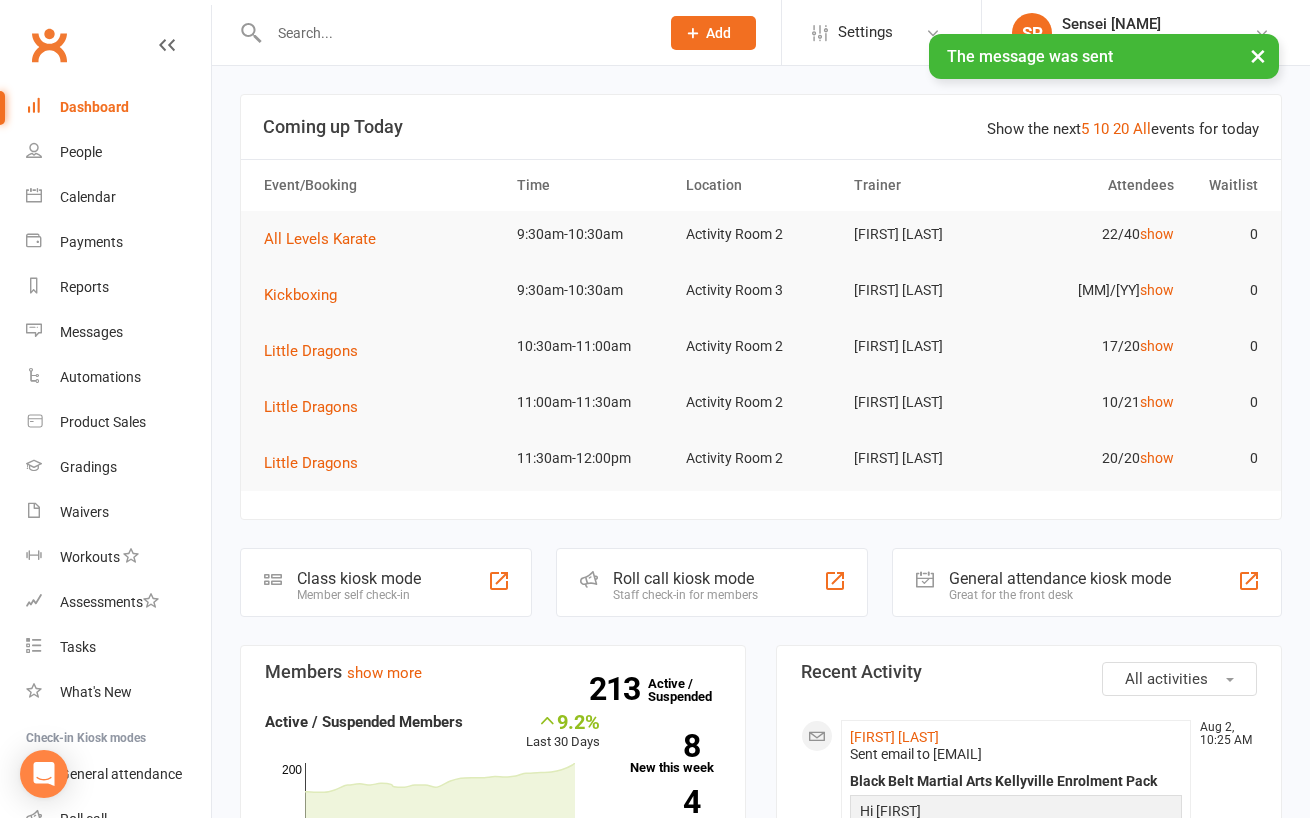 click on "Show the next  5   10   20   All  events for today Coming up Today Event/Booking Time Location Trainer Attendees Waitlist All Levels Karate  9:30am-10:30am Activity Room 2 Pauline Cornac 22/40  show 0  Kickboxing  9:30am-10:30am Activity Room 3 Pauline Cornac 12/20  show 0  Little Dragons  10:30am-11:00am Activity Room 2 Pauline Cornac 17/20  show 0  Little Dragons  11:00am-11:30am Activity Room 2 Pauline Cornac 10/21  show 0  Little Dragons  11:30am-12:00pm Activity Room 2 Pauline Cornac 20/20  show 0
Class kiosk mode Member self check-in Roll call kiosk mode Staff check-in for members General attendance kiosk mode Great for the front desk Kiosk modes:  General attendance  General attendance Class Roll call
Members  show more 9.2% Last 30 Days Active / Suspended Members Apr Jul Month 01-Feb 02-Aug  0 100 200 213 Active / Suspended 8 New this week 4 New this month 1 Canx. this month
Attendance 9 Right Now (in session) show more 20 Today (so far)  -55.6​%  from yesterday  show more 15 Absent show more" at bounding box center (761, 2211) 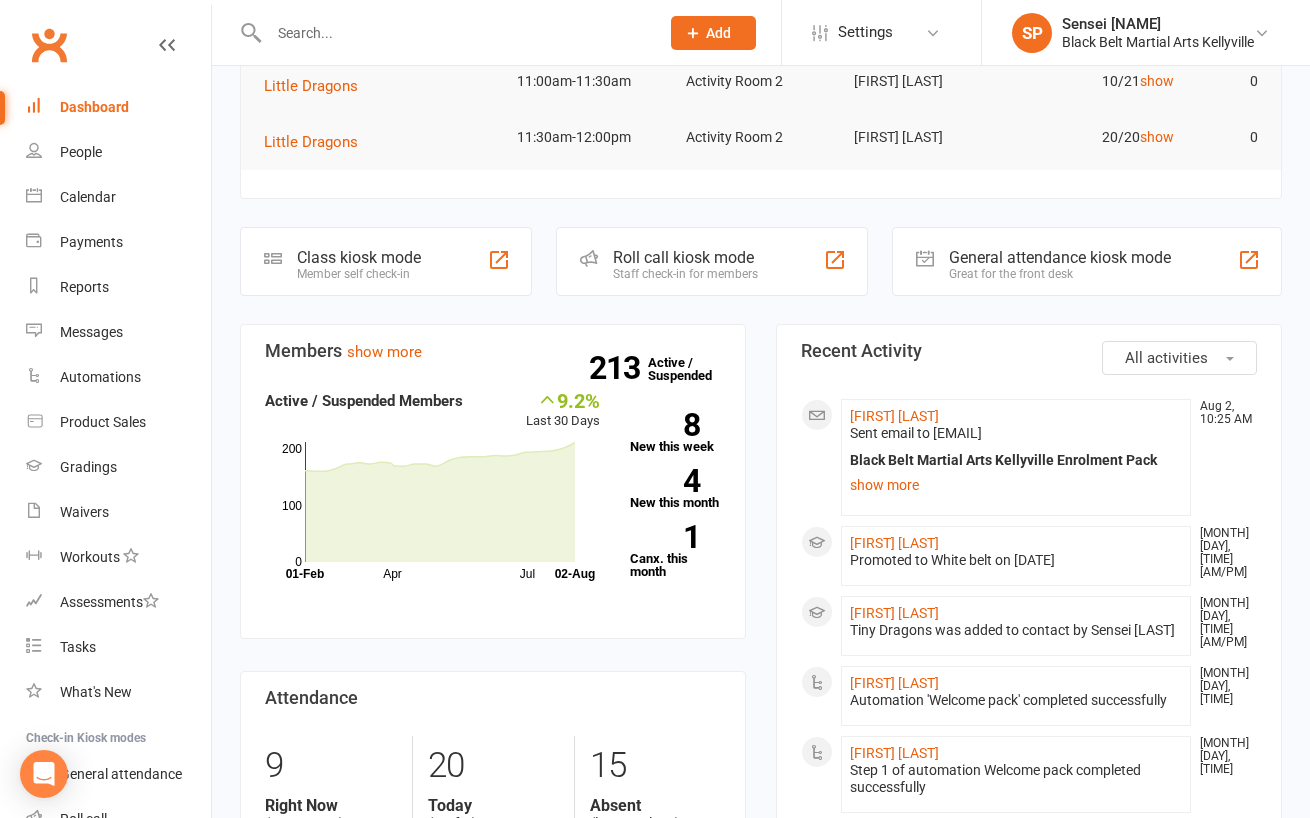scroll, scrollTop: 0, scrollLeft: 0, axis: both 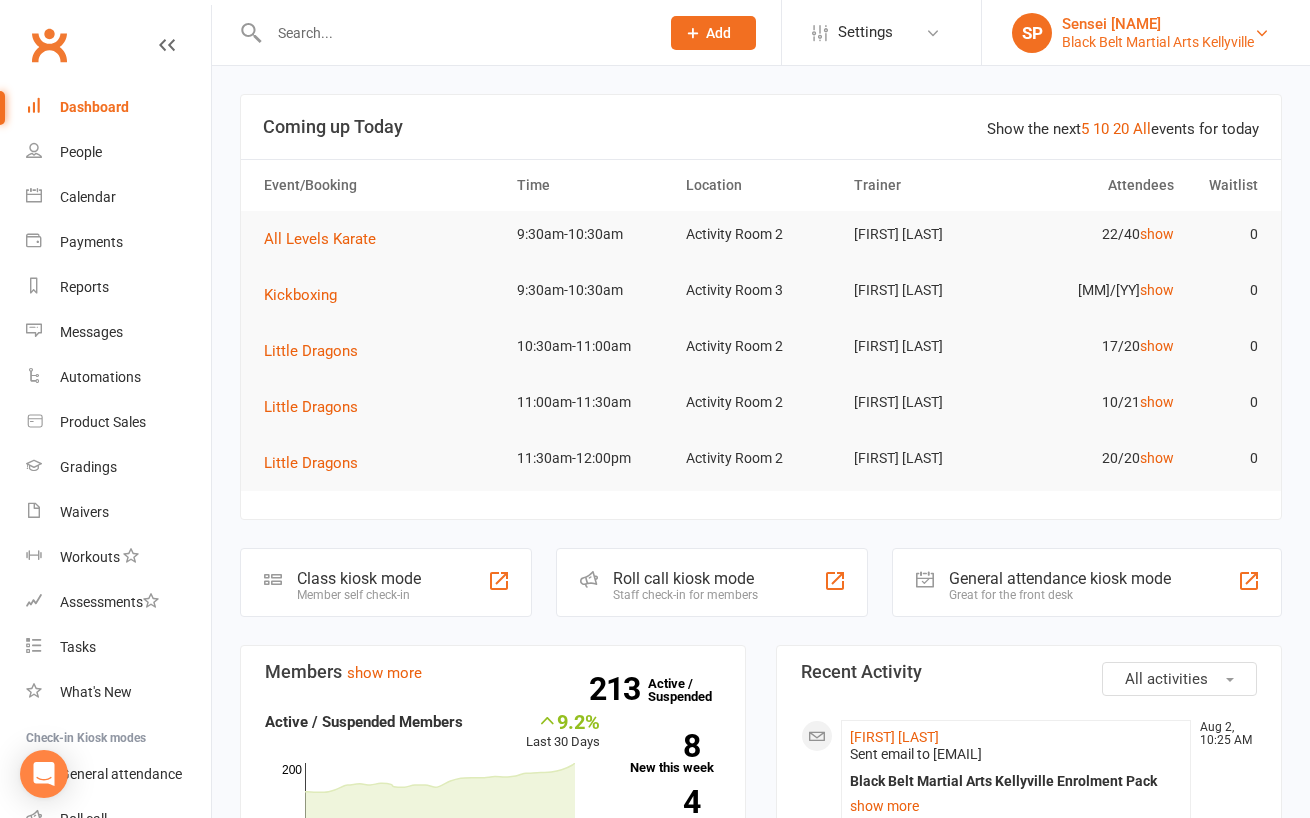 click on "Sensei [NAME]" at bounding box center [1158, 24] 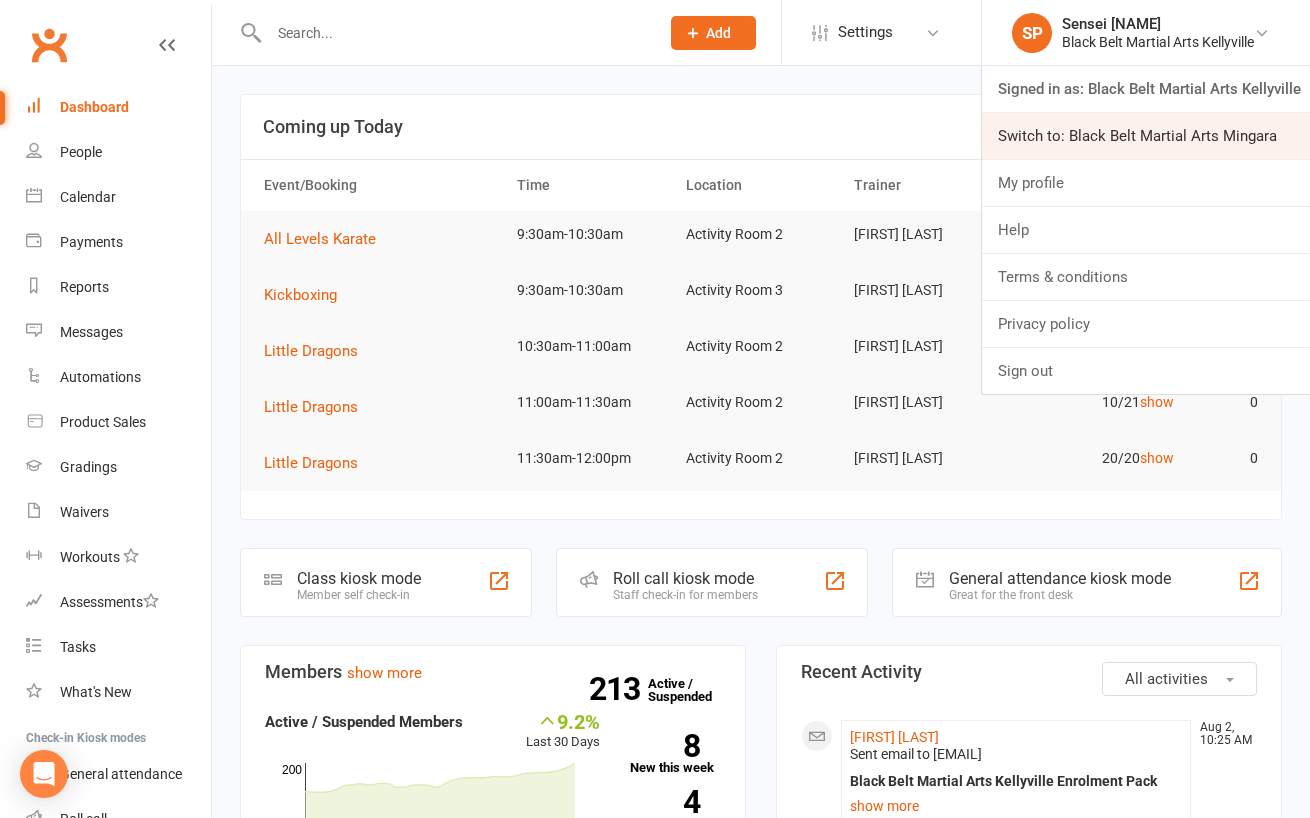 click on "Switch to: Black Belt Martial Arts Mingara" at bounding box center (1146, 136) 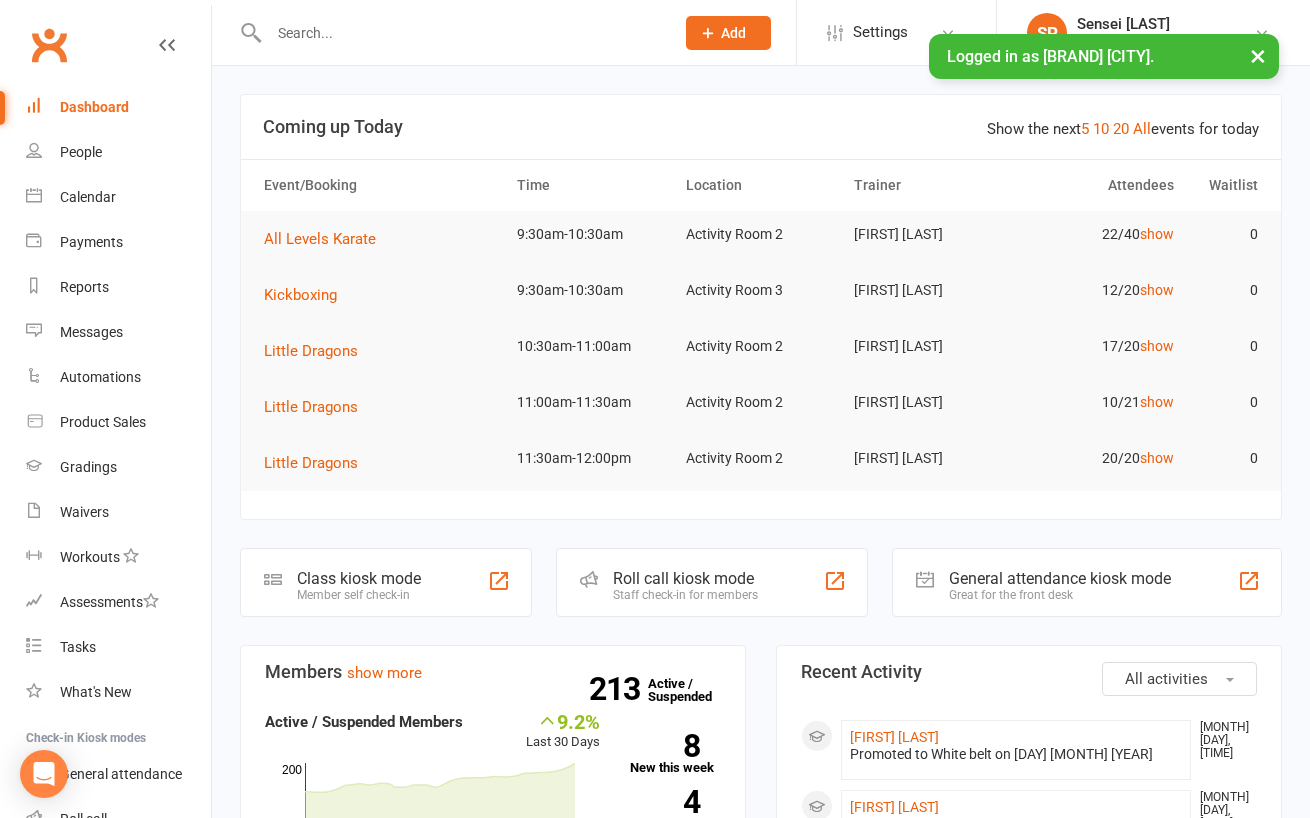 scroll, scrollTop: 0, scrollLeft: 0, axis: both 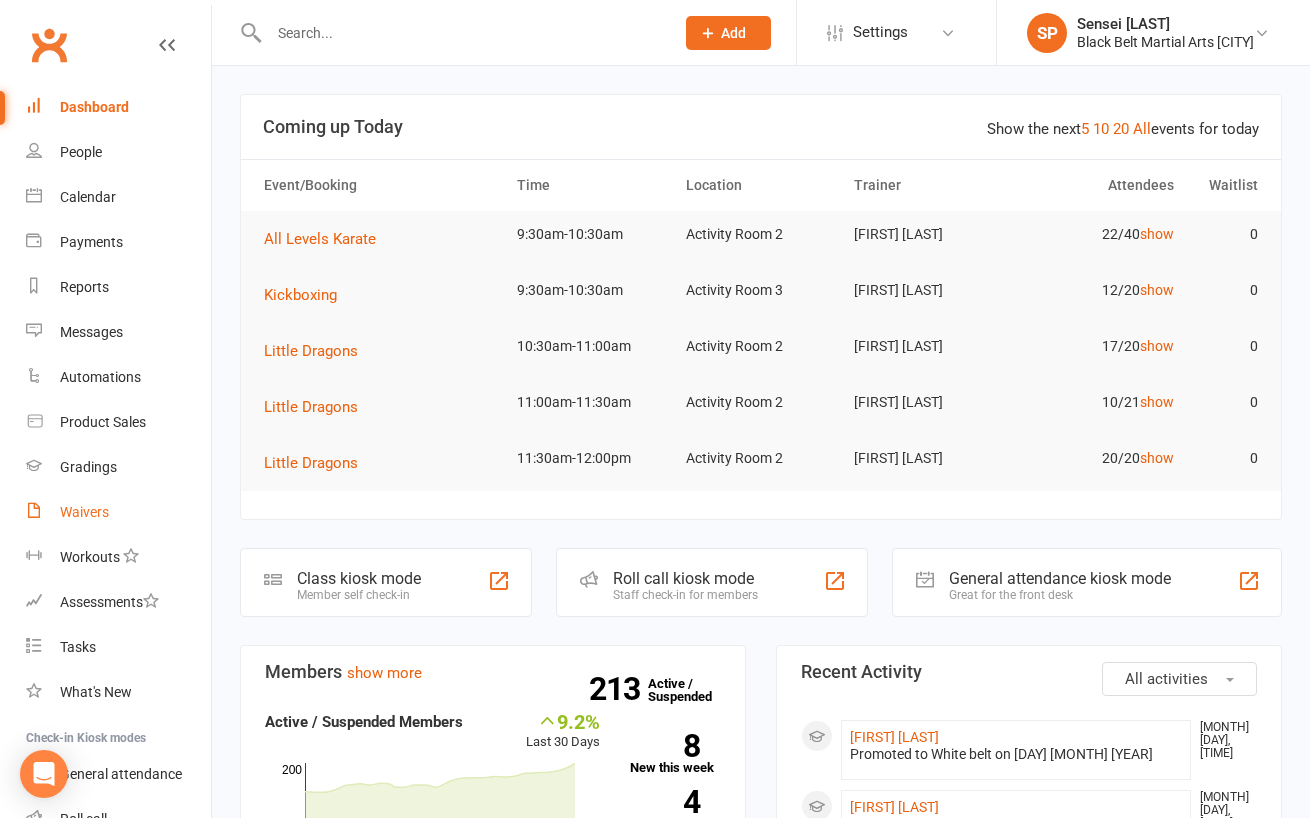 click on "Waivers" at bounding box center [84, 512] 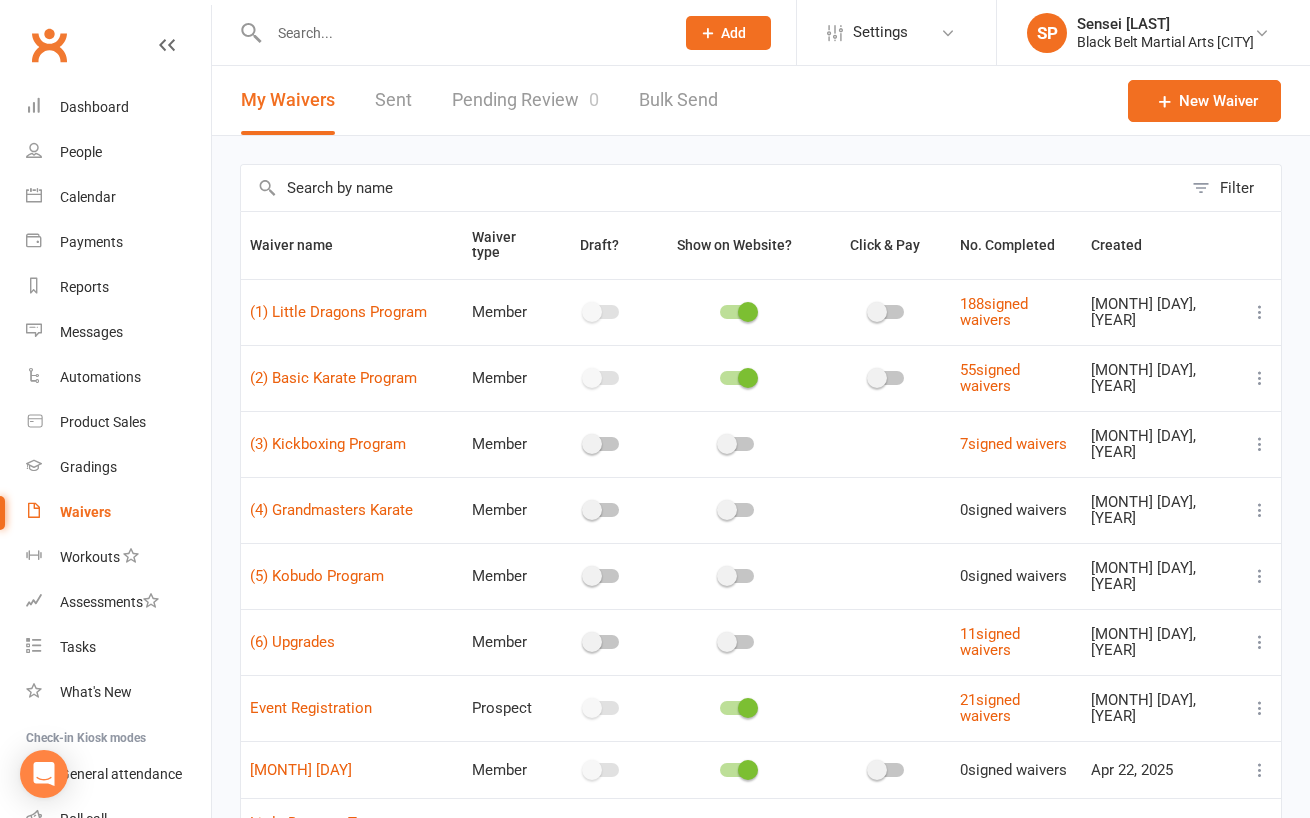 click at bounding box center (1260, 378) 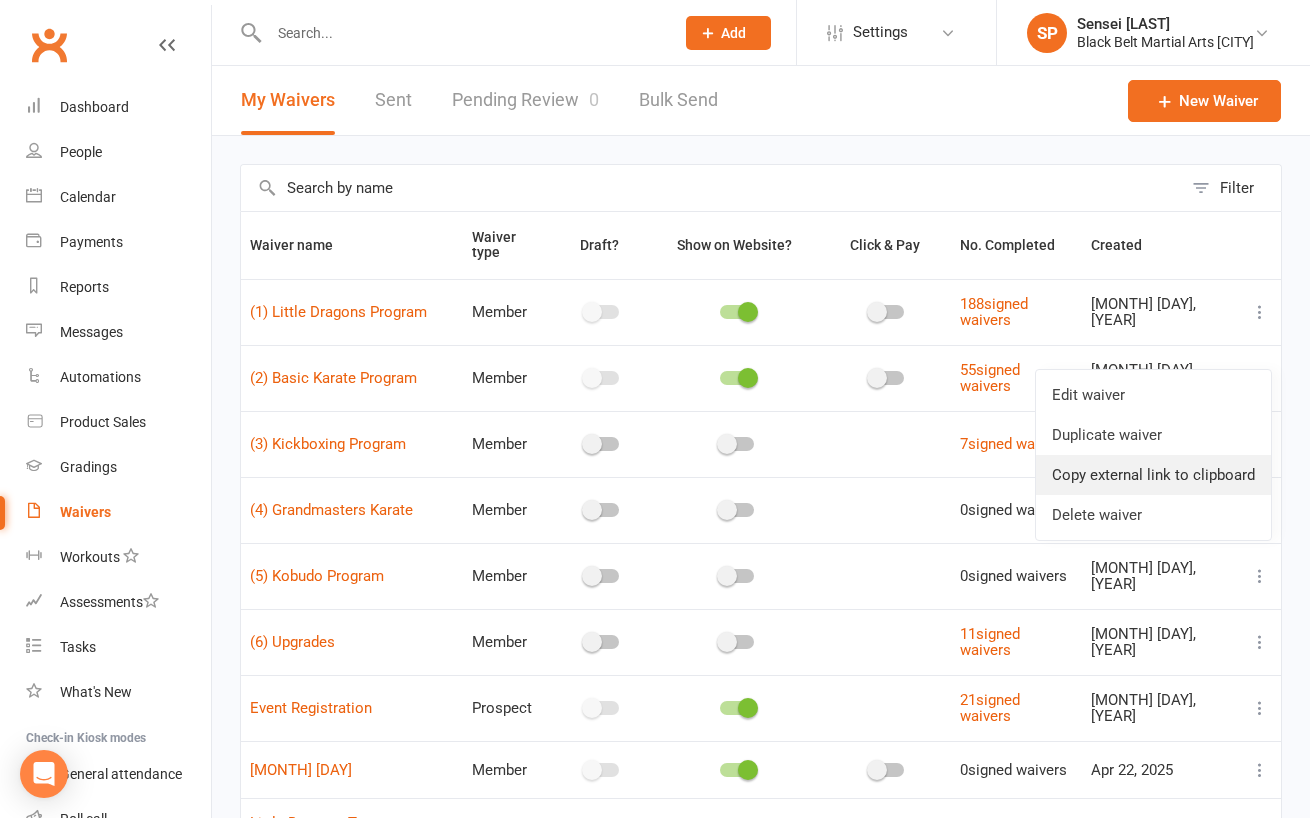 click on "Copy external link to clipboard" at bounding box center (1153, 475) 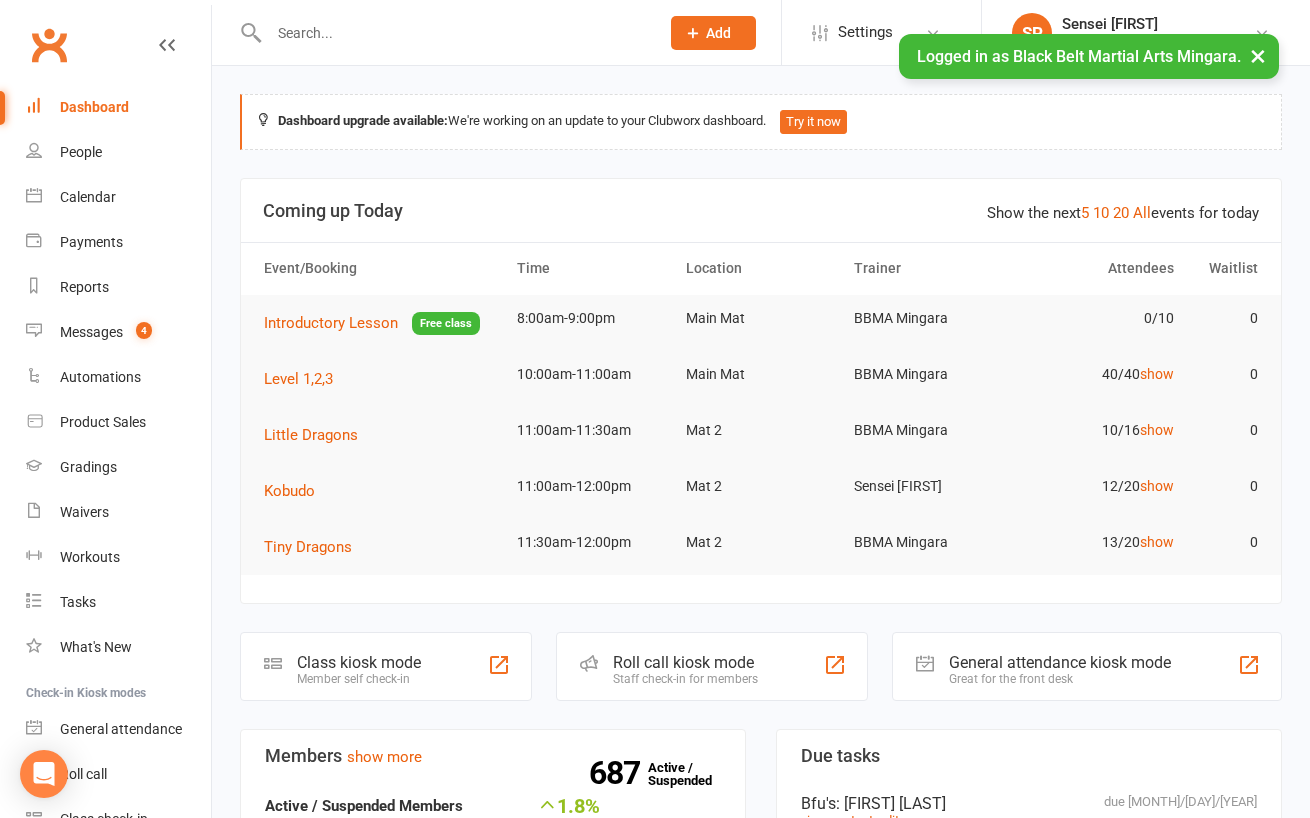 scroll, scrollTop: 0, scrollLeft: 0, axis: both 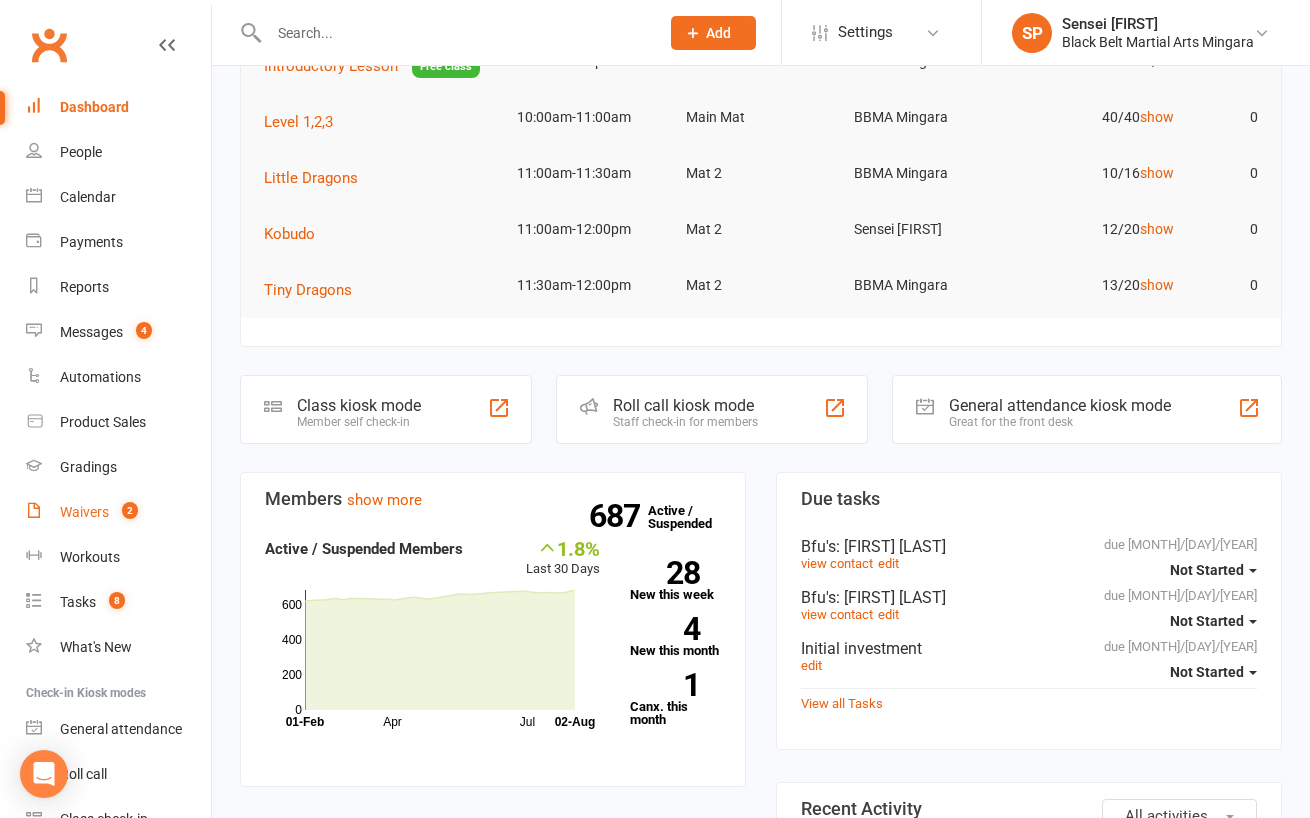 click on "Waivers" at bounding box center [84, 512] 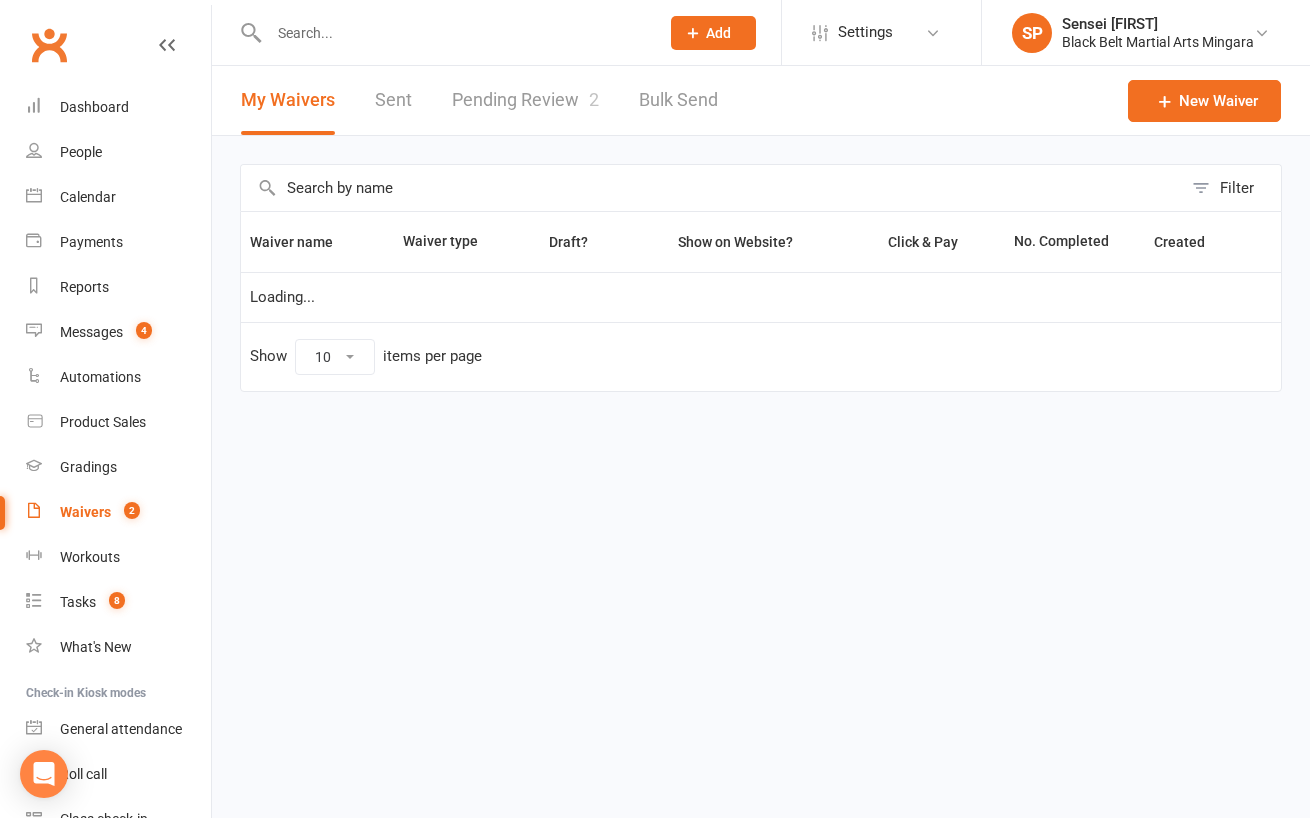 click on "Pending Review 2" at bounding box center (525, 100) 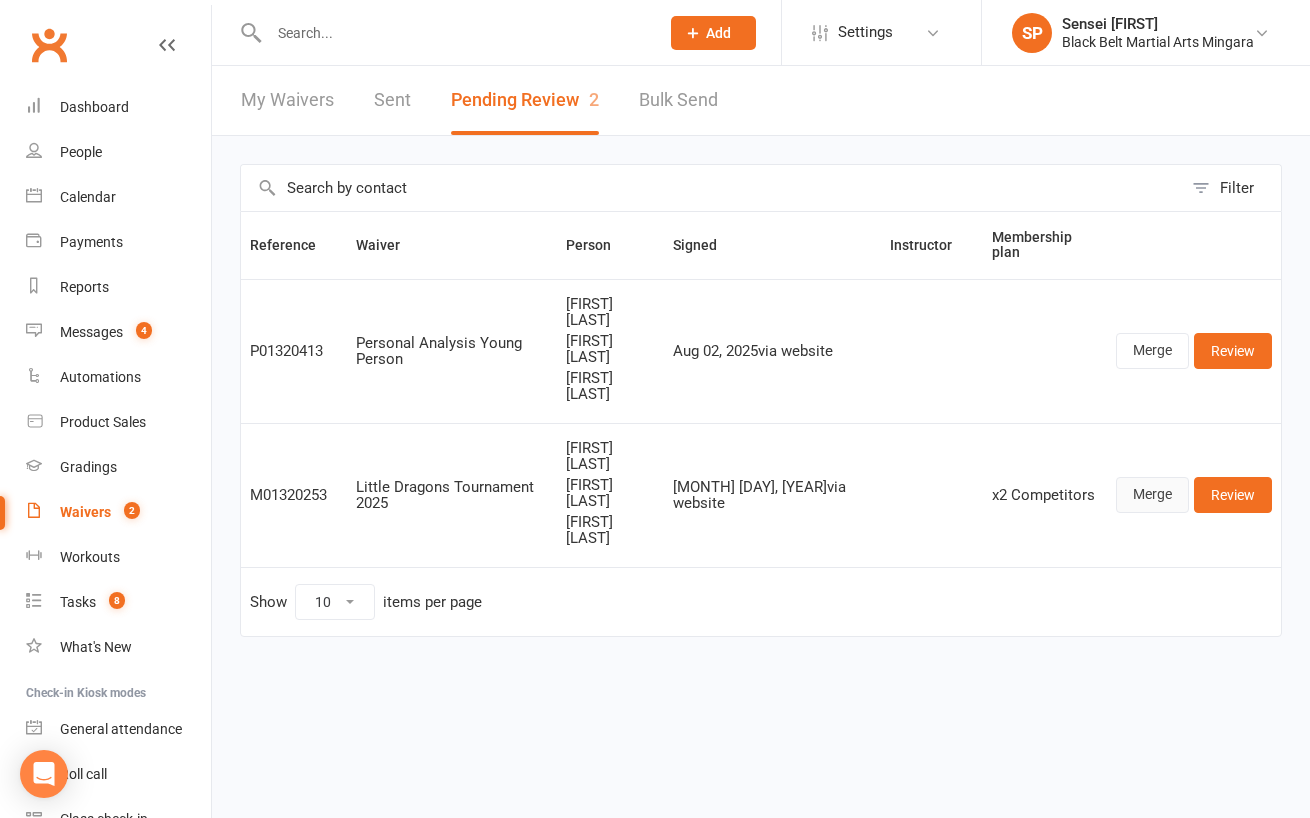 click on "Merge" at bounding box center (1152, 495) 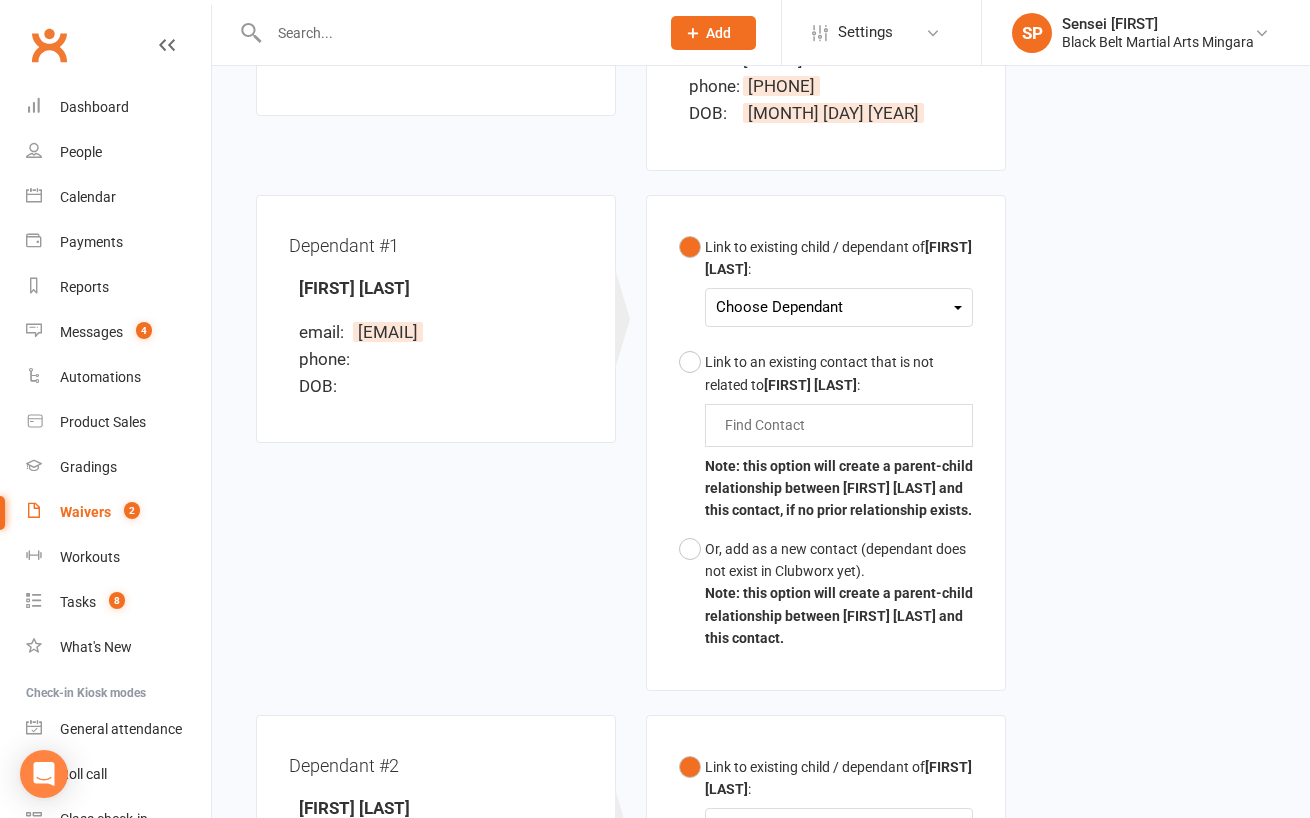 scroll, scrollTop: 466, scrollLeft: 0, axis: vertical 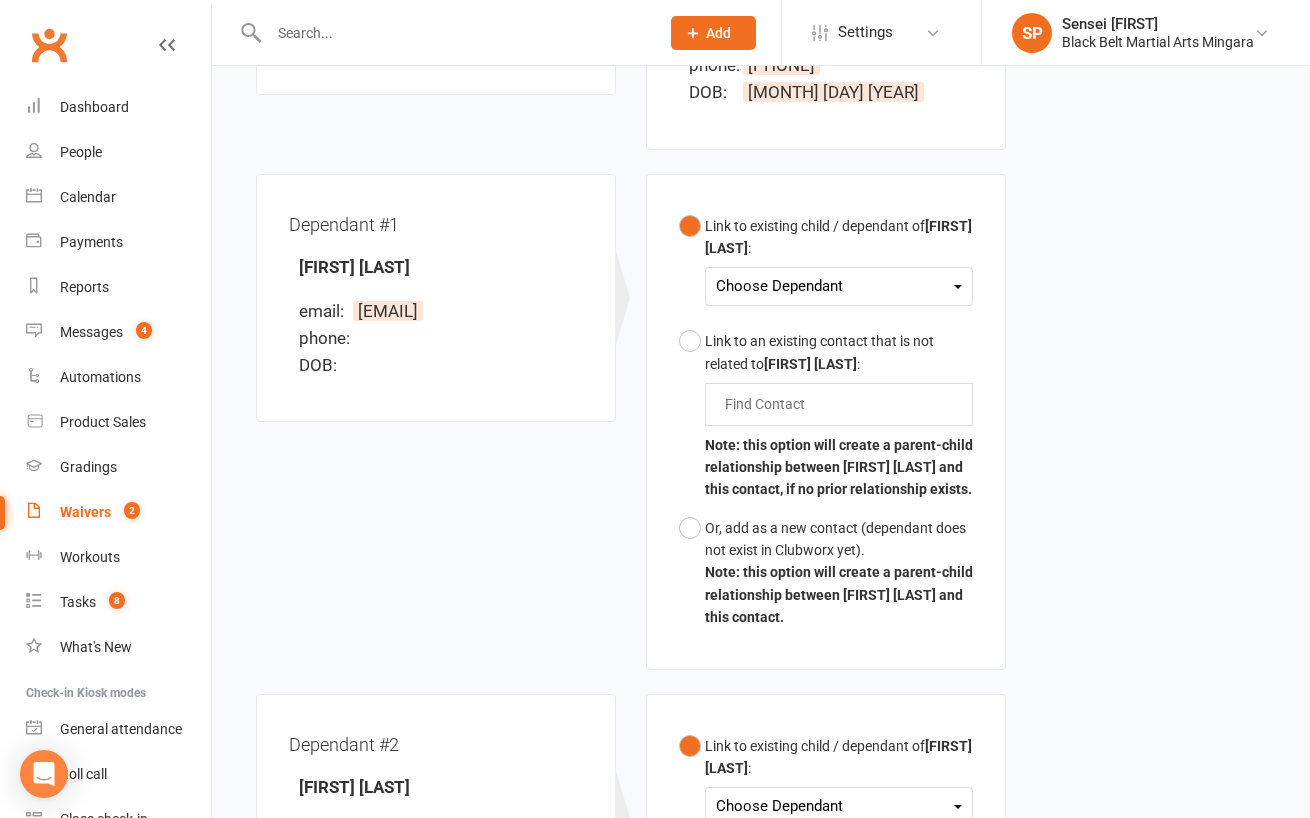 click on "Choose Dependant" at bounding box center [839, 286] 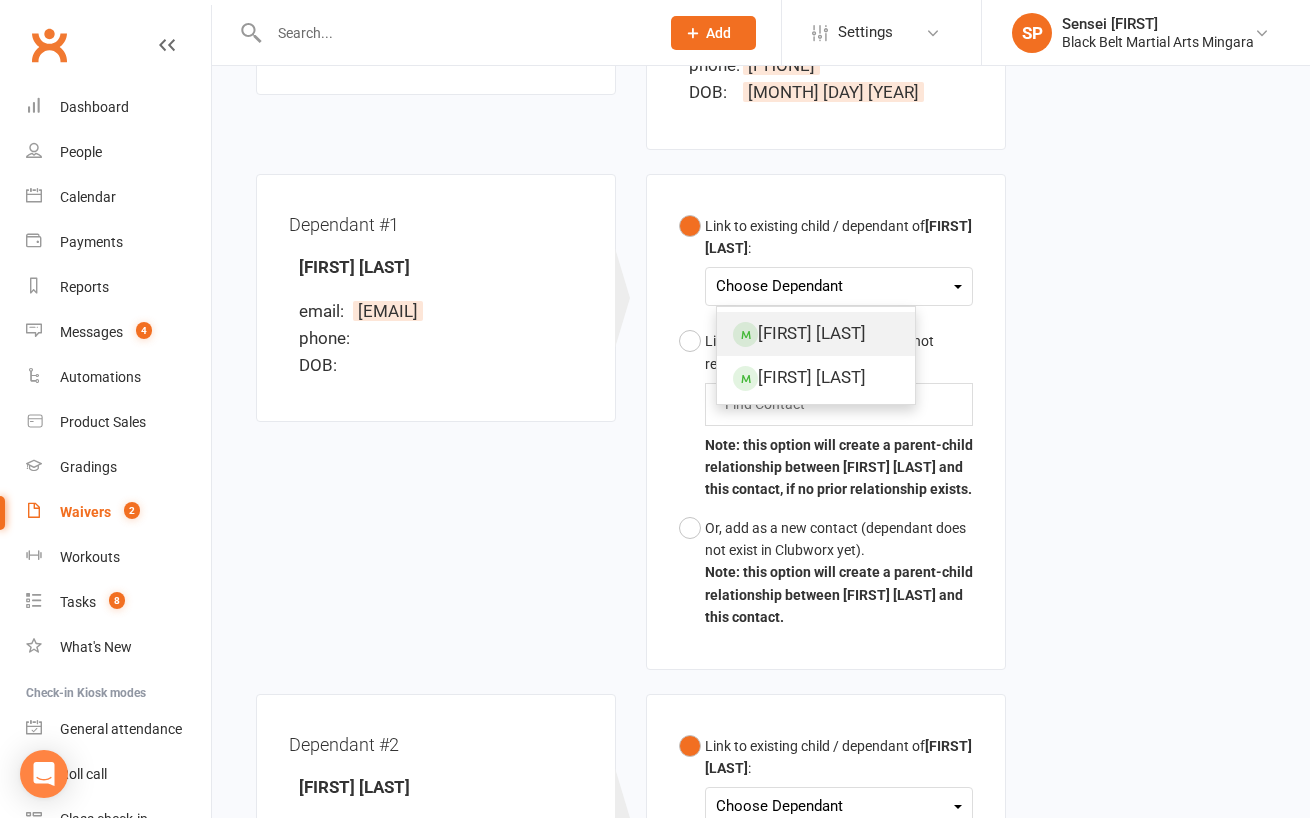 click on "[FIRST] [LAST]" at bounding box center [816, 333] 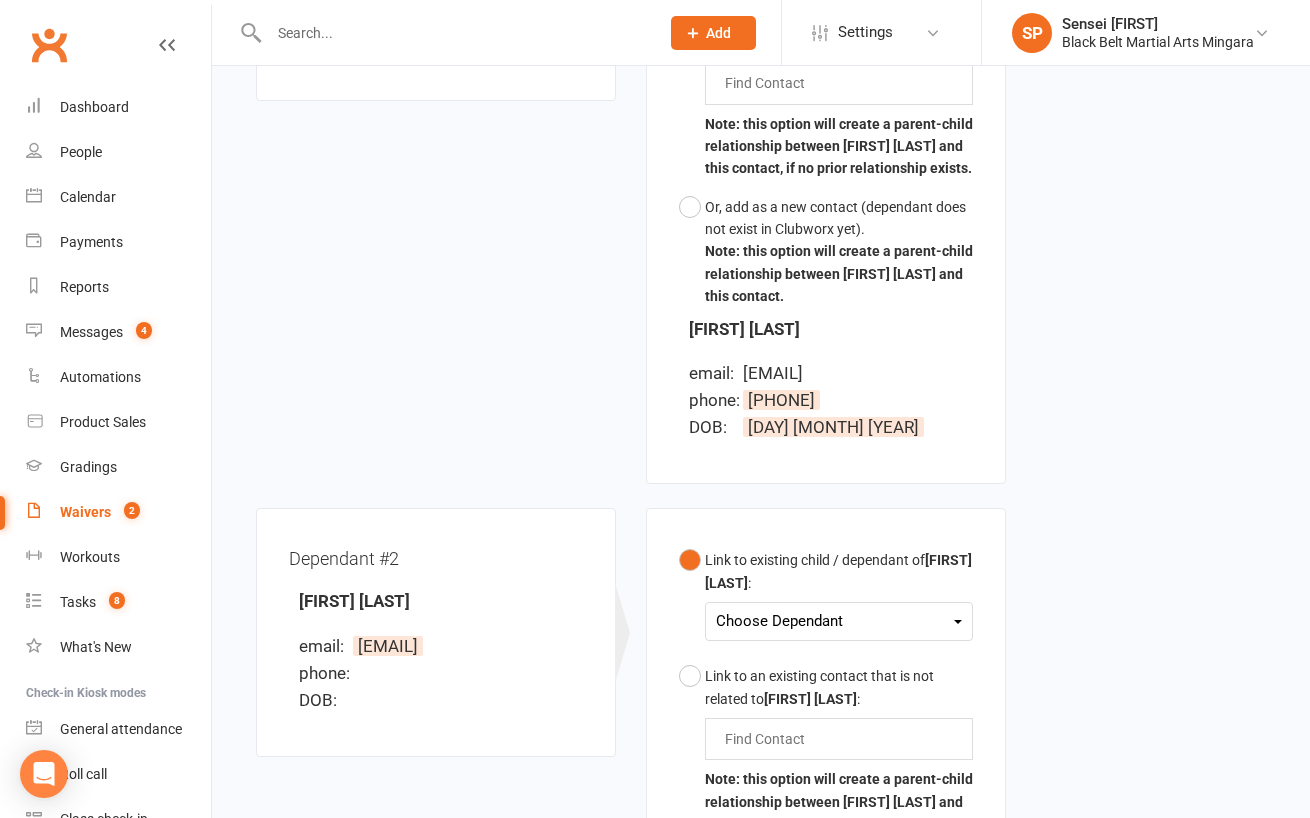 scroll, scrollTop: 1025, scrollLeft: 0, axis: vertical 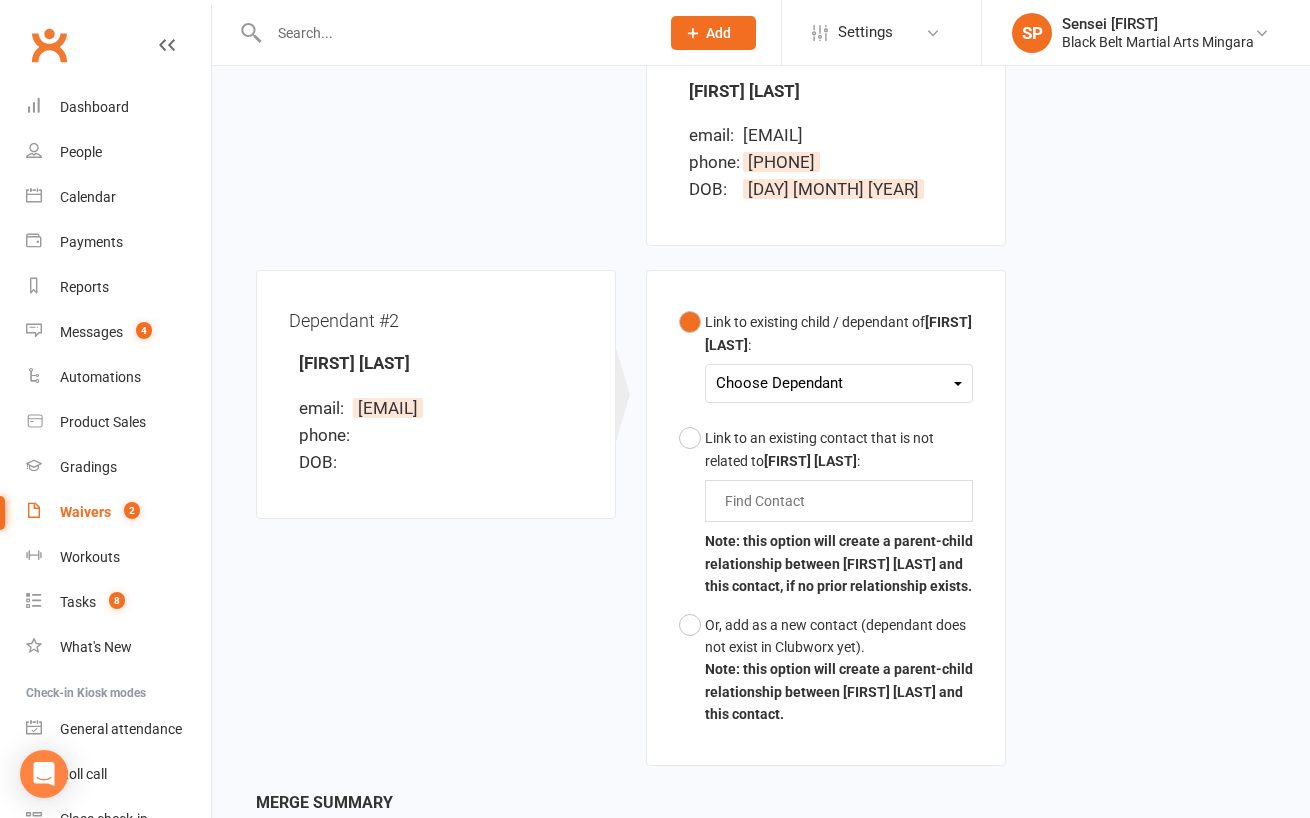 click on "Choose Dependant" at bounding box center (839, 383) 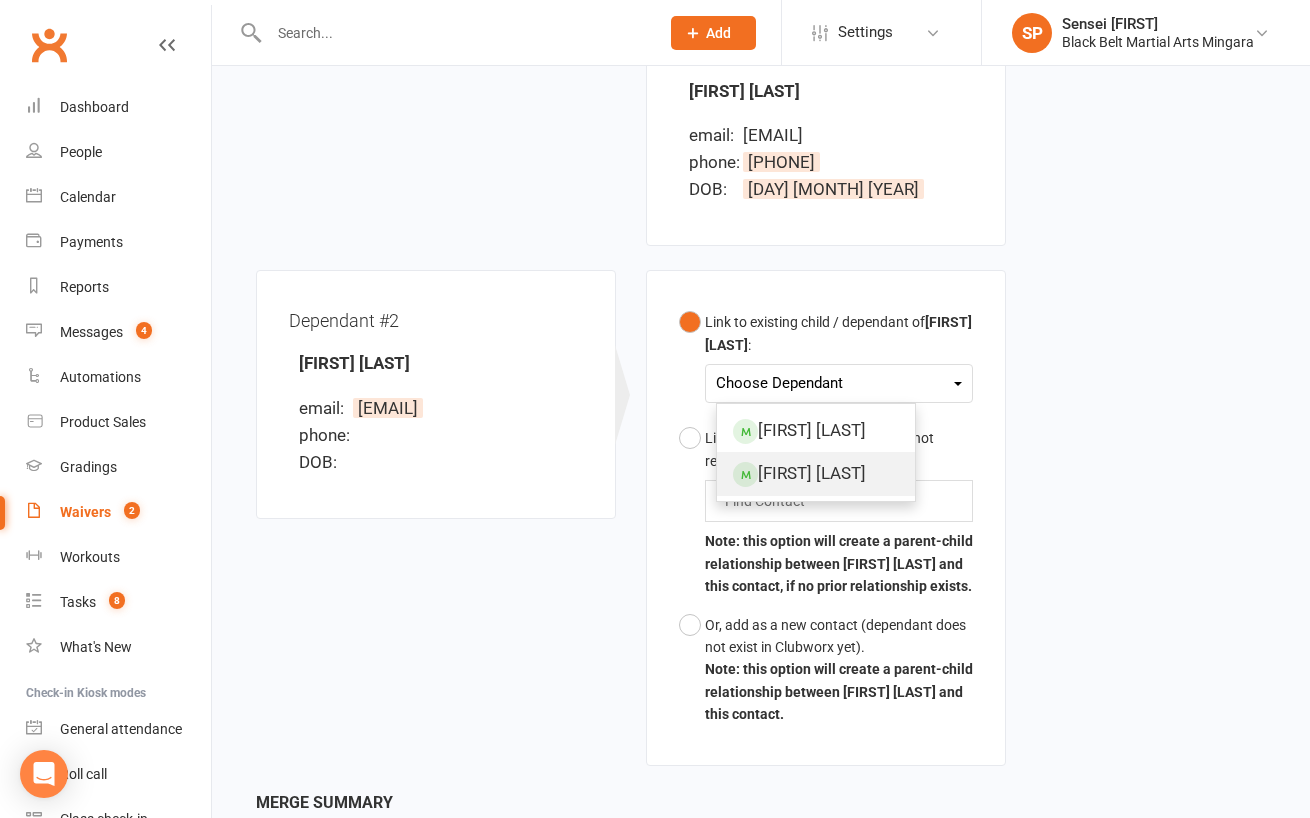 click on "[FIRST] [LAST]" at bounding box center [816, 473] 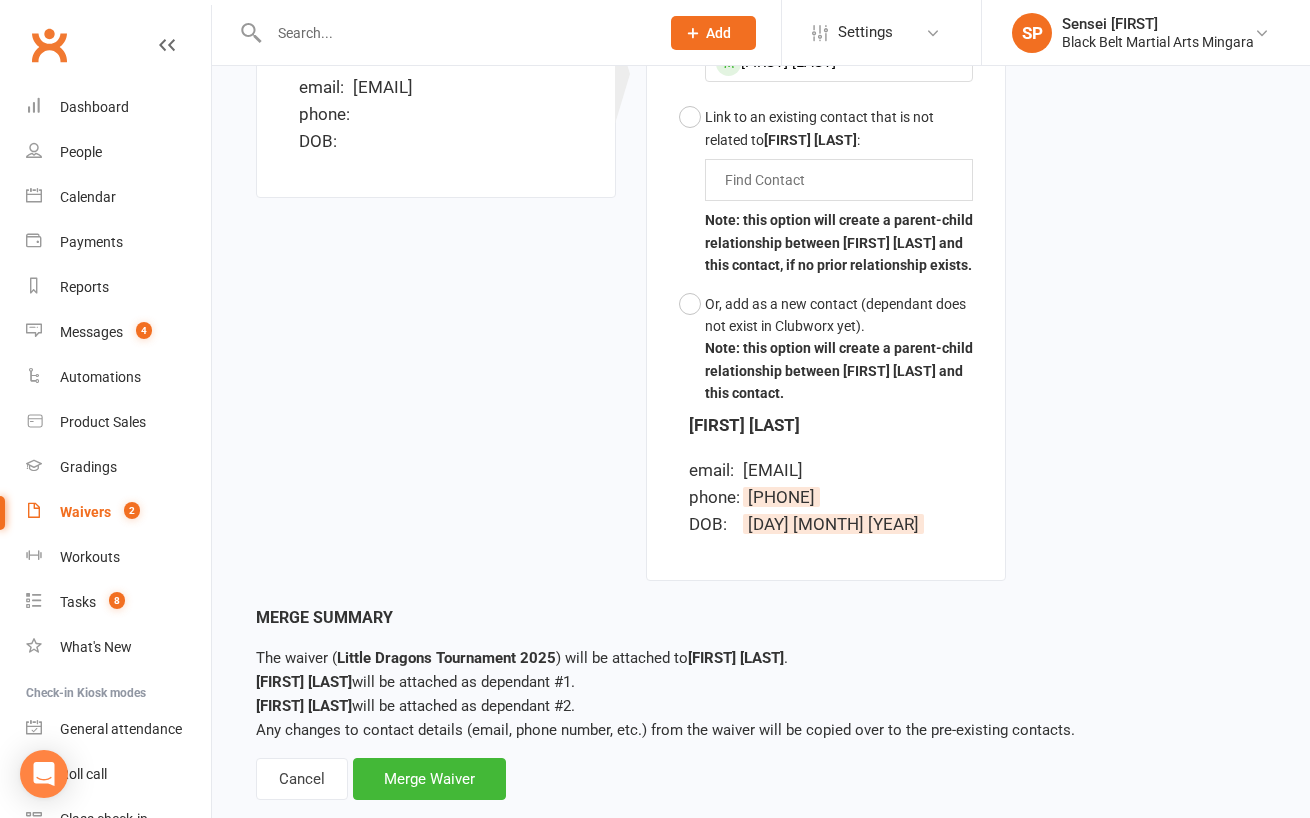 scroll, scrollTop: 1384, scrollLeft: 0, axis: vertical 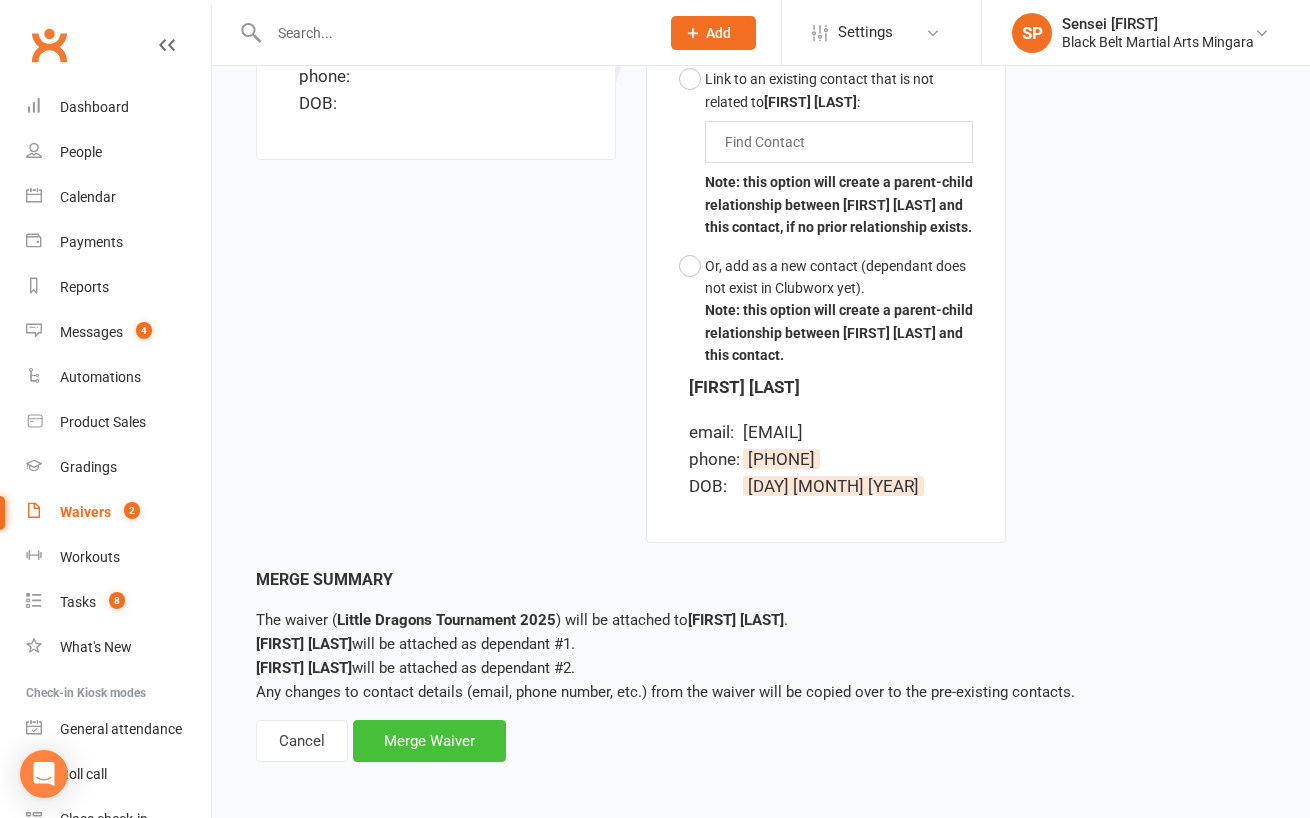 click on "Merge Waiver" at bounding box center [429, 741] 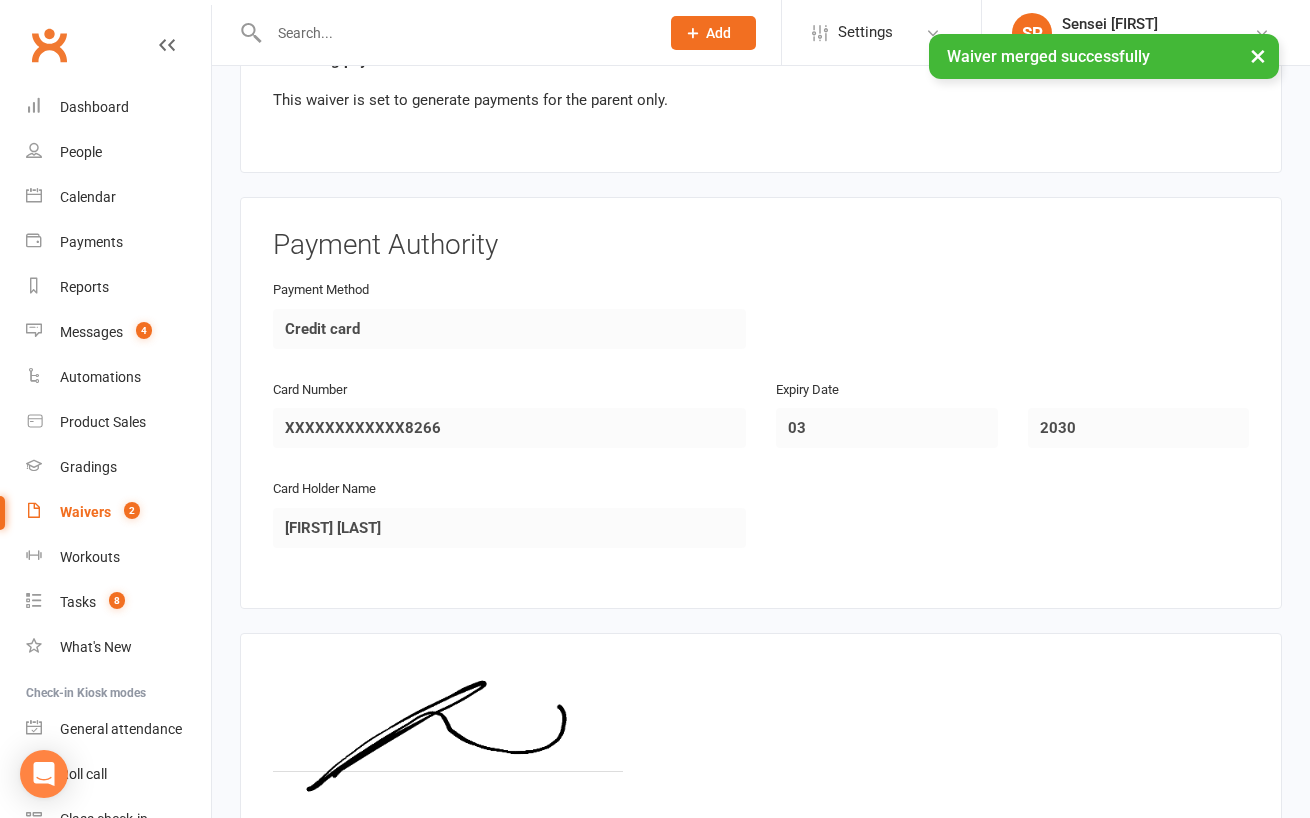 scroll, scrollTop: 3597, scrollLeft: 0, axis: vertical 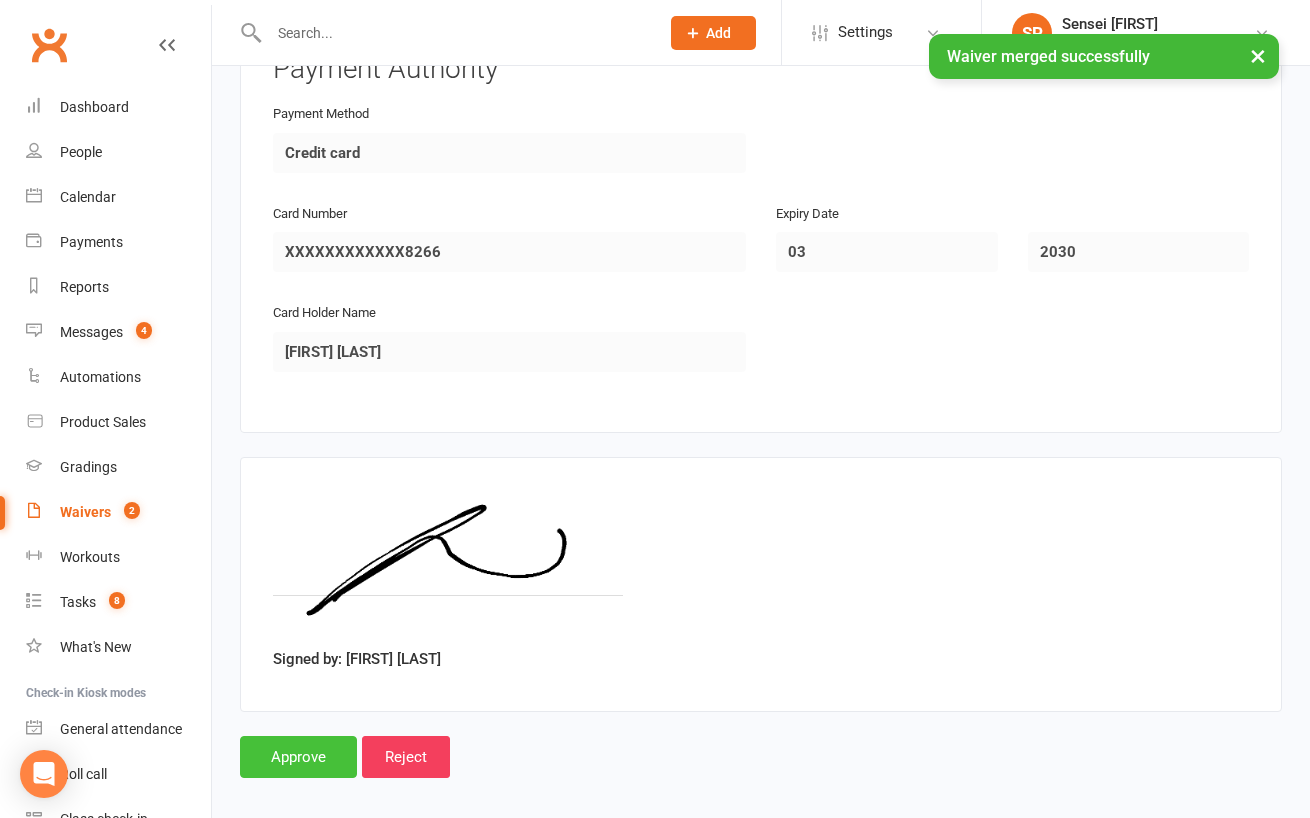 click on "Approve" at bounding box center (298, 757) 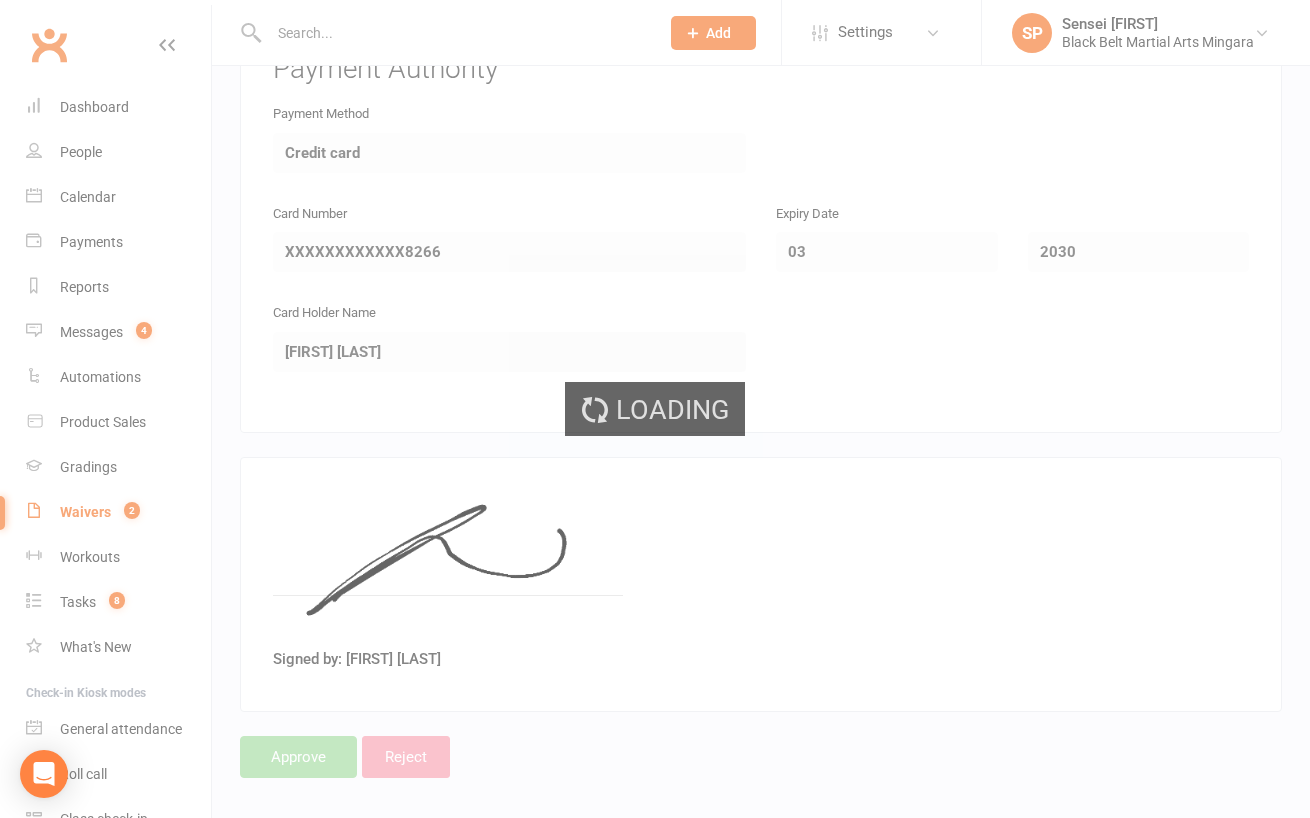 scroll, scrollTop: 0, scrollLeft: 0, axis: both 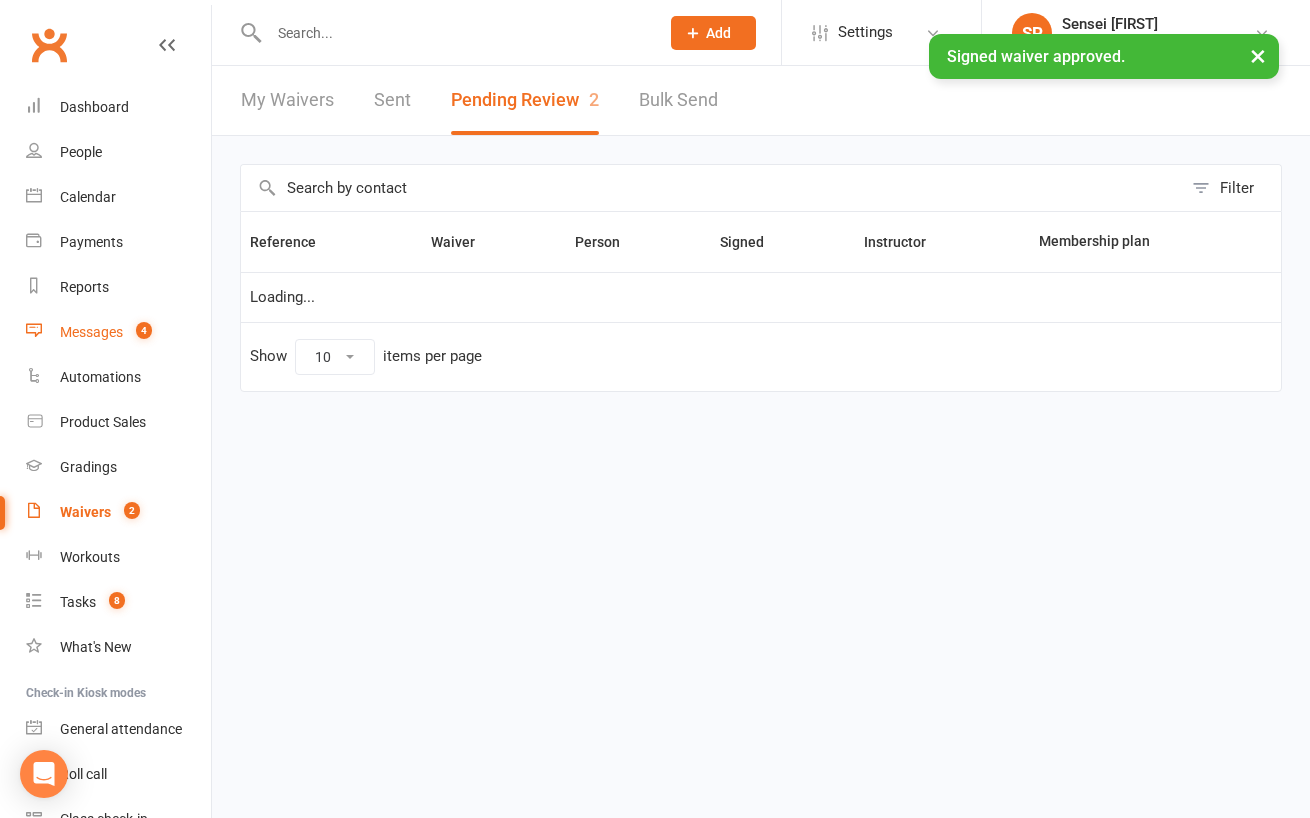 click on "Messages" at bounding box center (91, 332) 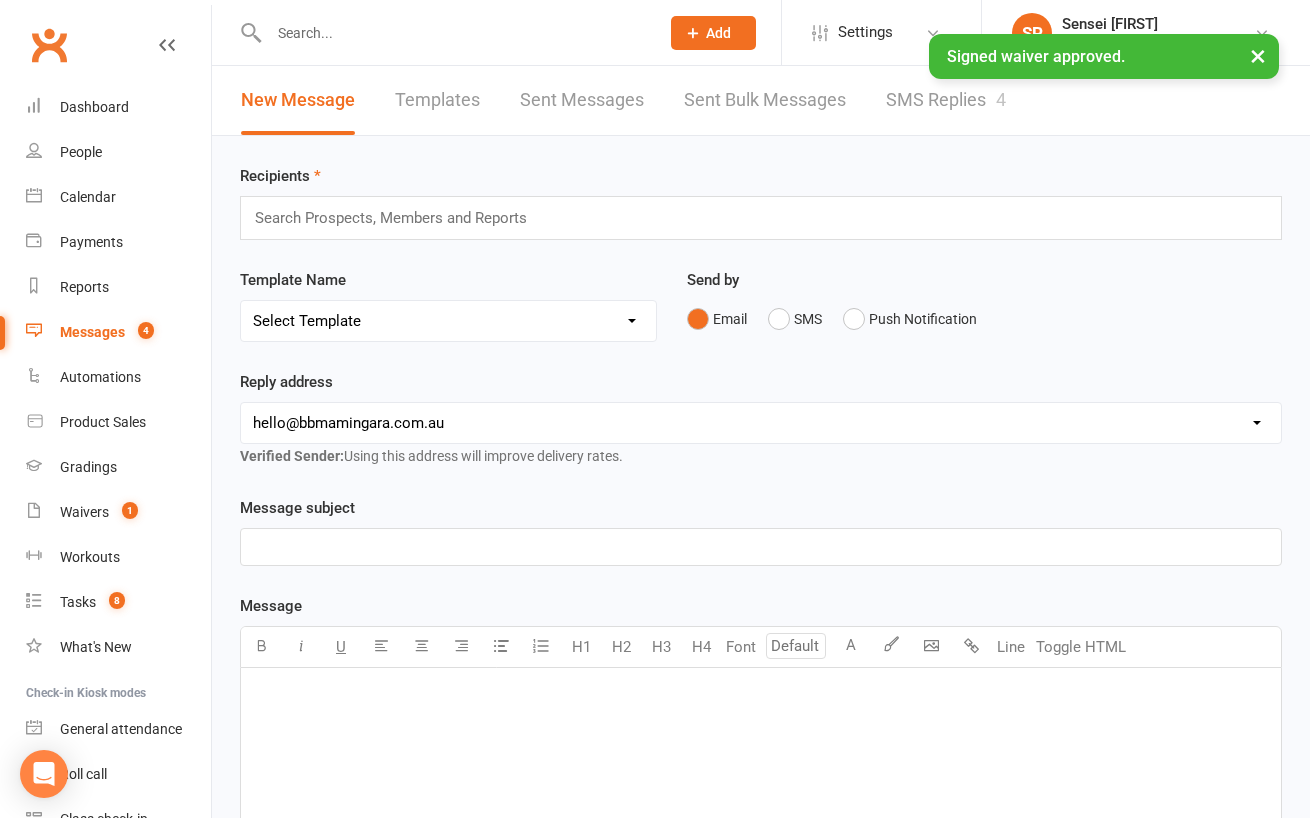 click on "SMS Replies  4" at bounding box center [946, 100] 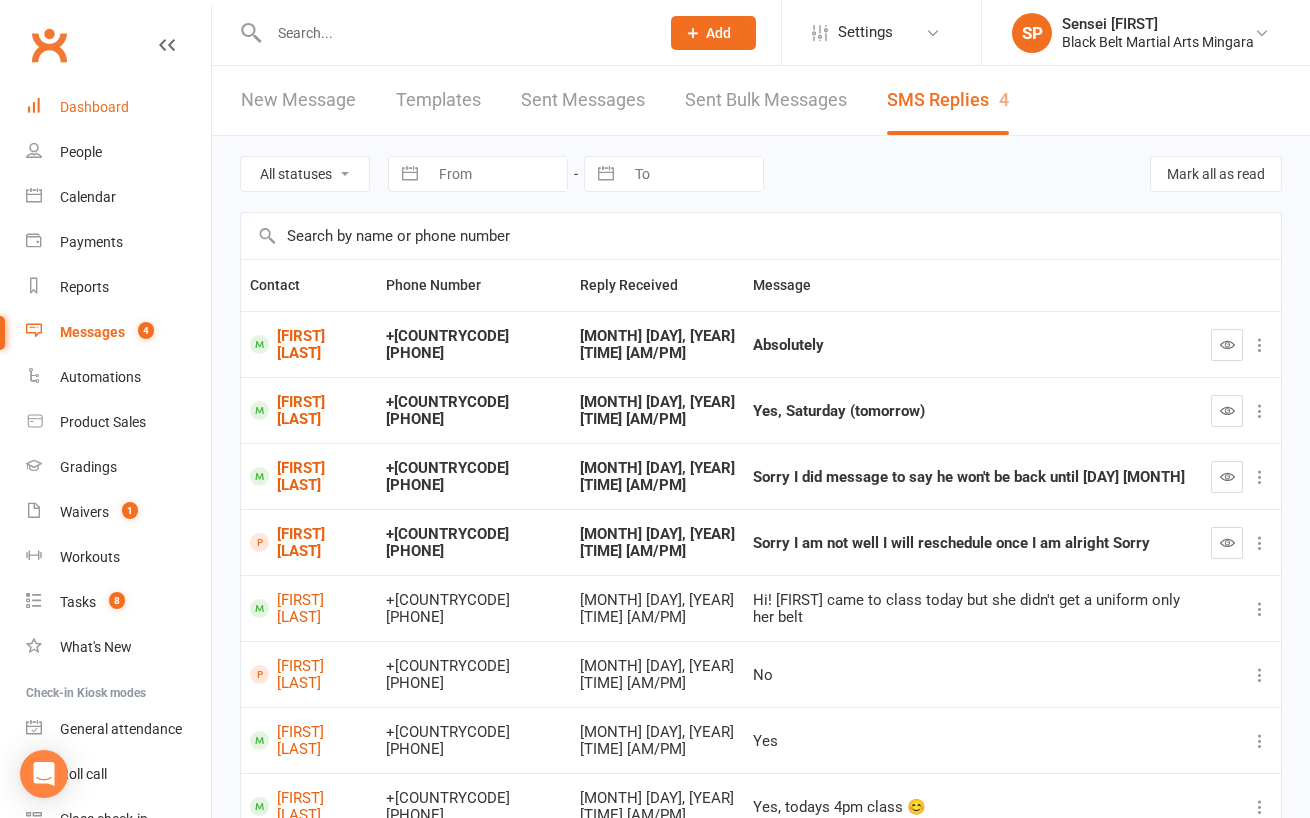 click on "Dashboard" at bounding box center (94, 107) 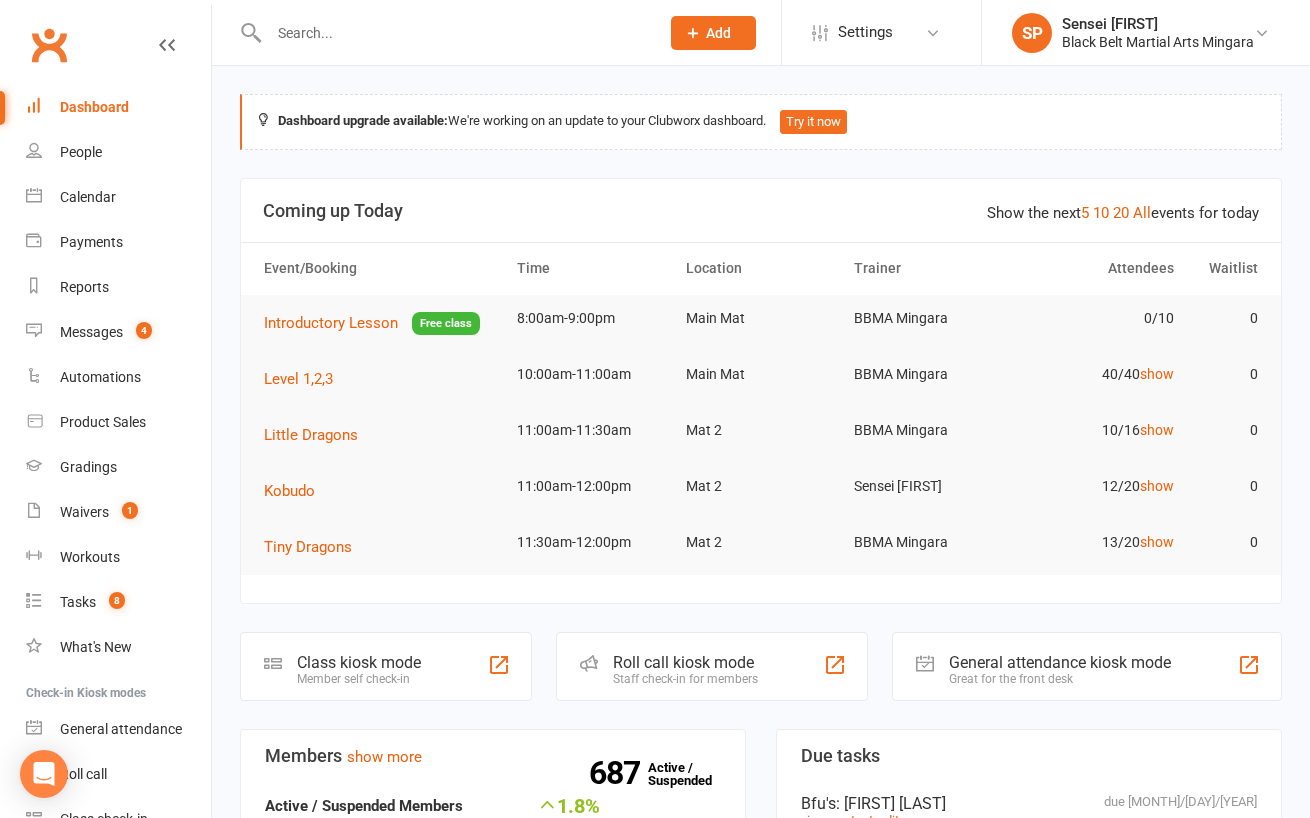 click on "Dashboard upgrade available:  We're working on an update to your Clubworx dashboard. Try it now Show the next  5   10   20   All  events for today Coming up Today Event/Booking Time Location Trainer Attendees Waitlist Introductory Lesson  Free class 8:00am-9:00pm Main Mat BBMA Mingara 0/10  0  Level 1,2,3  10:00am-11:00am Main Mat BBMA Mingara 40/40  show 0  Little Dragons  11:00am-11:30am Mat 2 BBMA Mingara 10/16  show 0  Kobudo  11:00am-12:00pm Mat 2 Sensei Adrian 12/20  show 0  Tiny Dragons  11:30am-12:00pm Mat 2 BBMA Mingara 13/20  show 0
Class kiosk mode Member self check-in Roll call kiosk mode Staff check-in for members General attendance kiosk mode Great for the front desk Kiosk modes:  General attendance  General attendance Class Roll call
Members  show more 1.8% Last 30 Days Active / Suspended Members Apr Jul Month 01-Feb 02-Aug  0 200 400 600 687 Active / Suspended 28 New this week 4 New this month 1 Canx. this month
Attendance 0 Right Now (in session) show more 7 Today (so far)  -92.0 %" at bounding box center [761, 1596] 